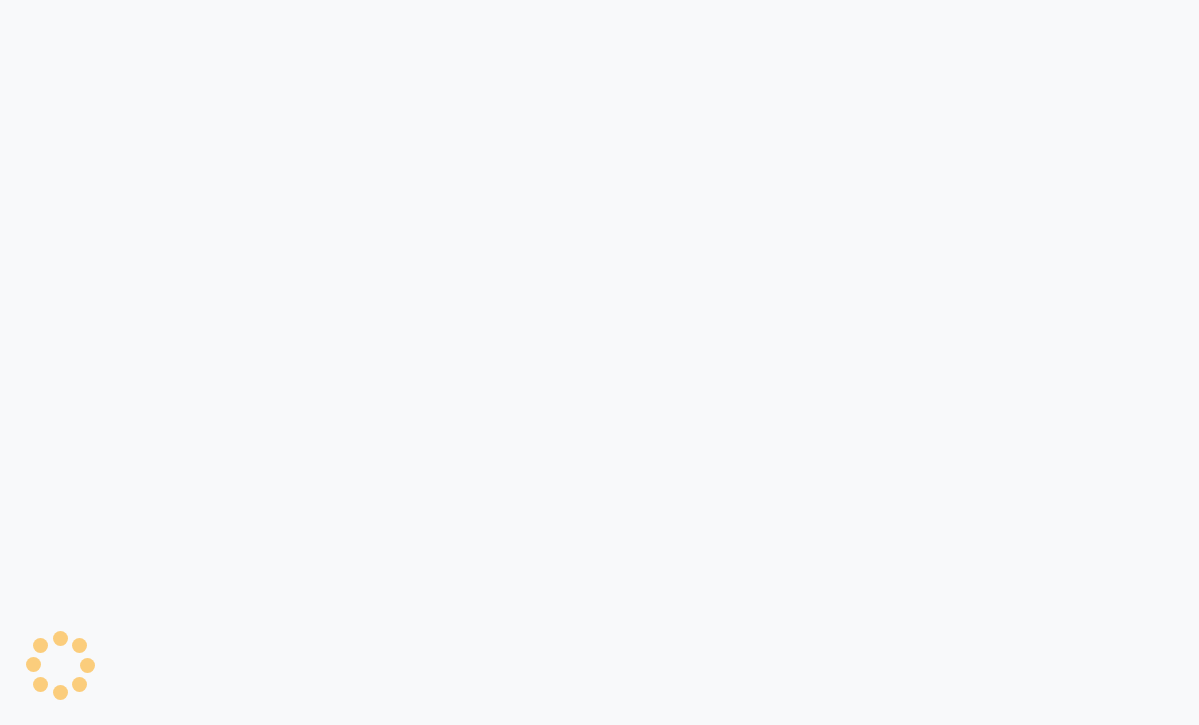 scroll, scrollTop: 0, scrollLeft: 0, axis: both 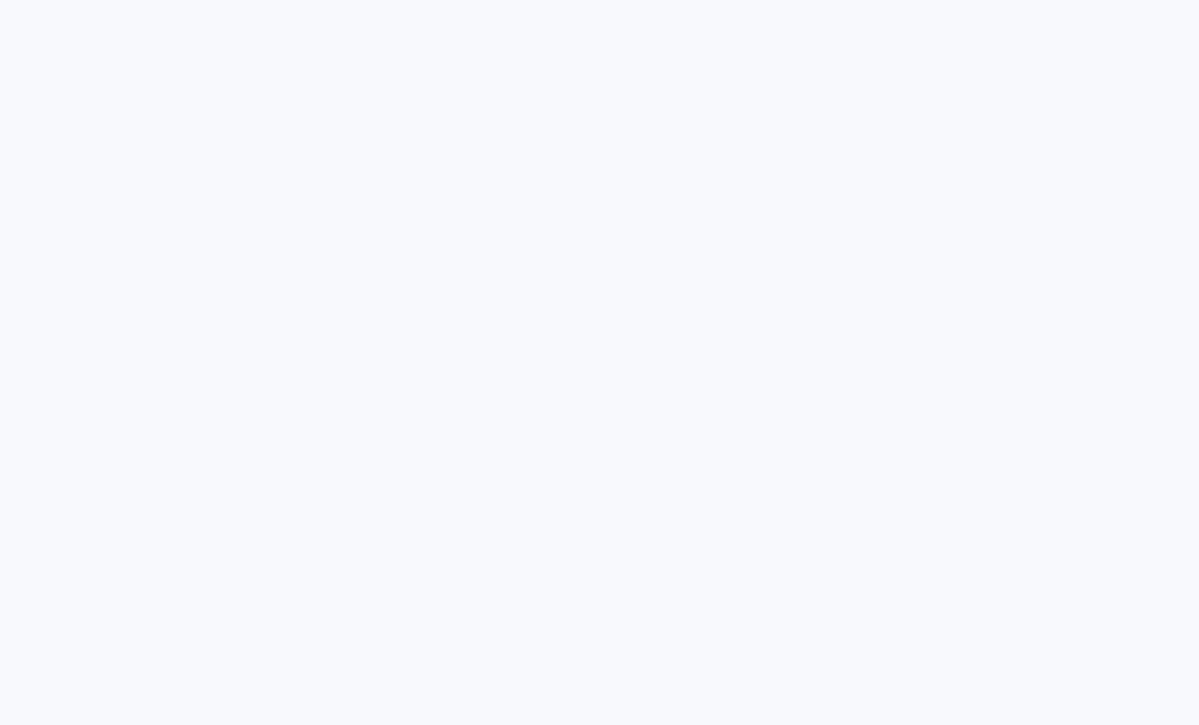 select on "8131" 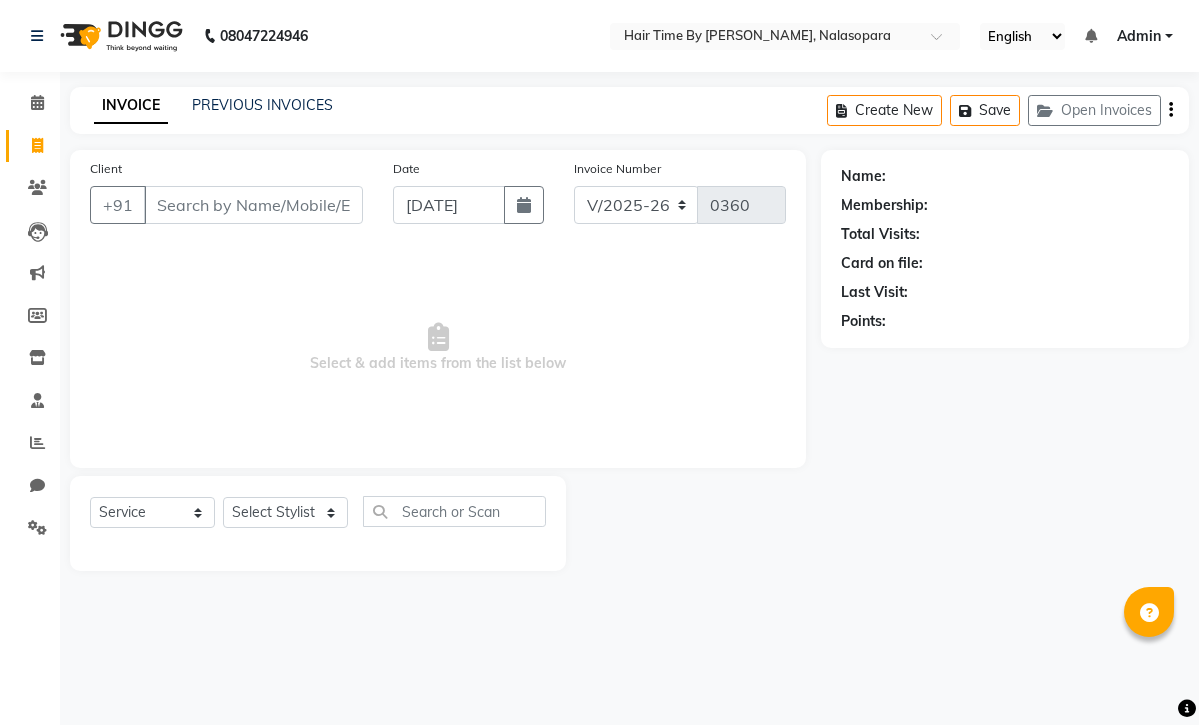 click on "Client" at bounding box center [253, 205] 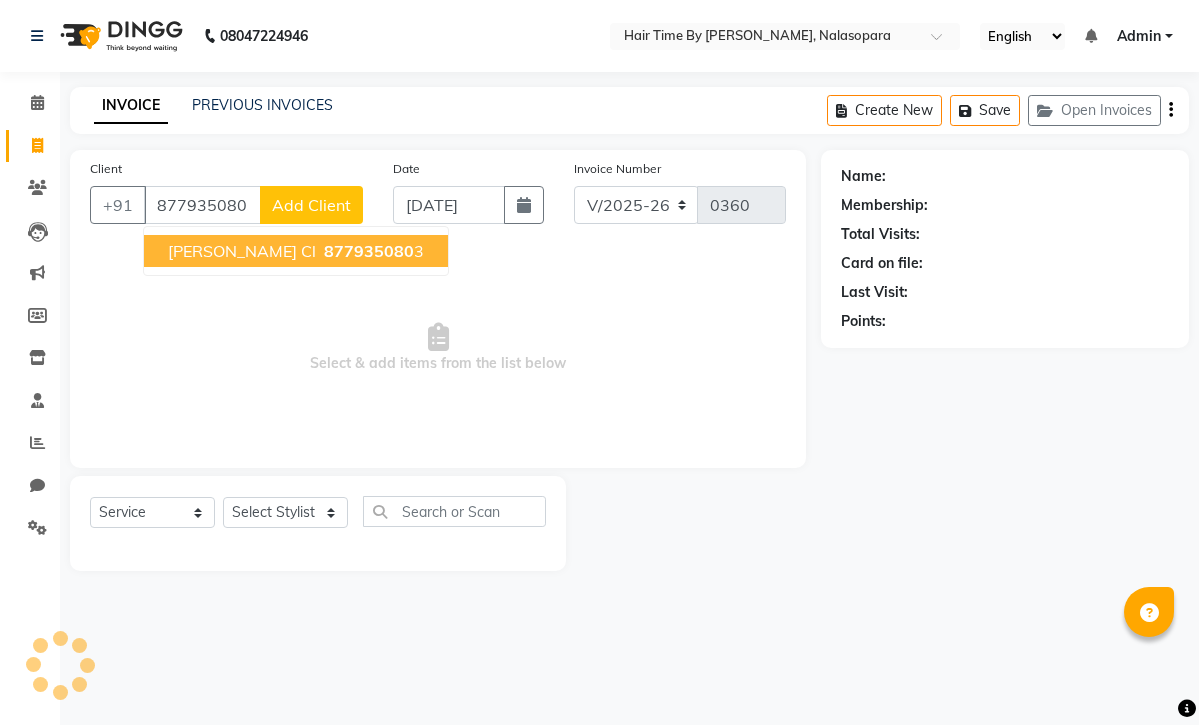 type on "8779350803" 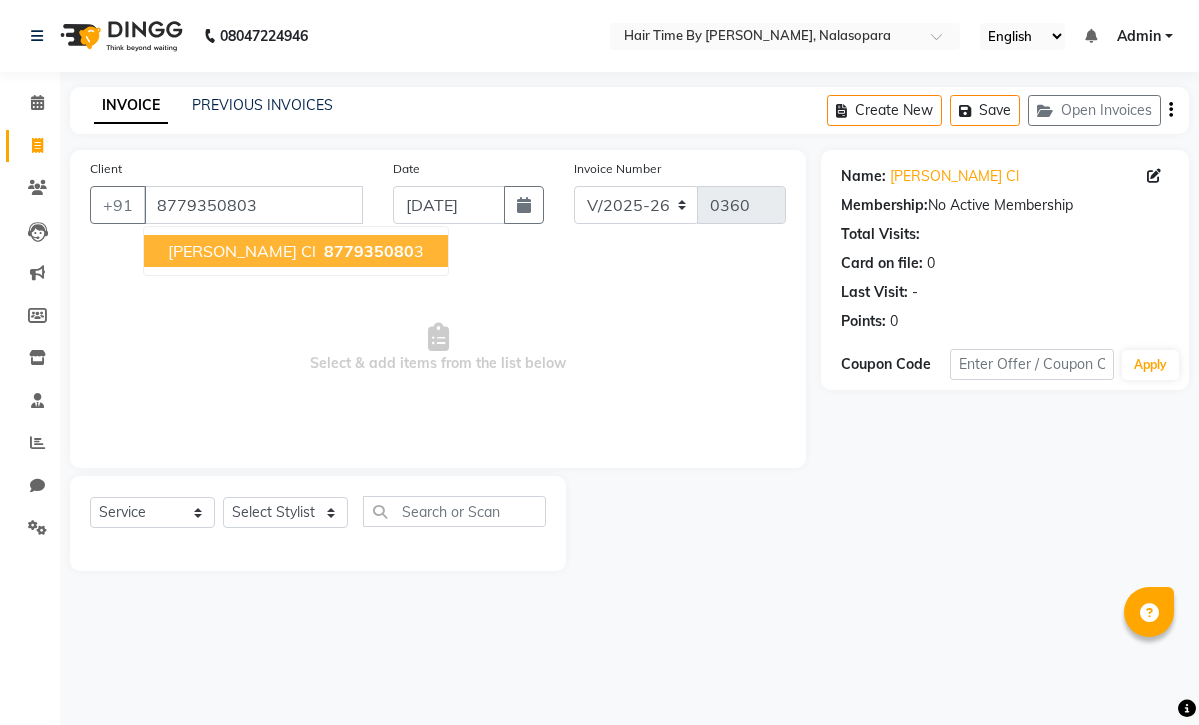 click on "877935080" at bounding box center (369, 251) 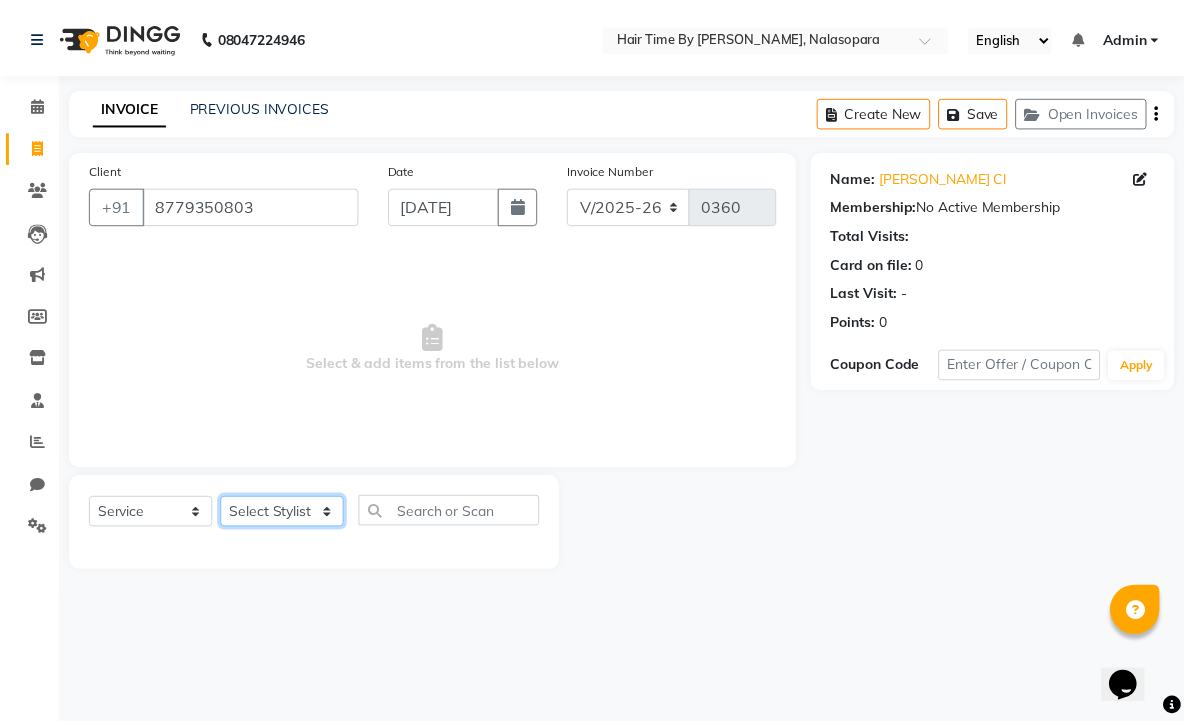 scroll, scrollTop: 0, scrollLeft: 0, axis: both 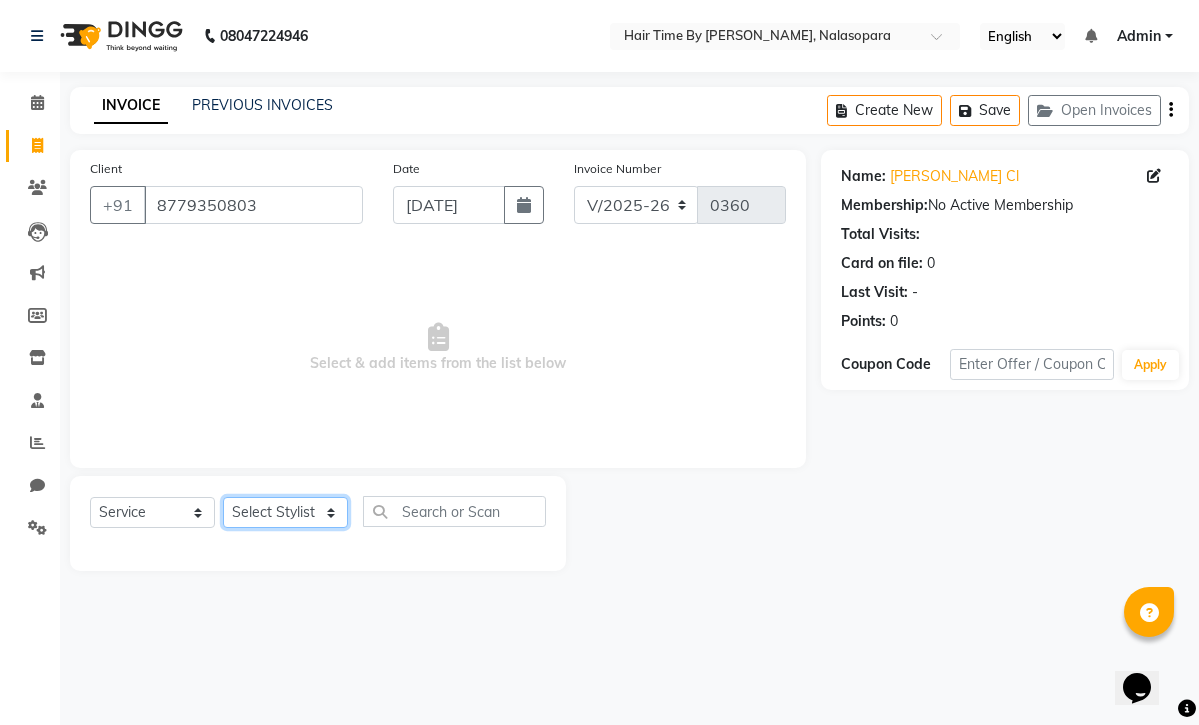 select on "75791" 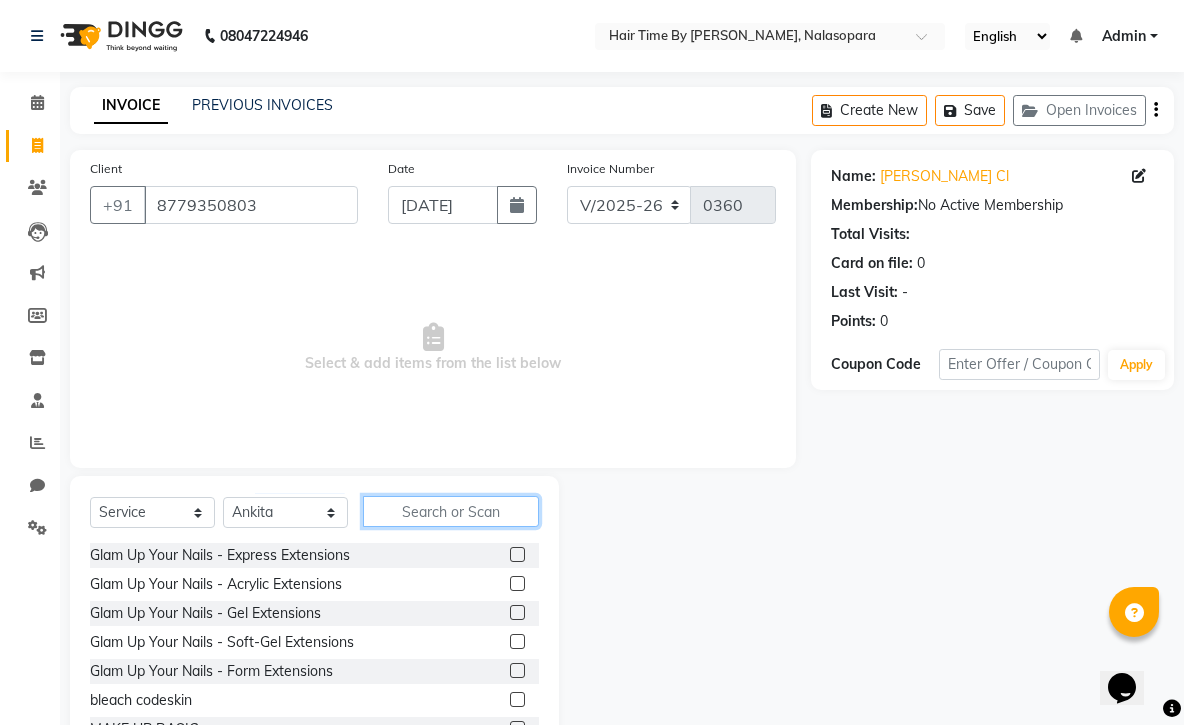 click 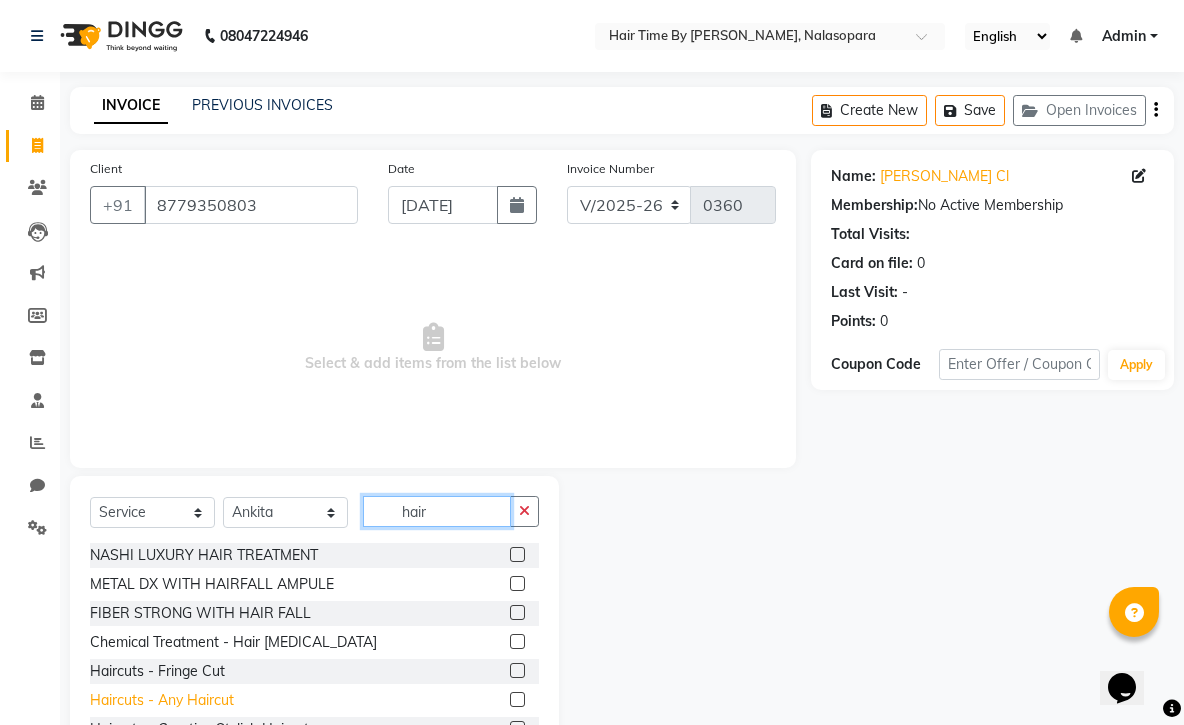 type on "hair" 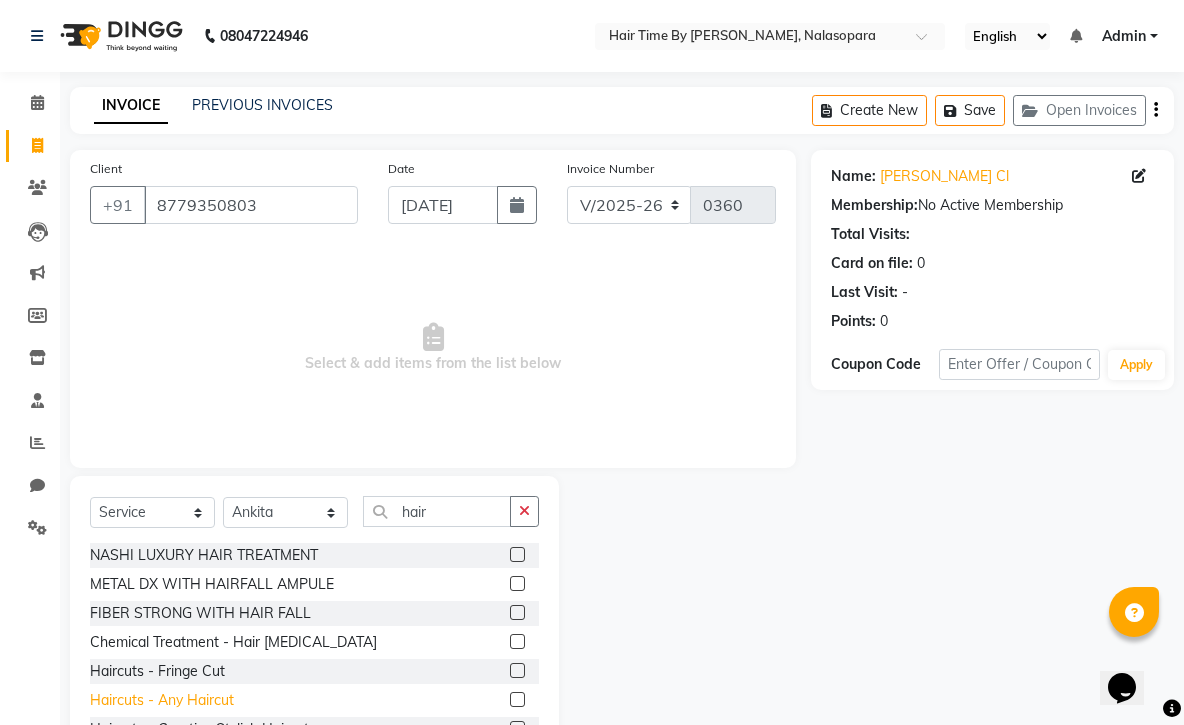 click on "Haircuts - Any Haircut" 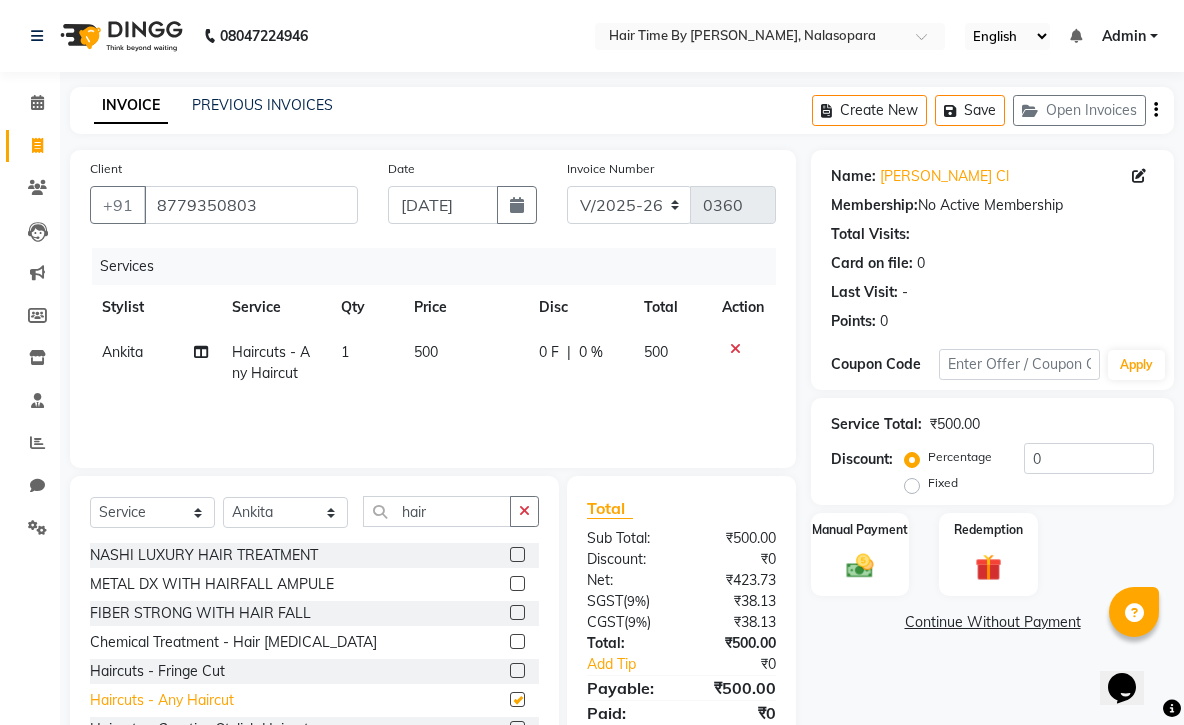 checkbox on "false" 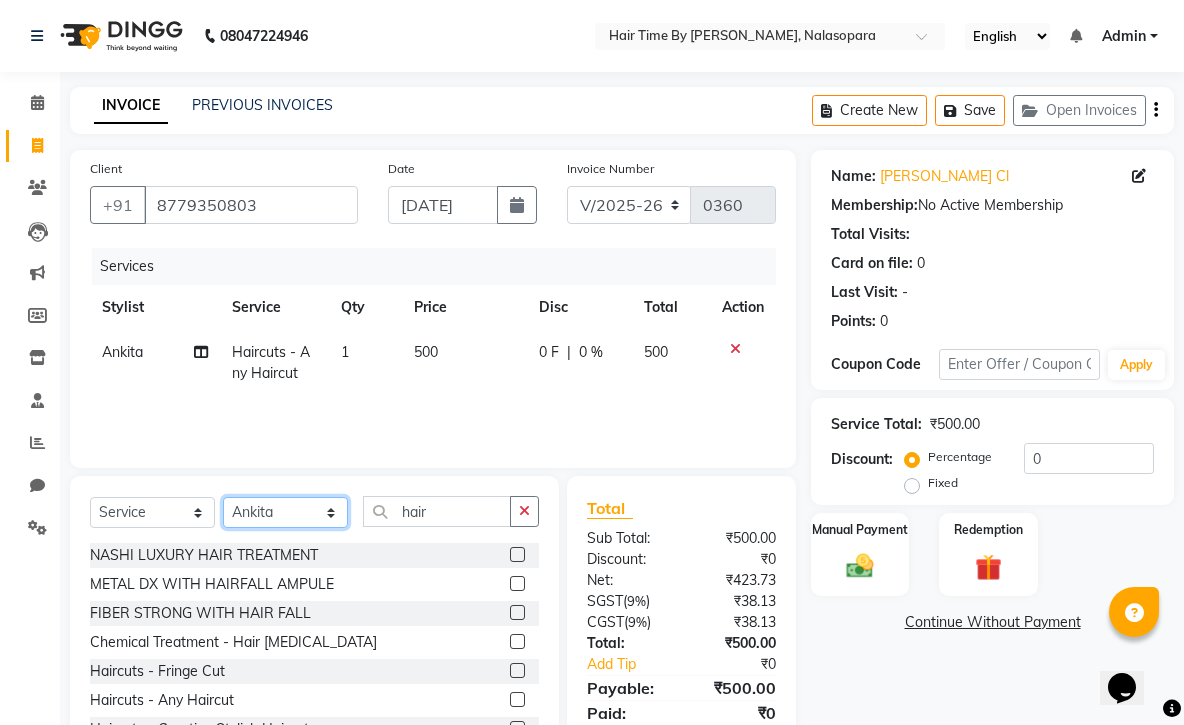click on "Select Stylist [PERSON_NAME]  [PERSON_NAME] [PERSON_NAME] [PERSON_NAME] [PERSON_NAME]" 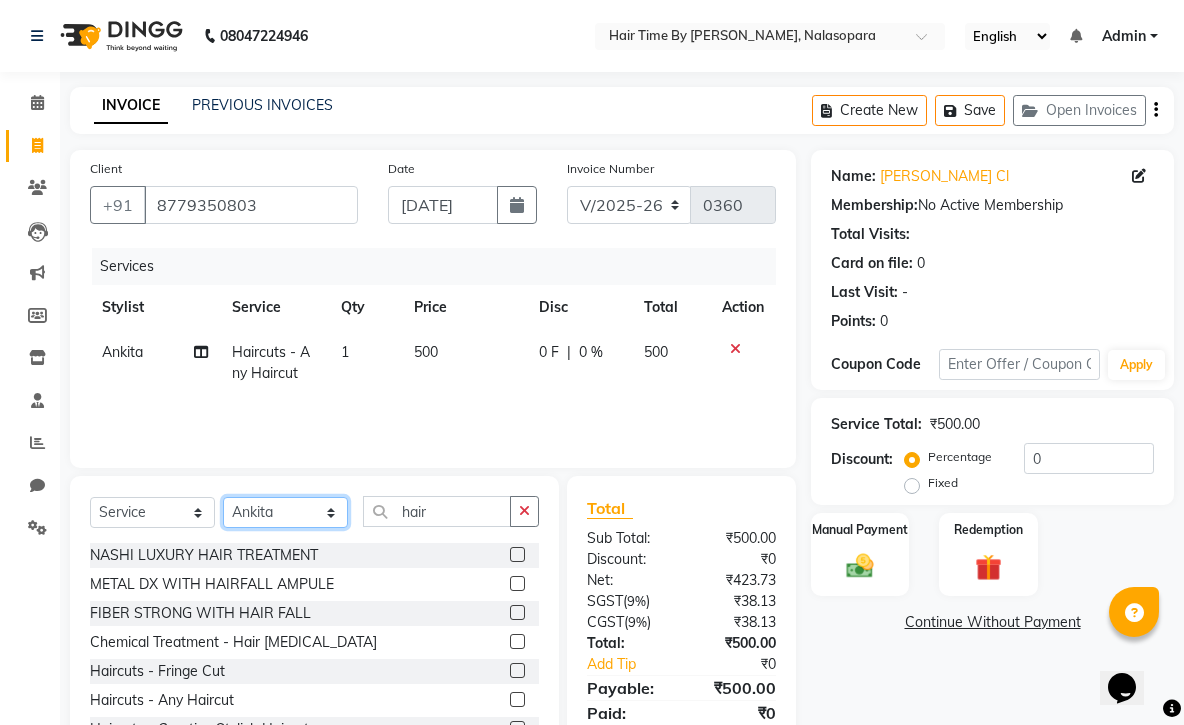 select on "75792" 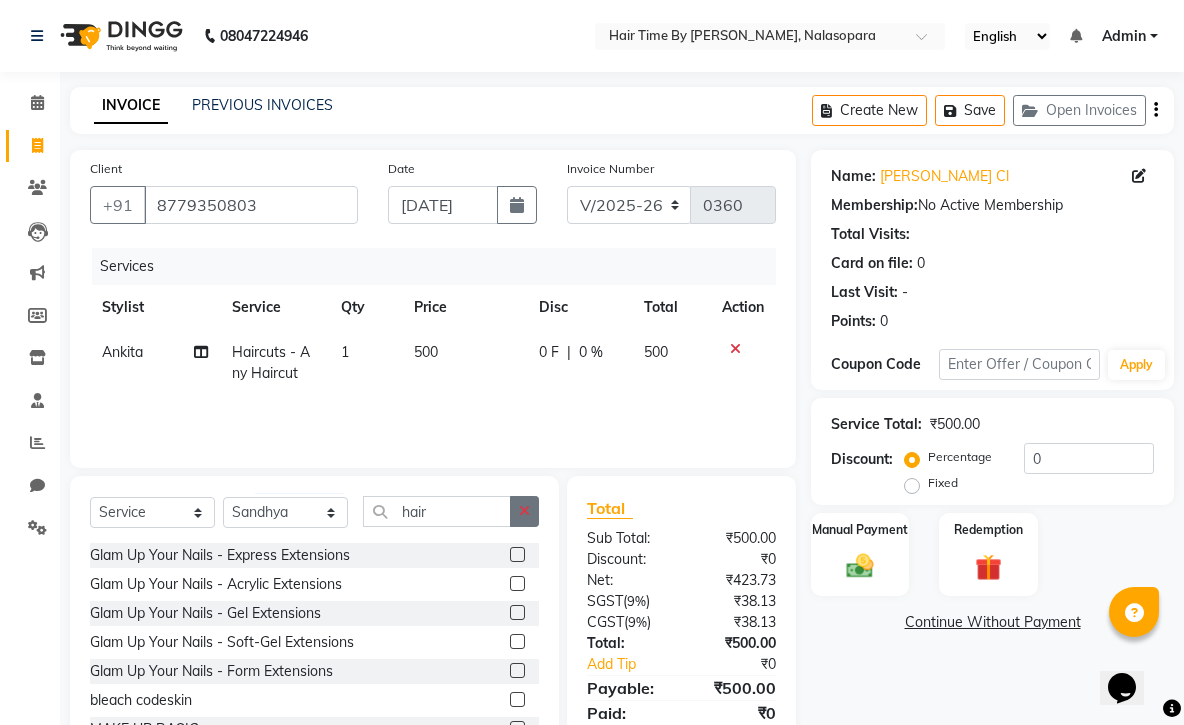 click 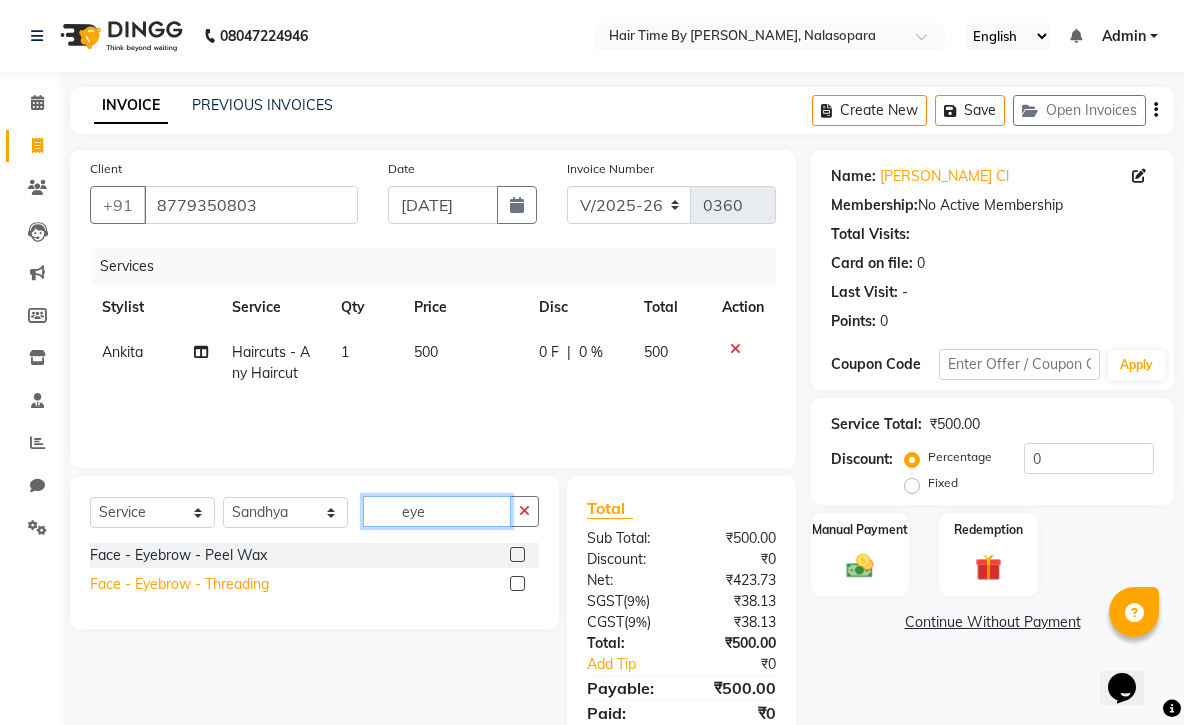 type on "eye" 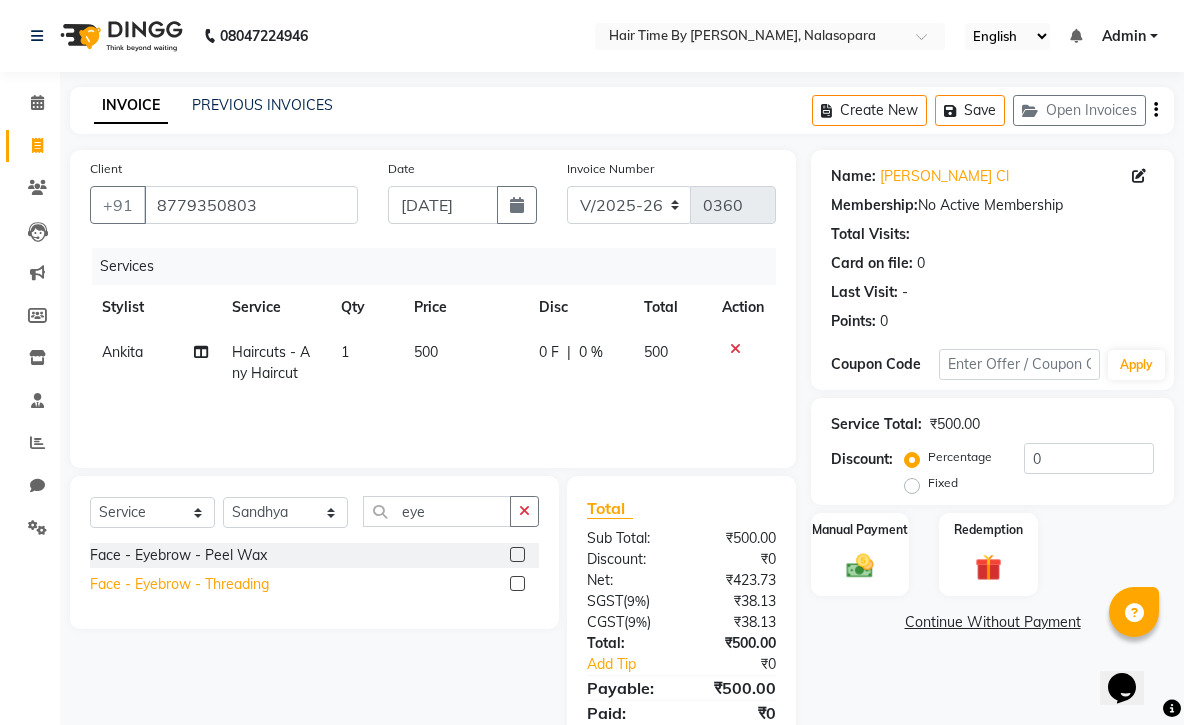 click on "Face - Eyebrow - Threading" 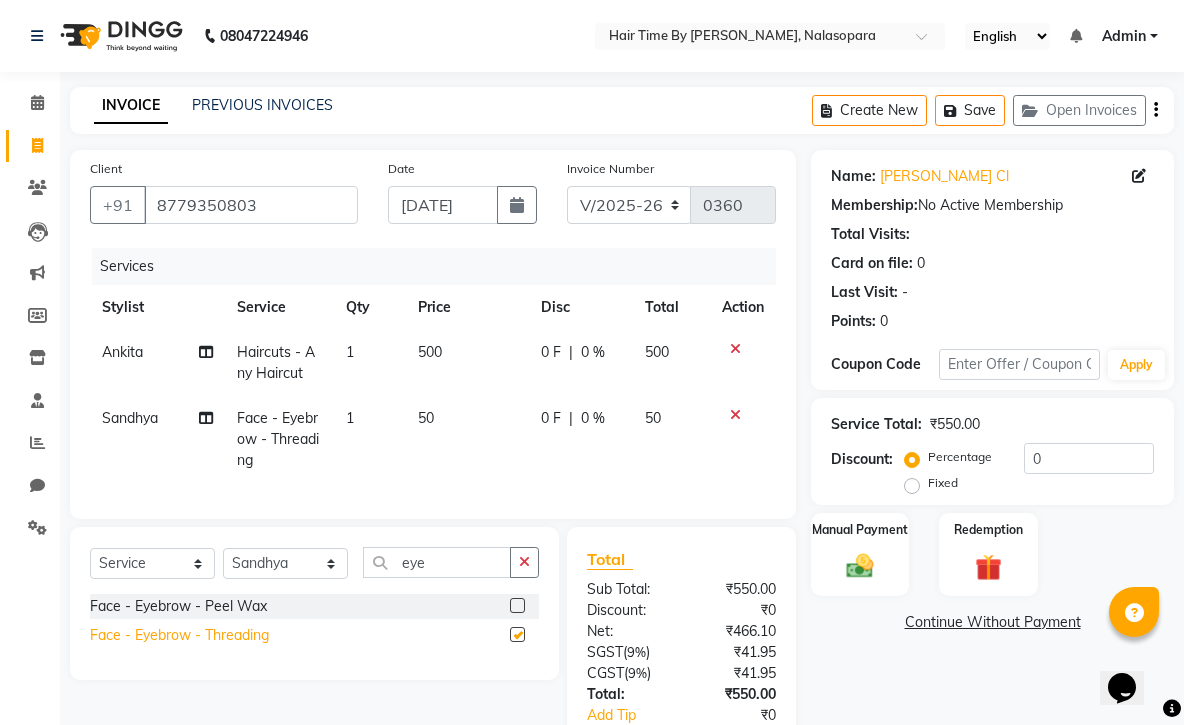 checkbox on "false" 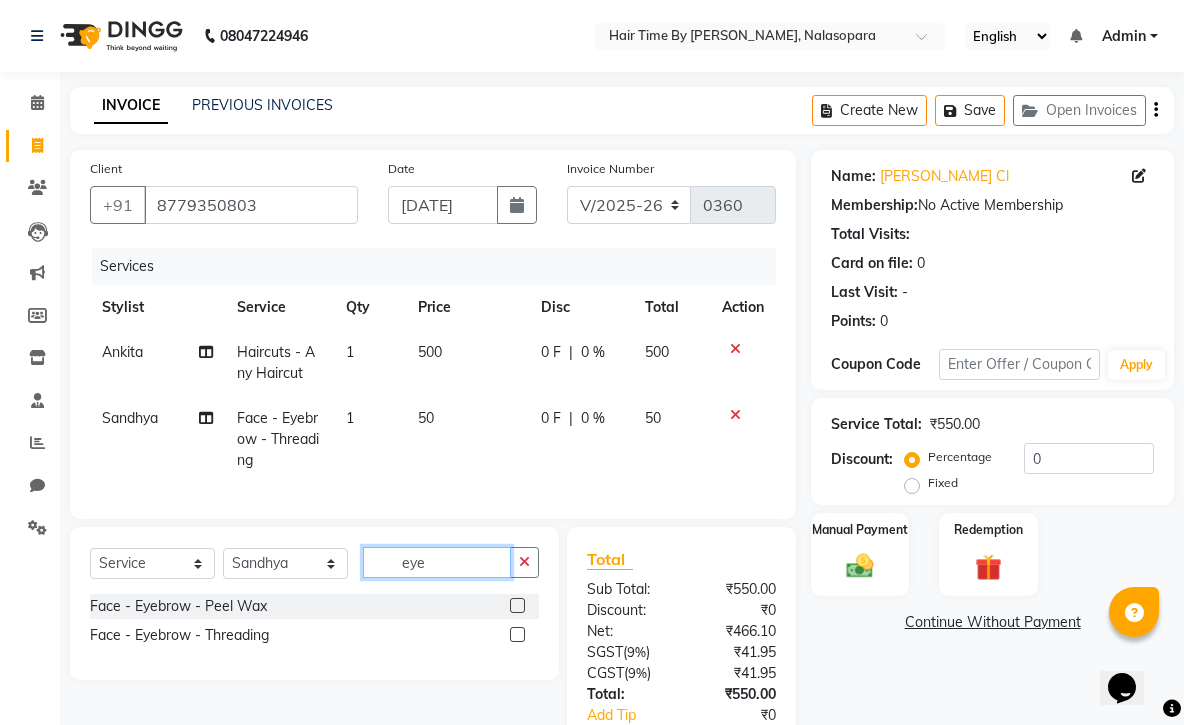 click on "eye" 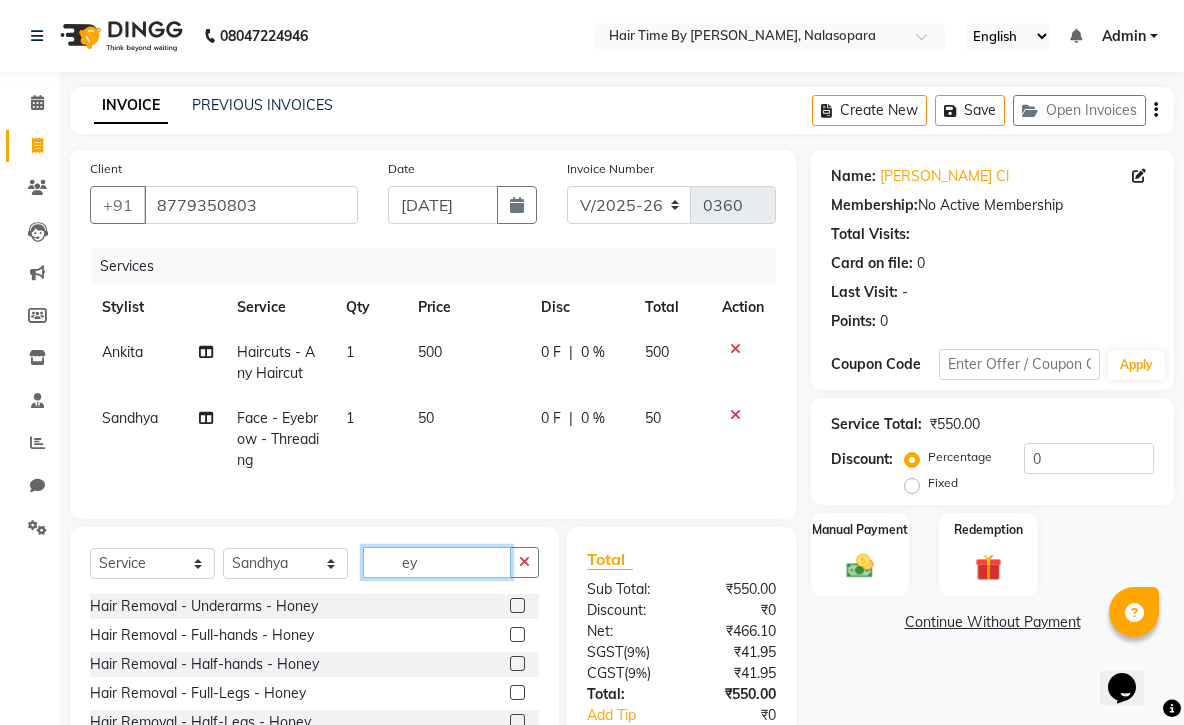 type on "e" 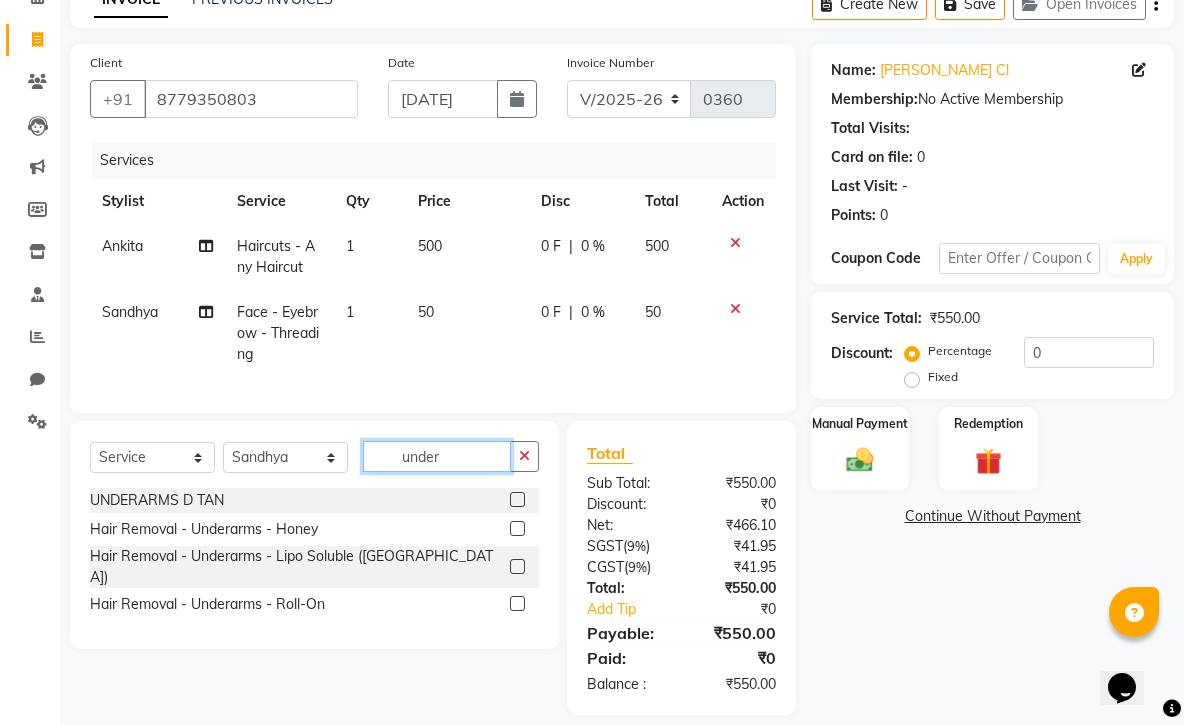 scroll, scrollTop: 141, scrollLeft: 0, axis: vertical 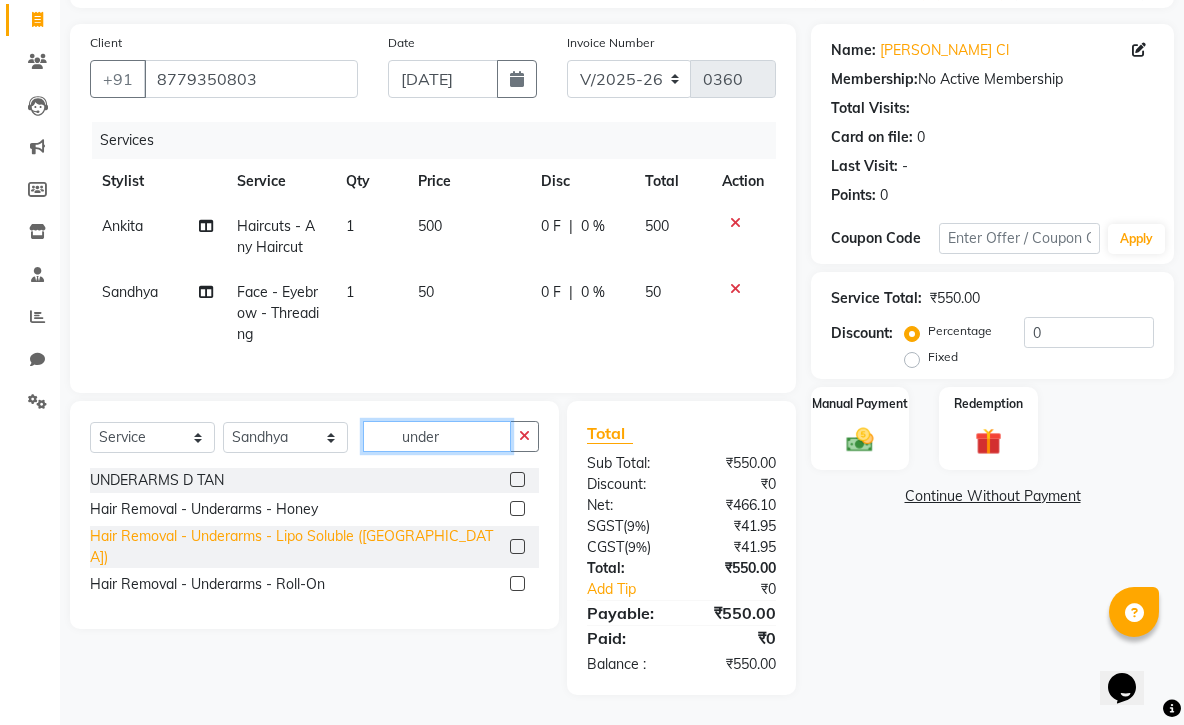 type on "under" 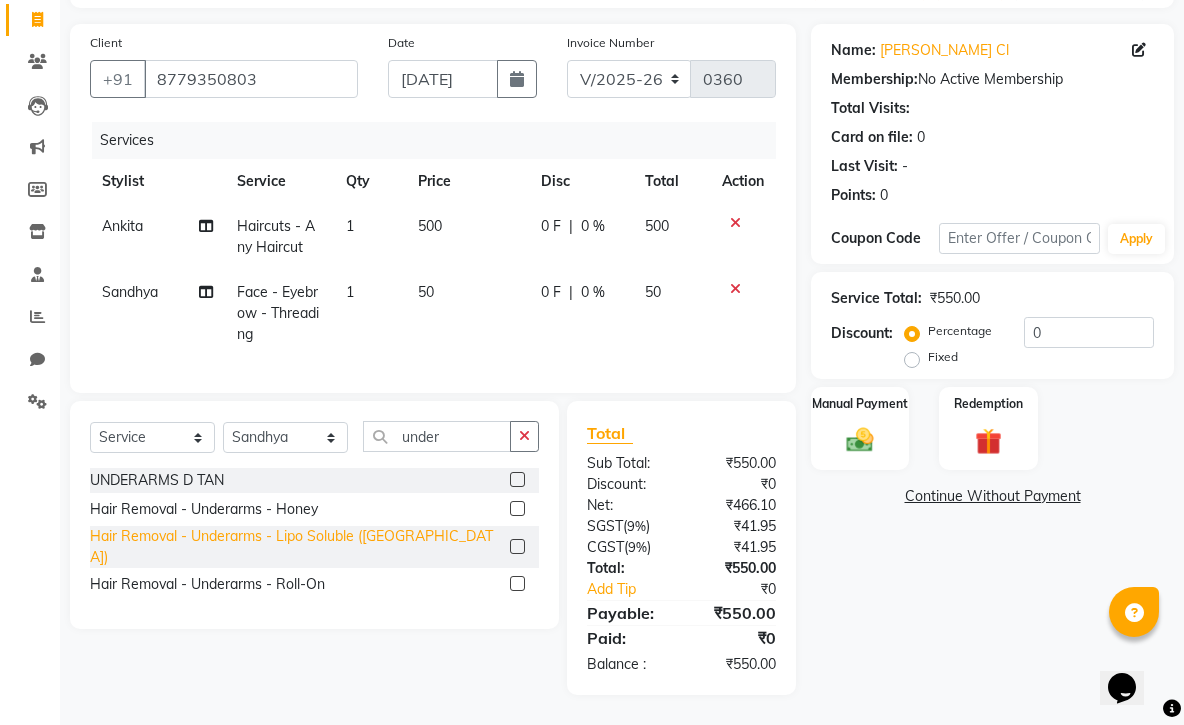 click on "Hair Removal - Underarms - Lipo Soluble ([GEOGRAPHIC_DATA])" 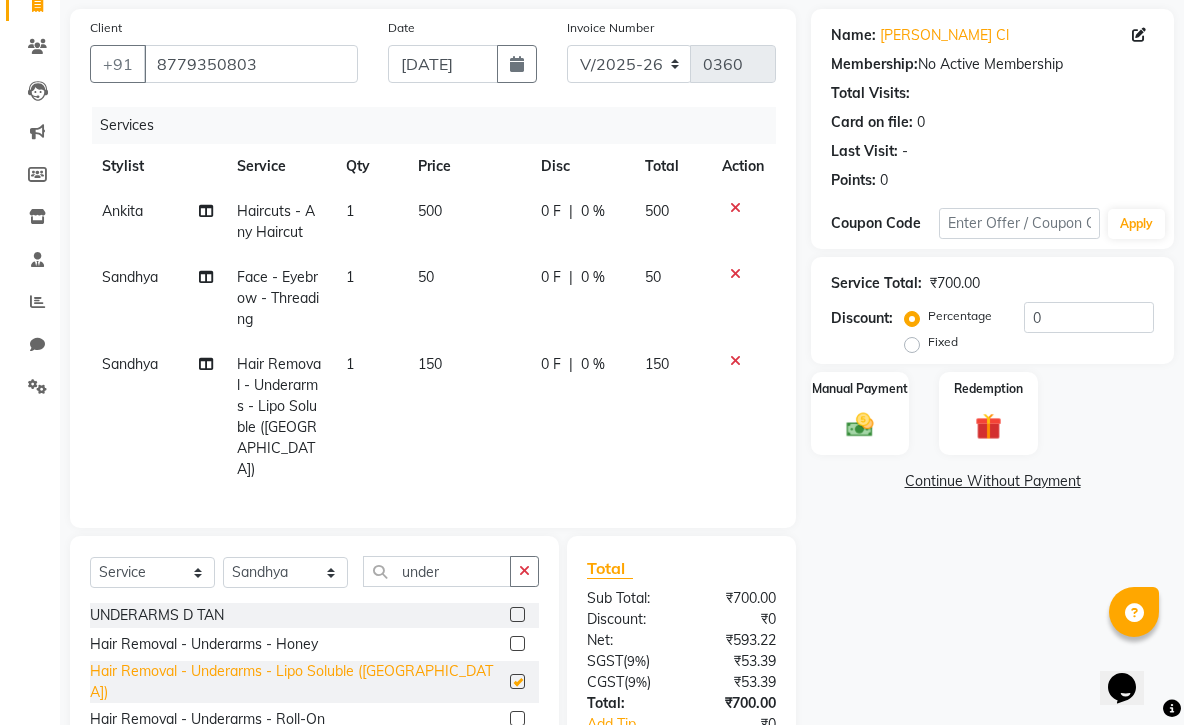 checkbox on "false" 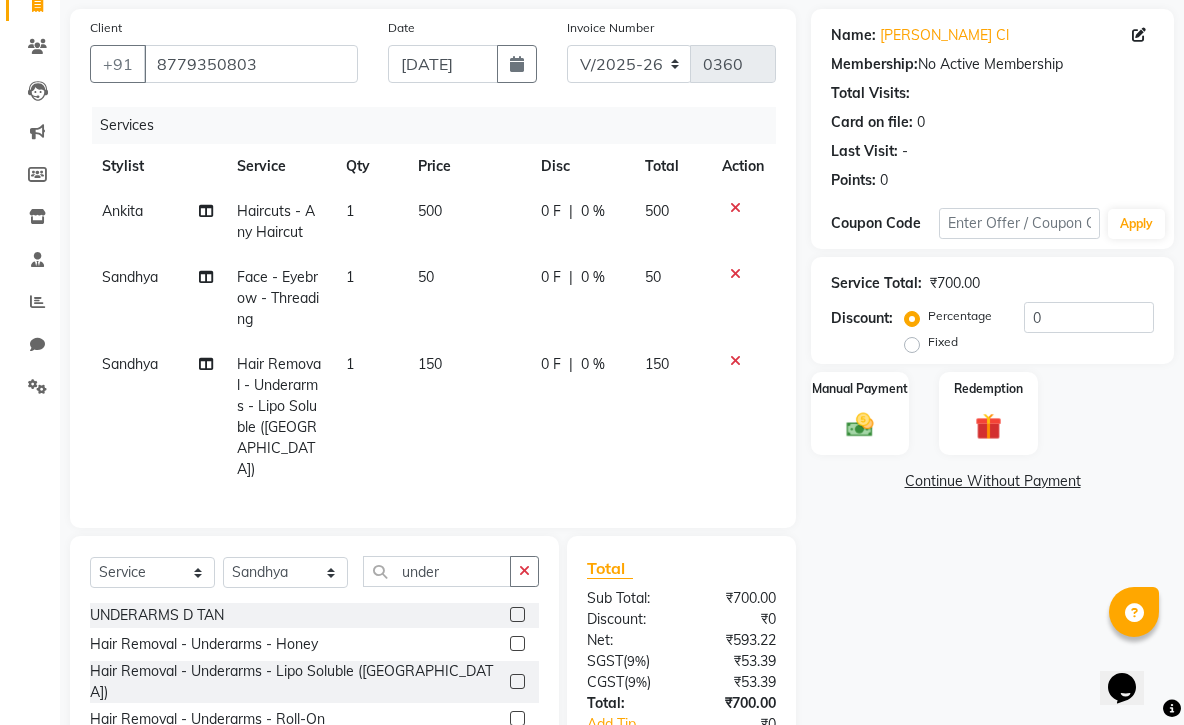 click on "150" 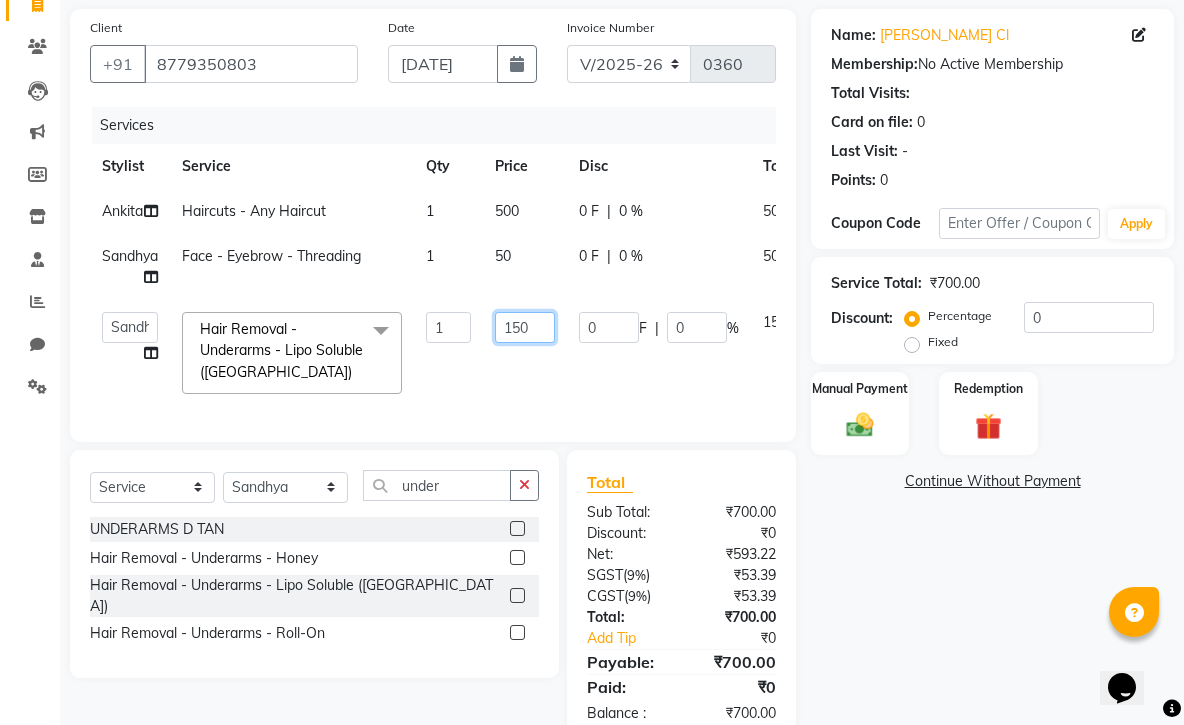 click on "150" 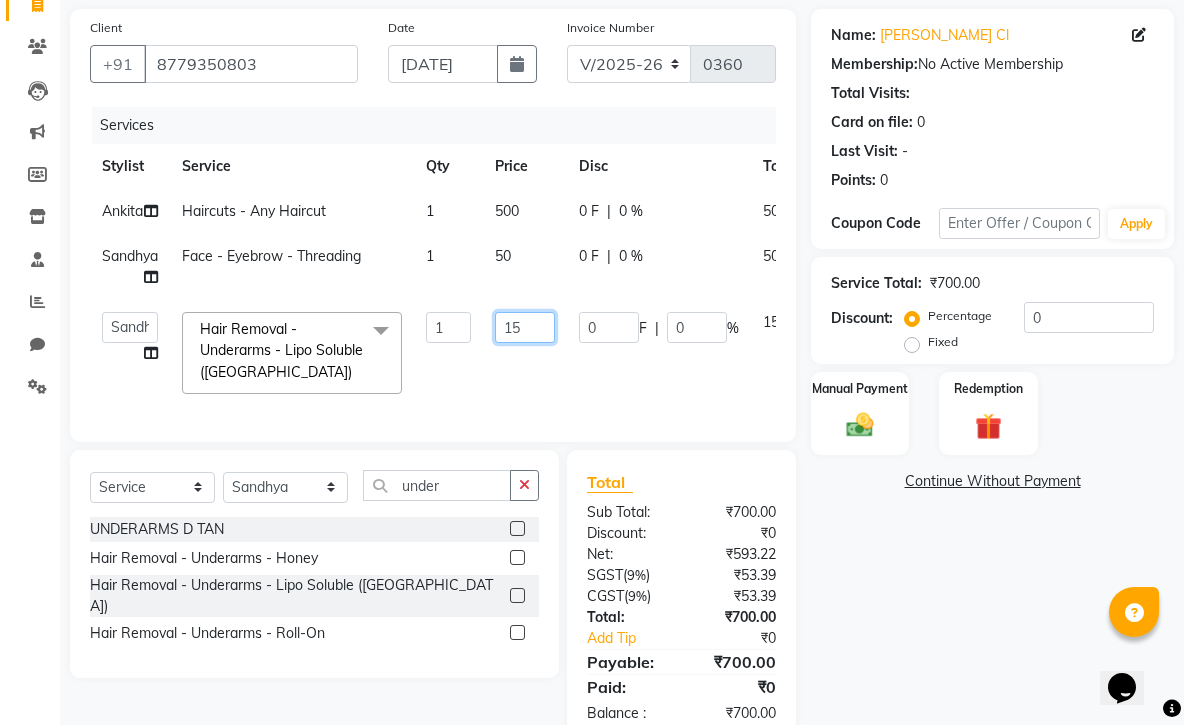 type on "1" 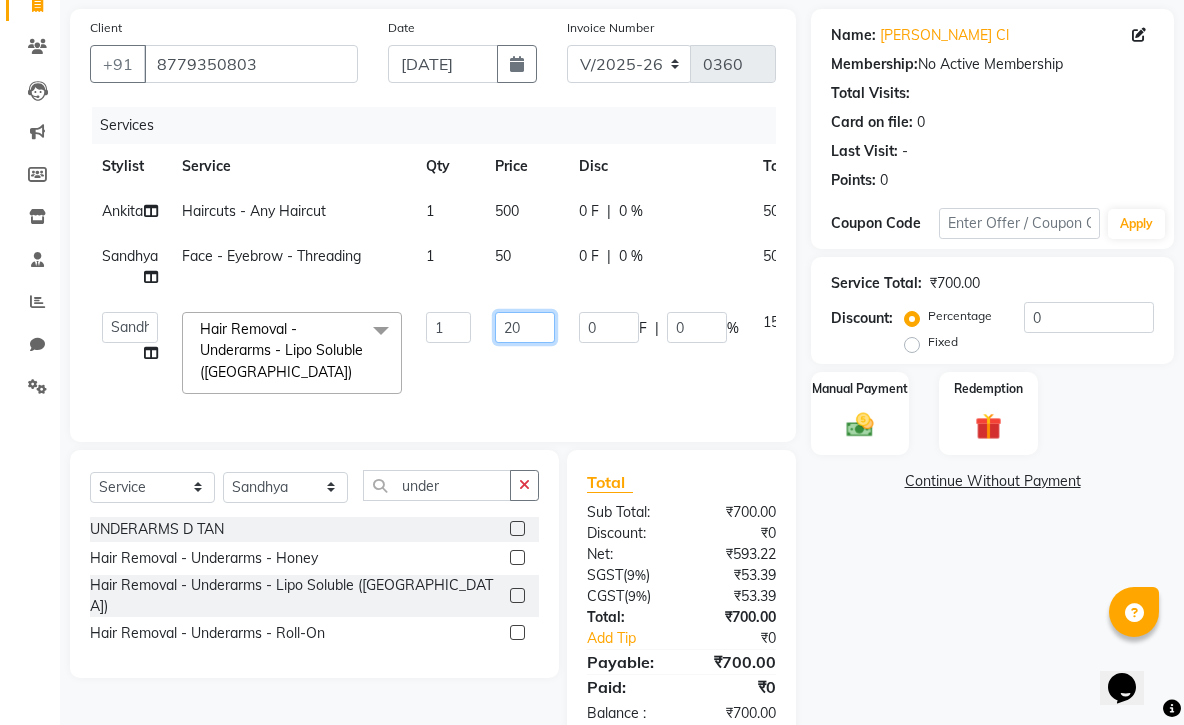 type on "200" 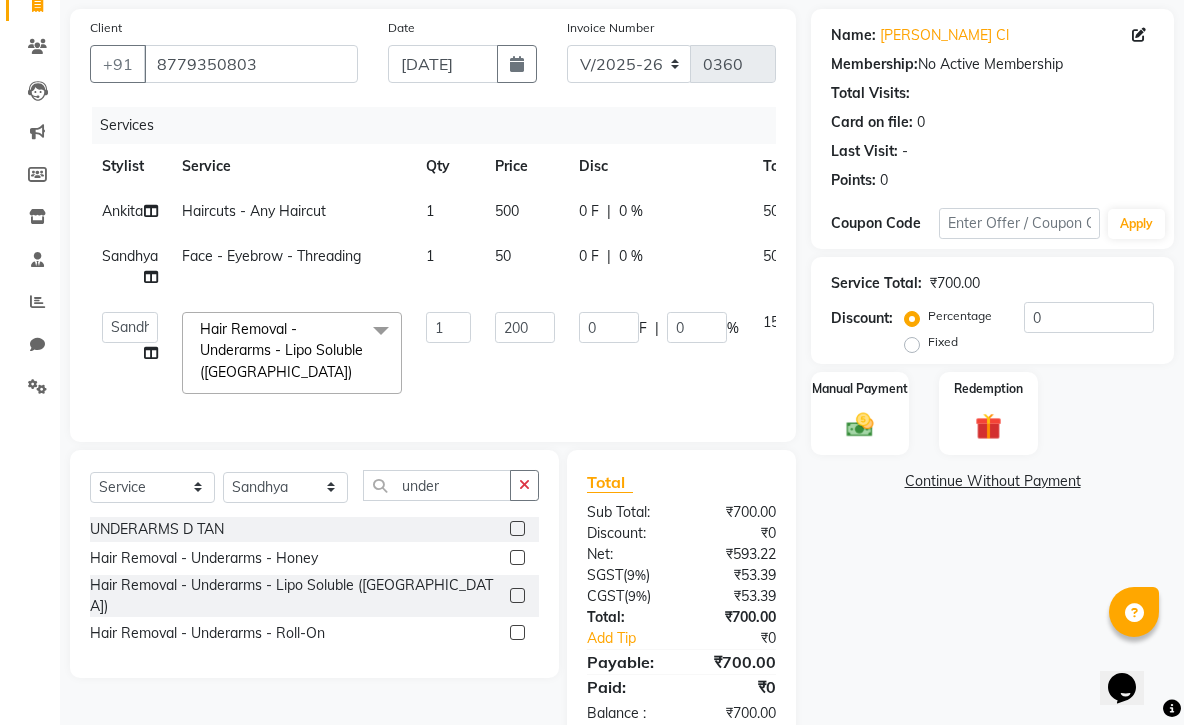 click on "200" 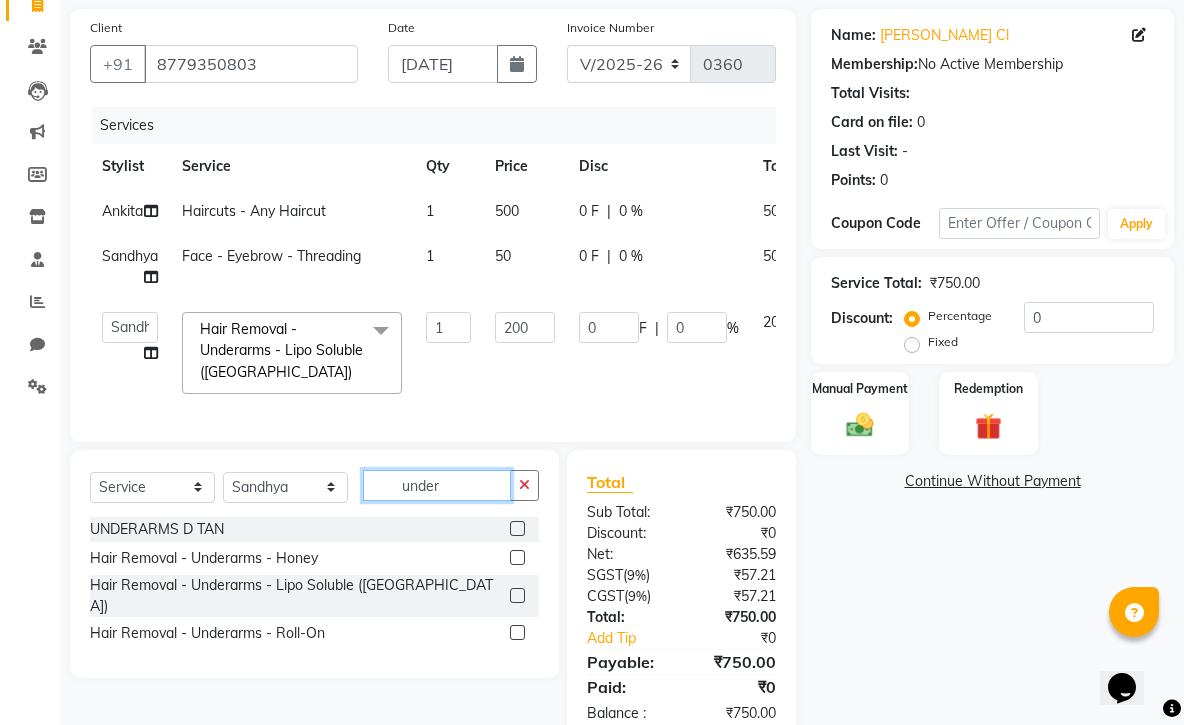 click on "under" 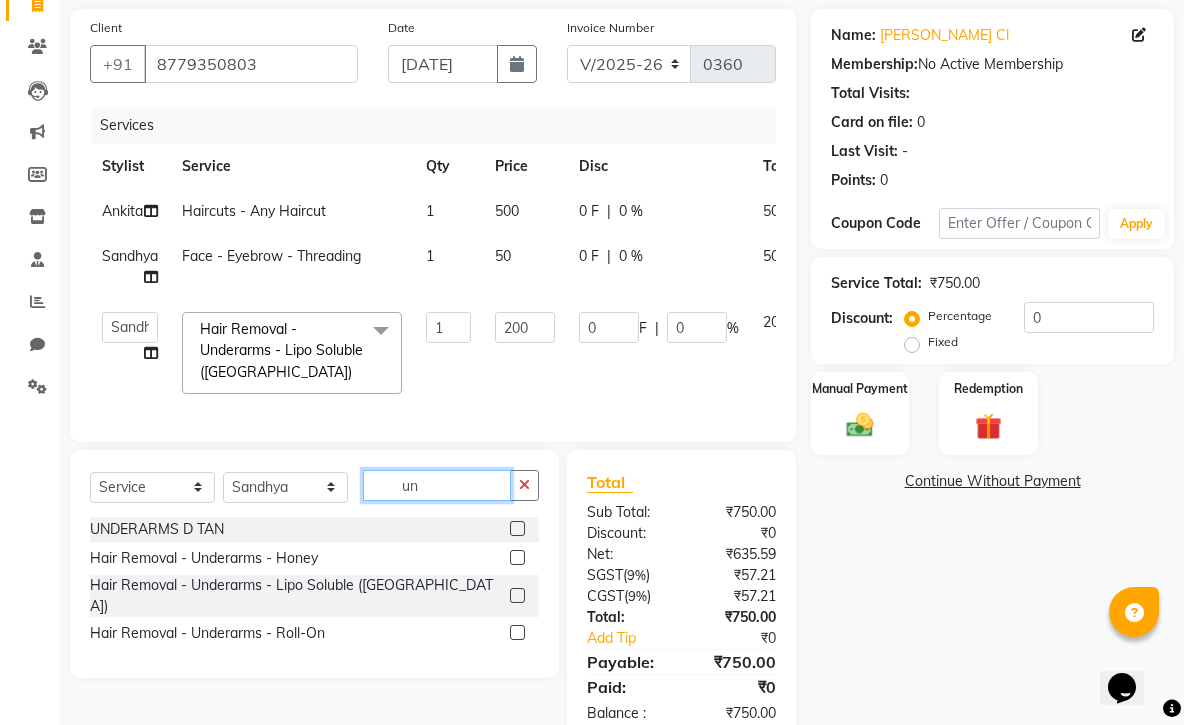 type on "u" 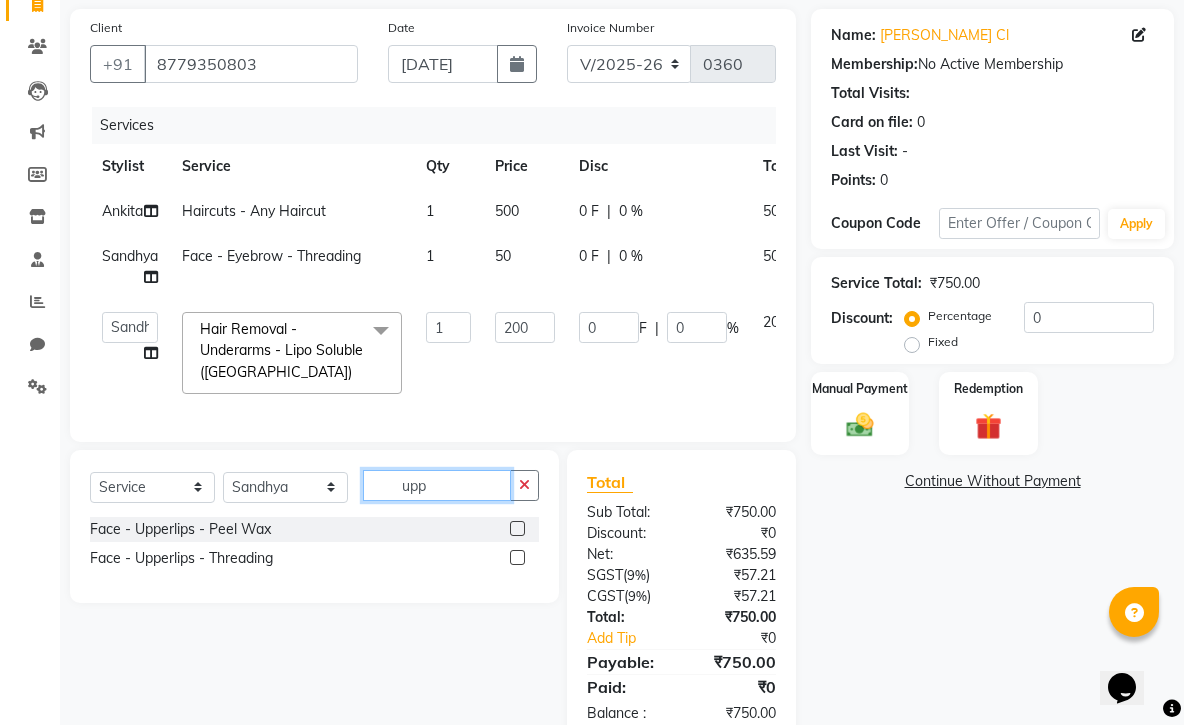 type on "upp" 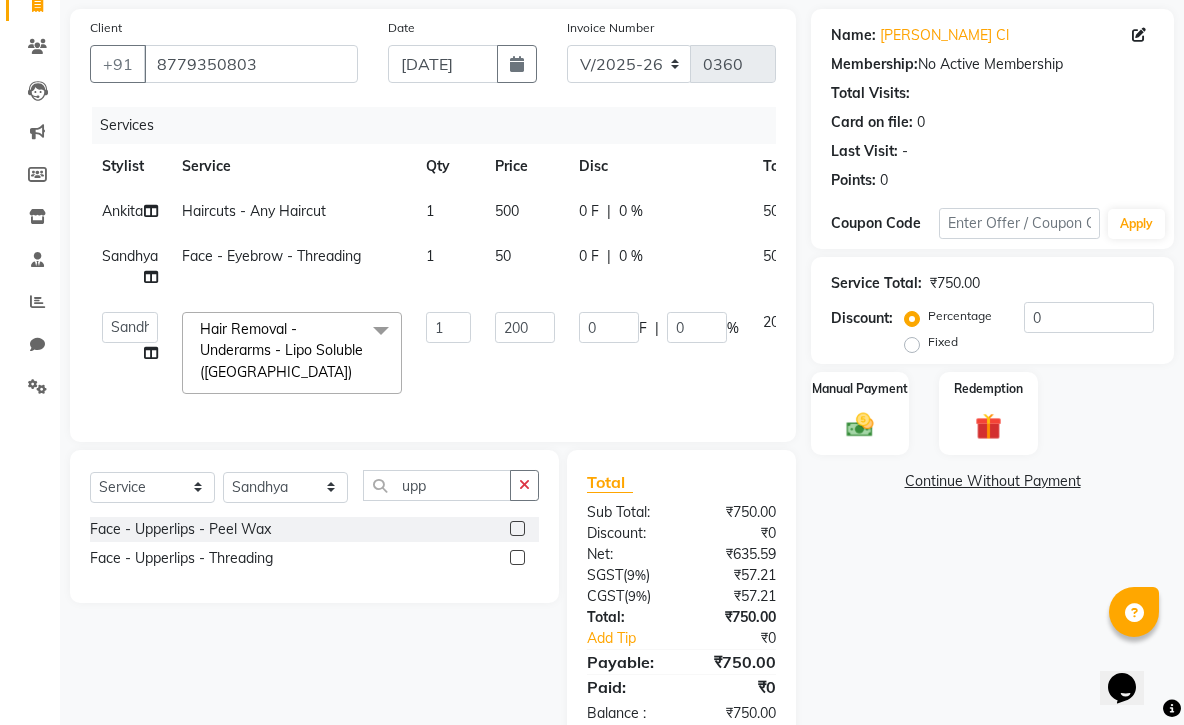 click 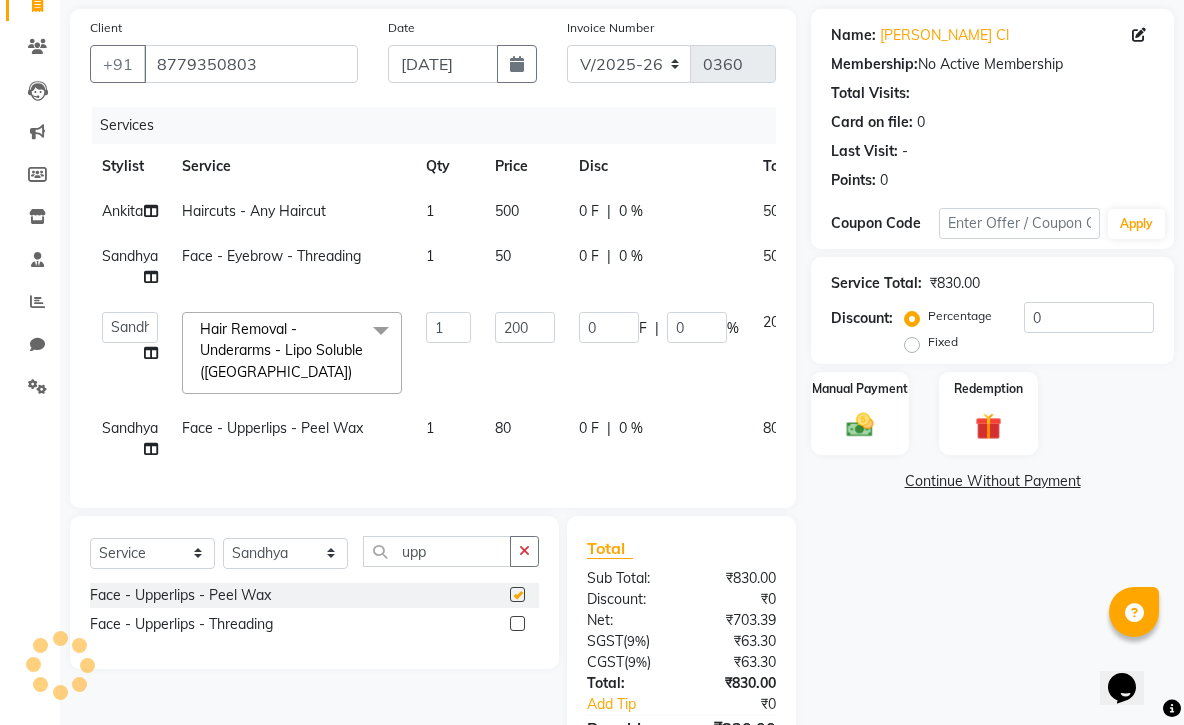 checkbox on "false" 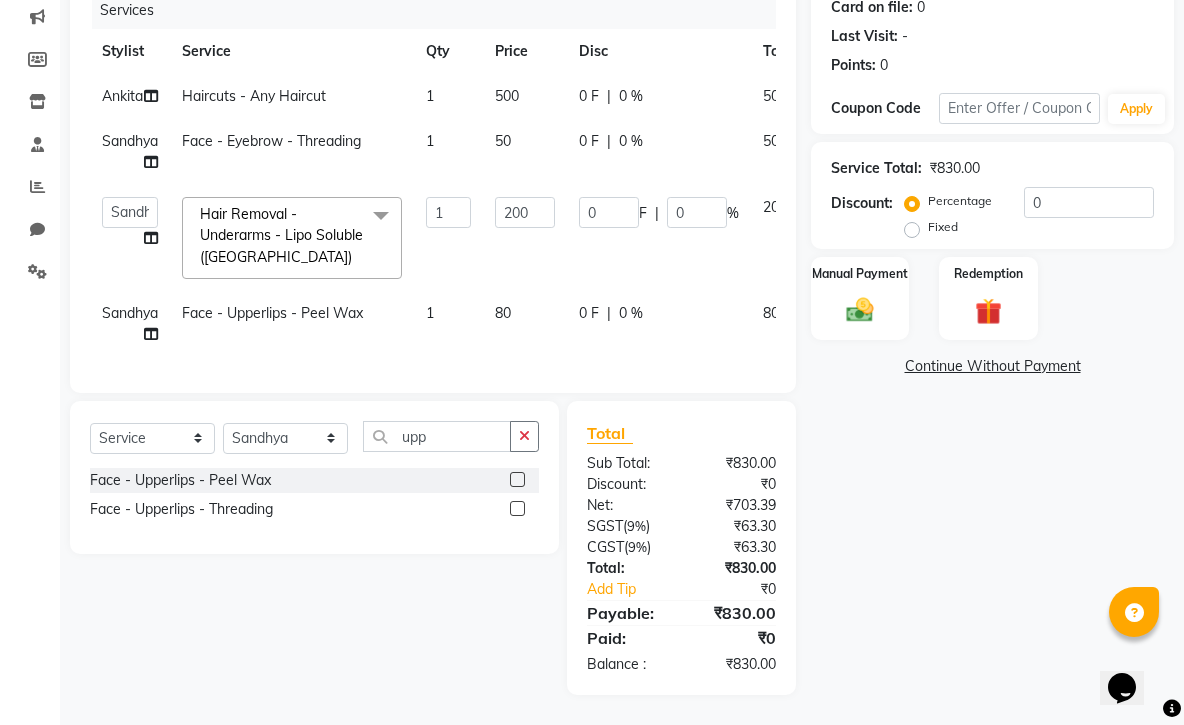 scroll, scrollTop: 263, scrollLeft: 0, axis: vertical 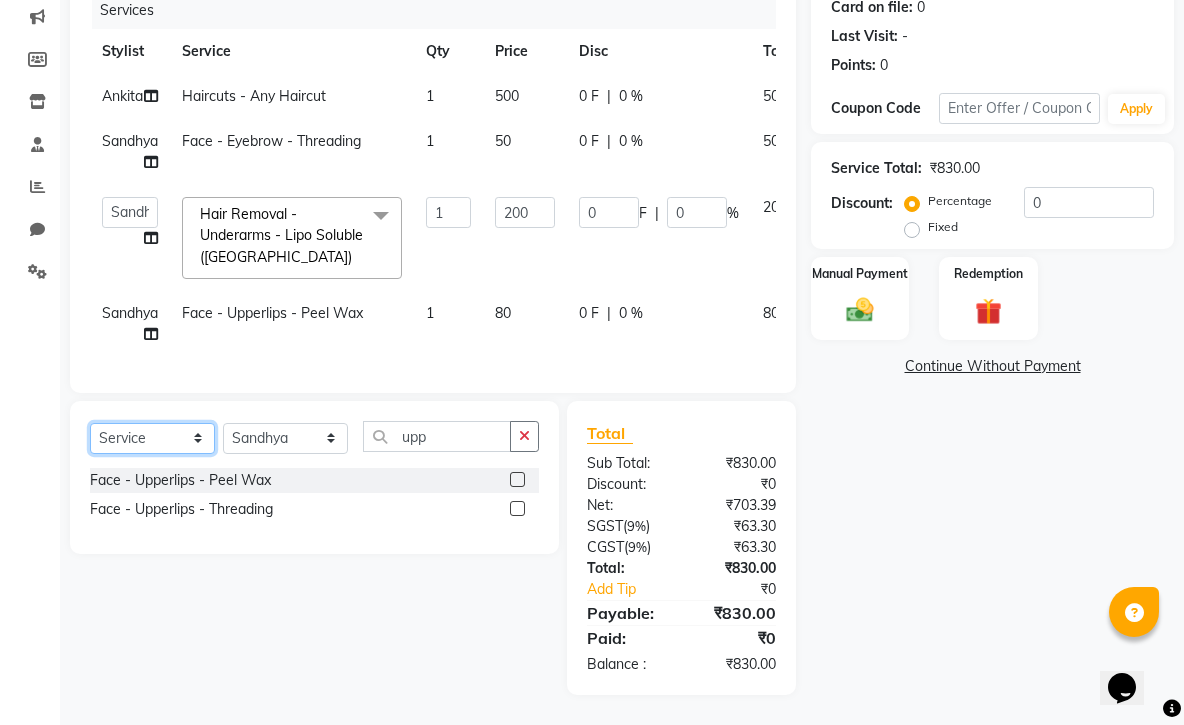 select on "product" 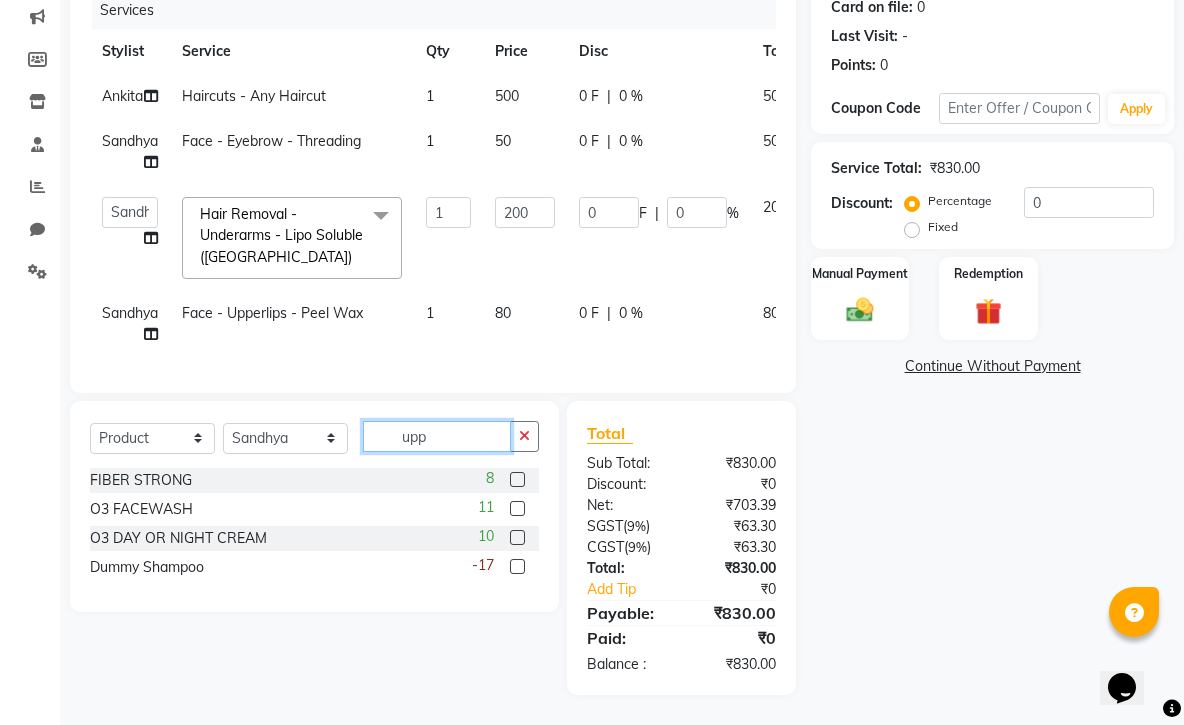 click on "upp" 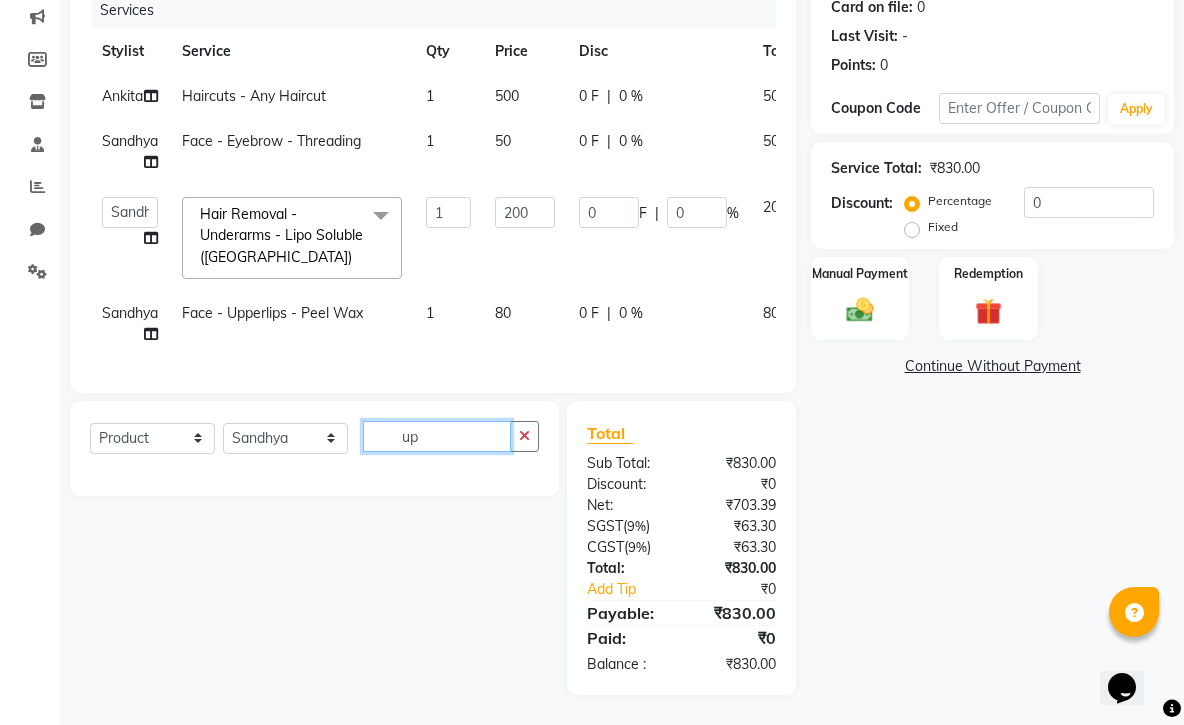 type on "u" 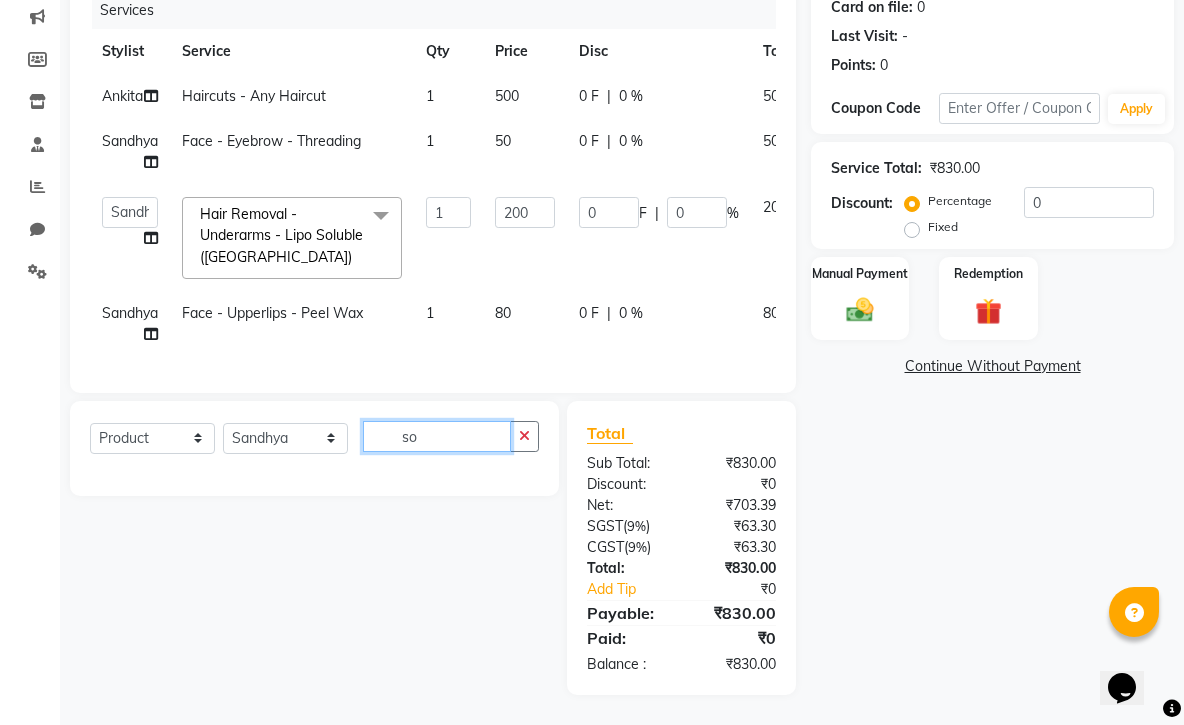 type on "s" 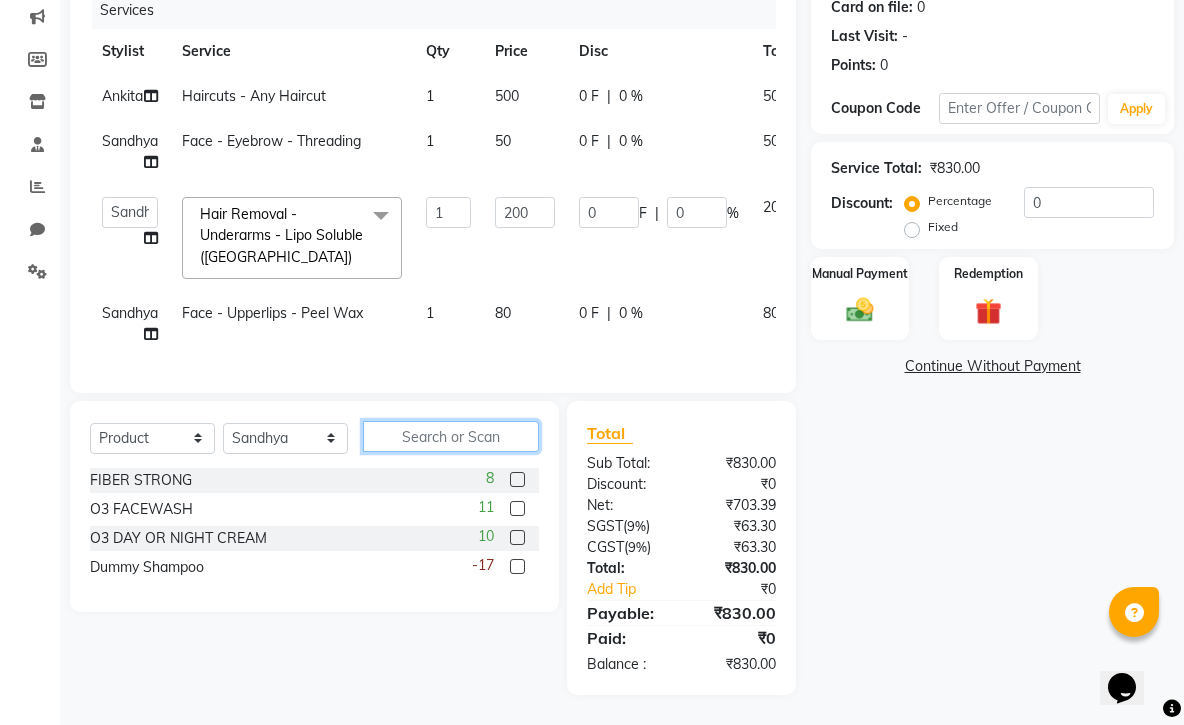 type 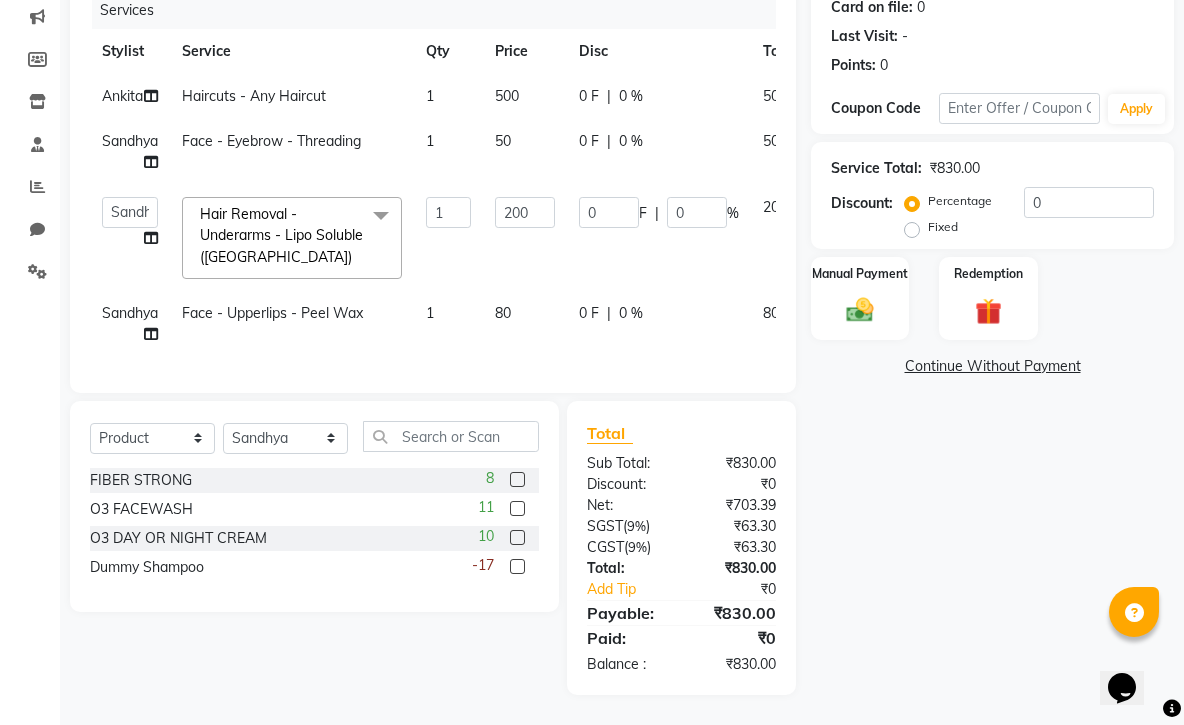 click 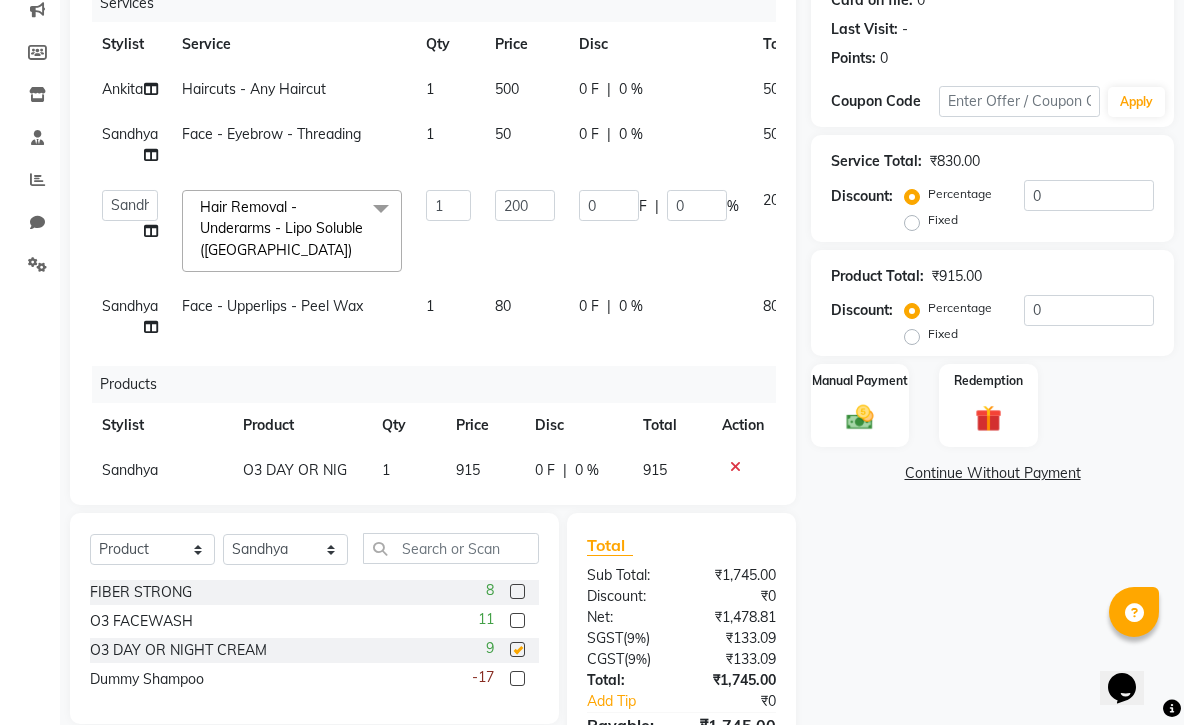 checkbox on "false" 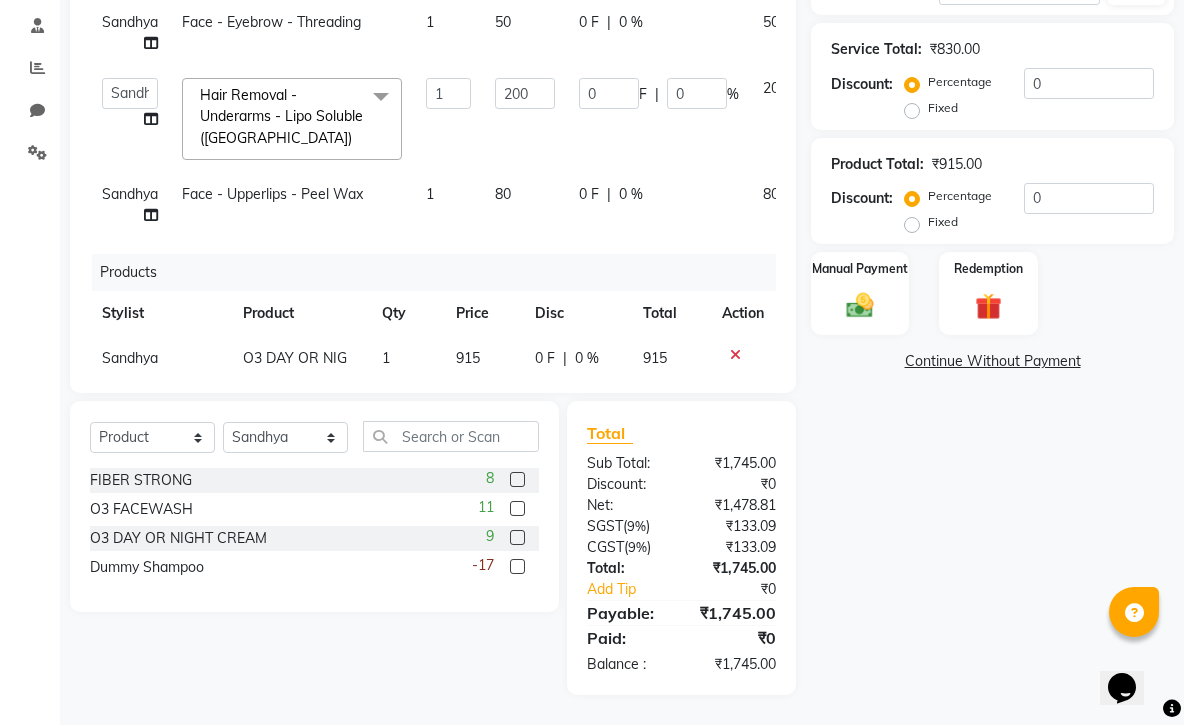 scroll, scrollTop: 375, scrollLeft: 0, axis: vertical 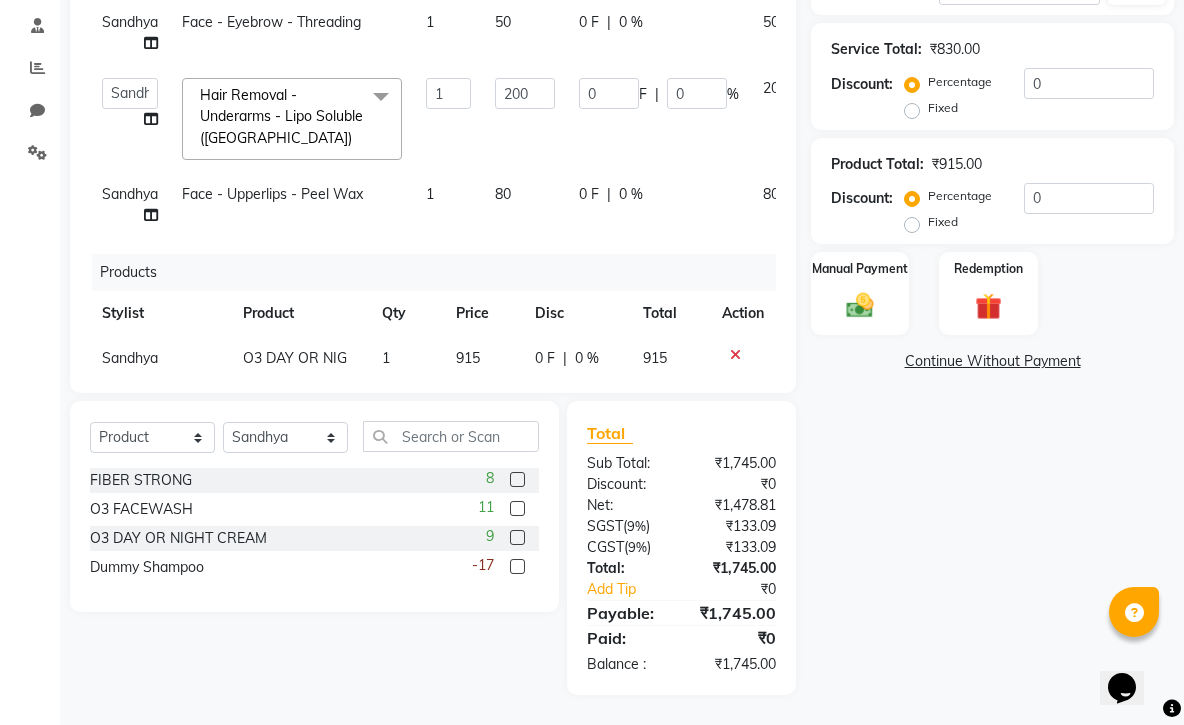 click 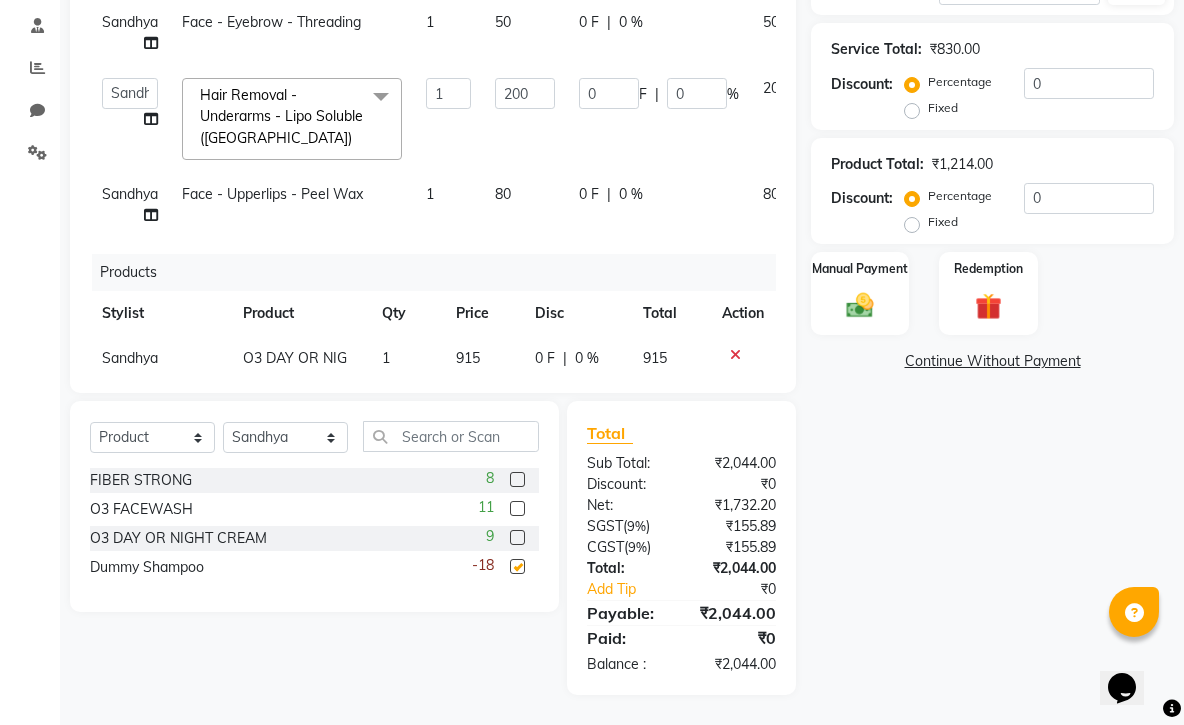 checkbox on "false" 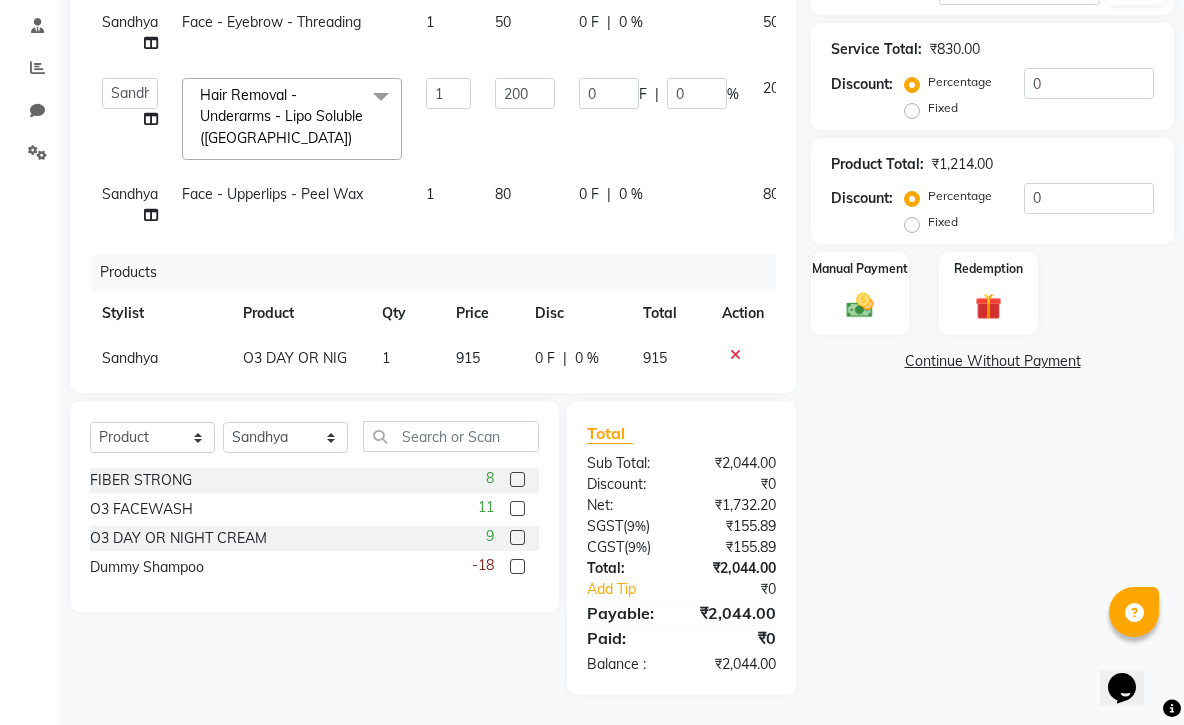 scroll, scrollTop: 375, scrollLeft: 0, axis: vertical 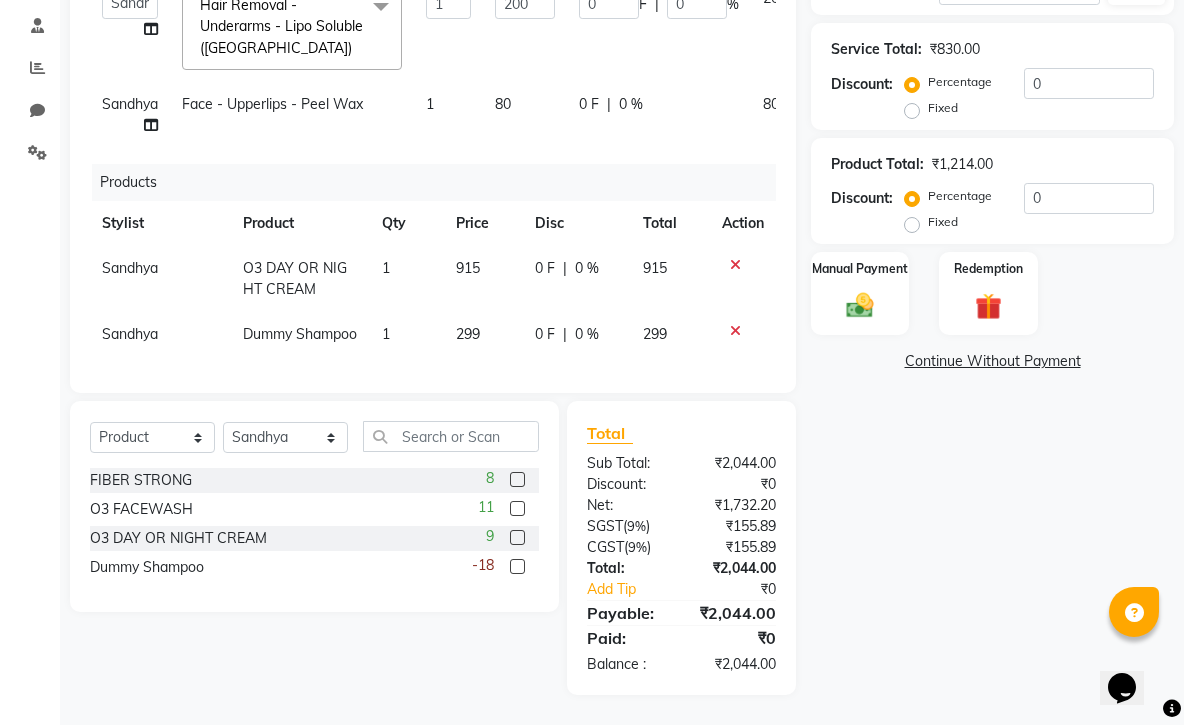 click on "299" 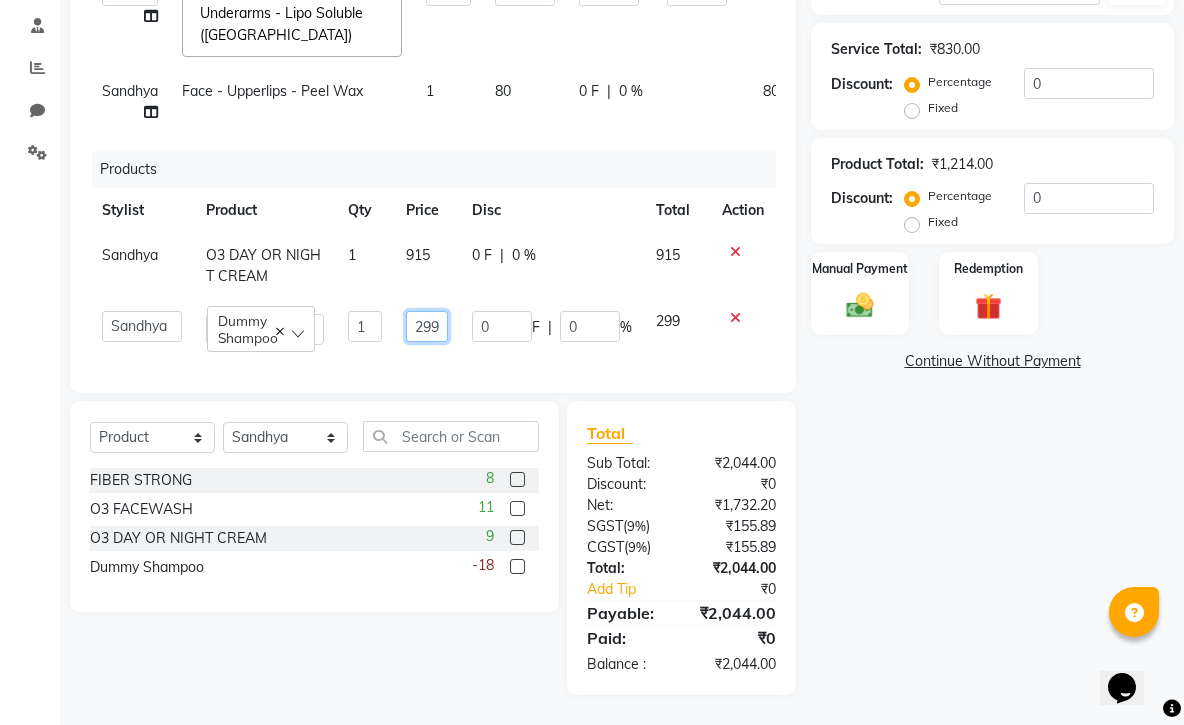 click on "299" 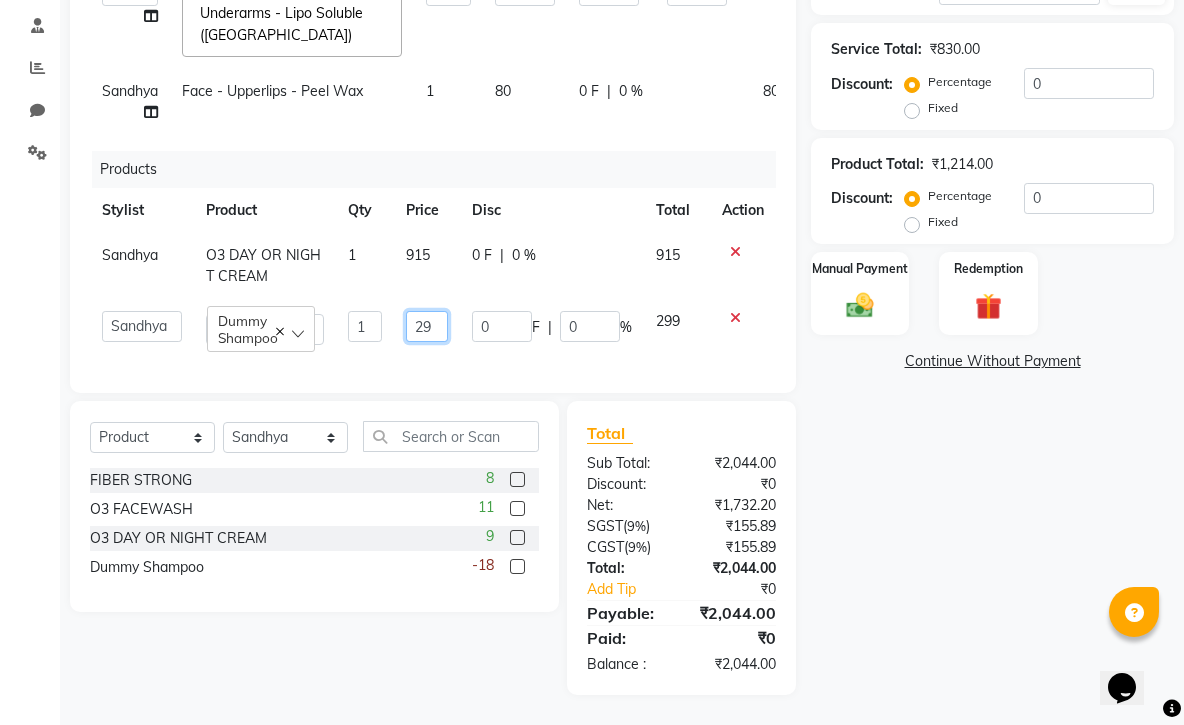 type on "9" 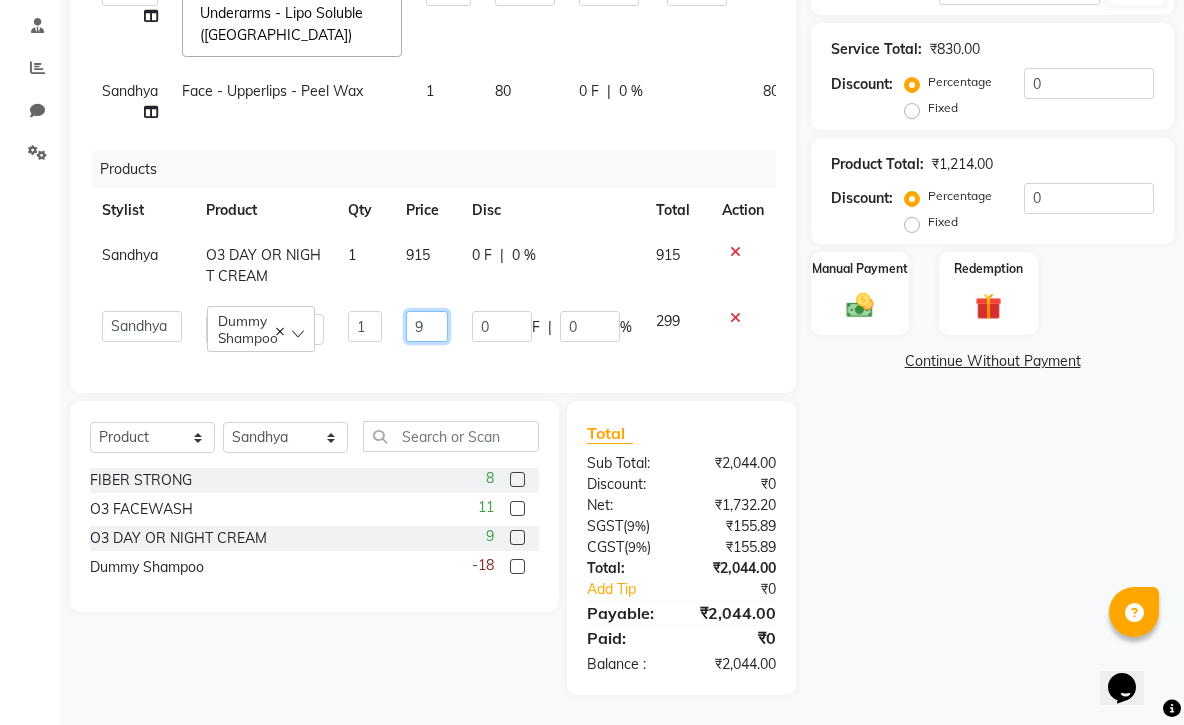 click on "9" 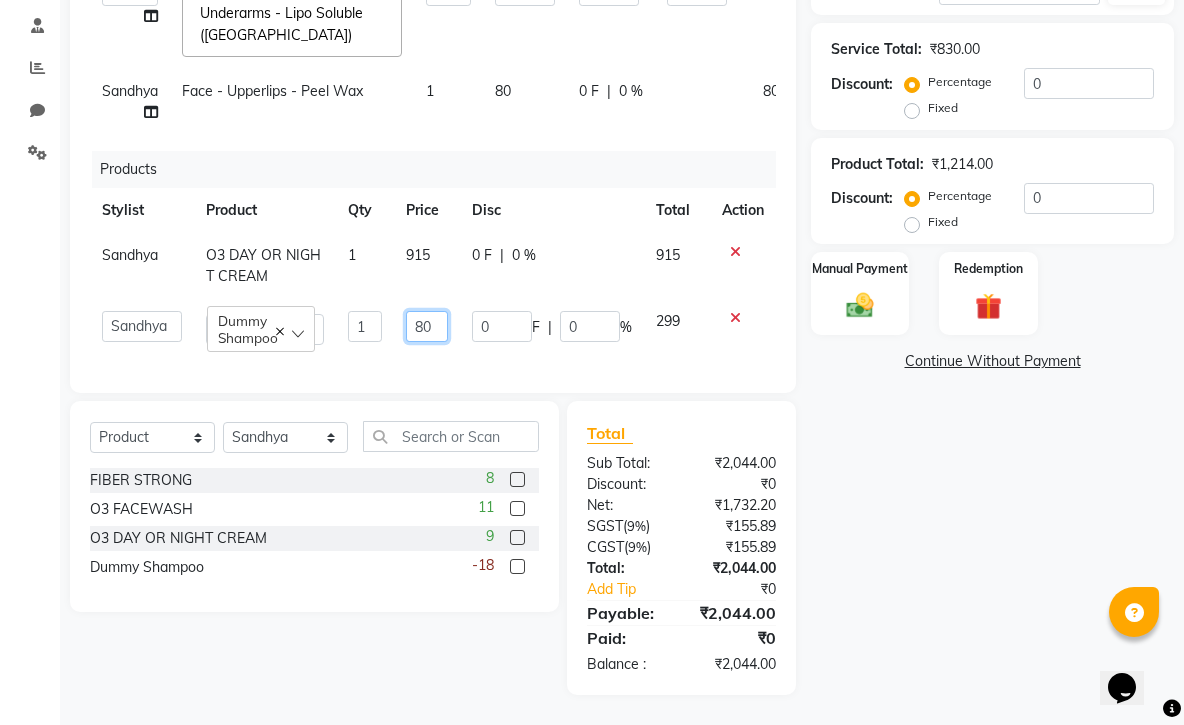 type on "805" 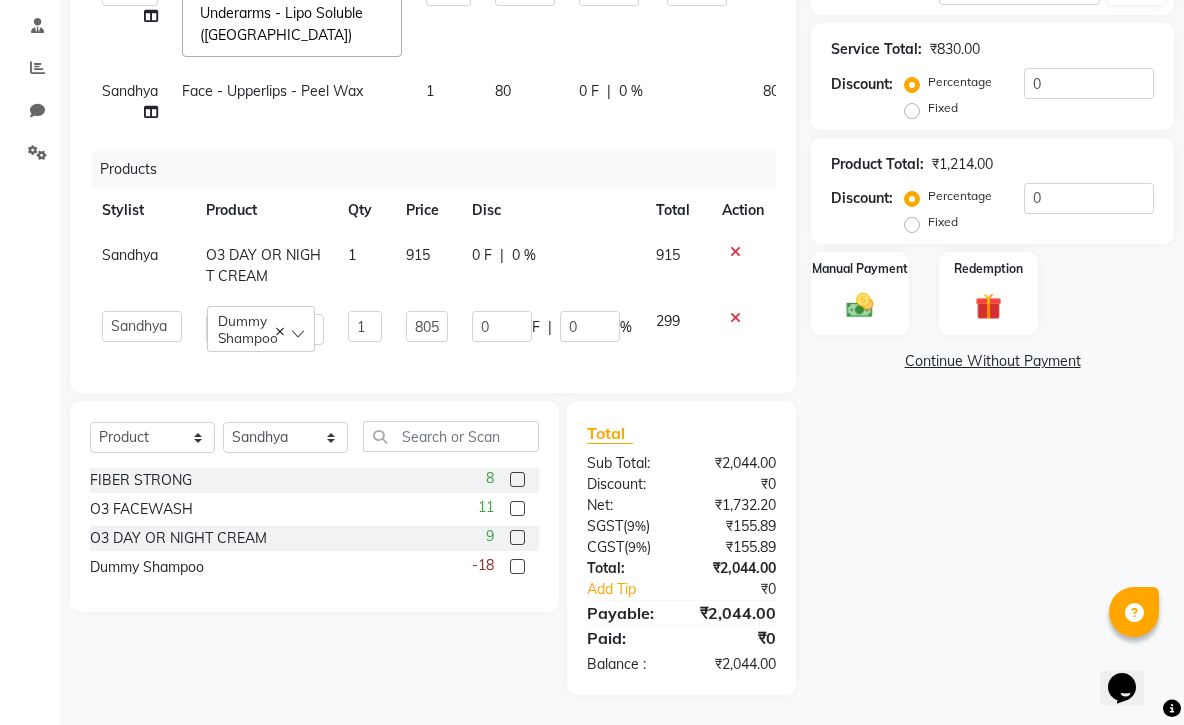 click 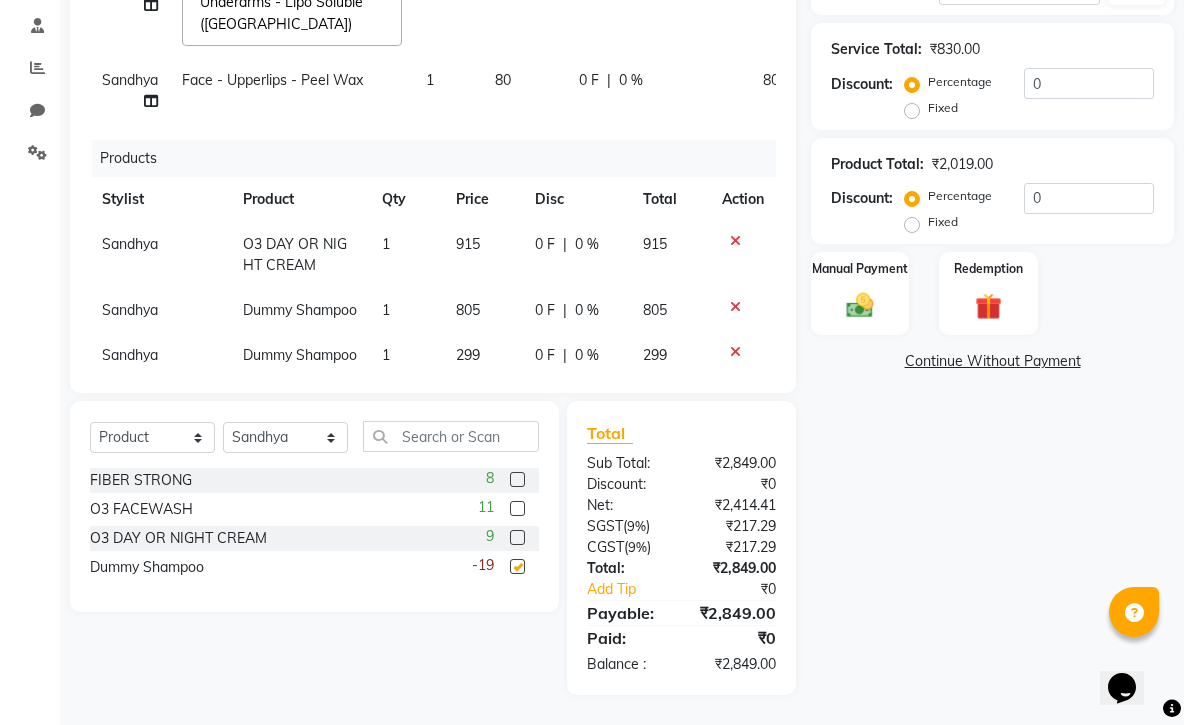 checkbox on "false" 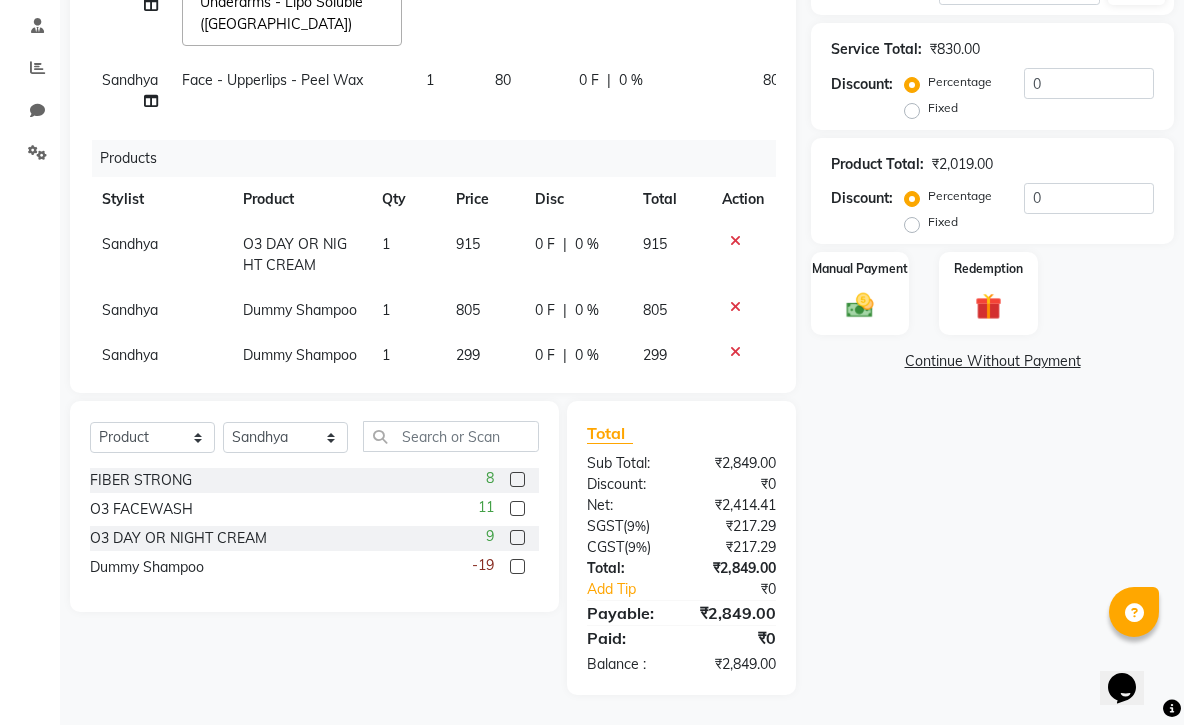 click on "805" 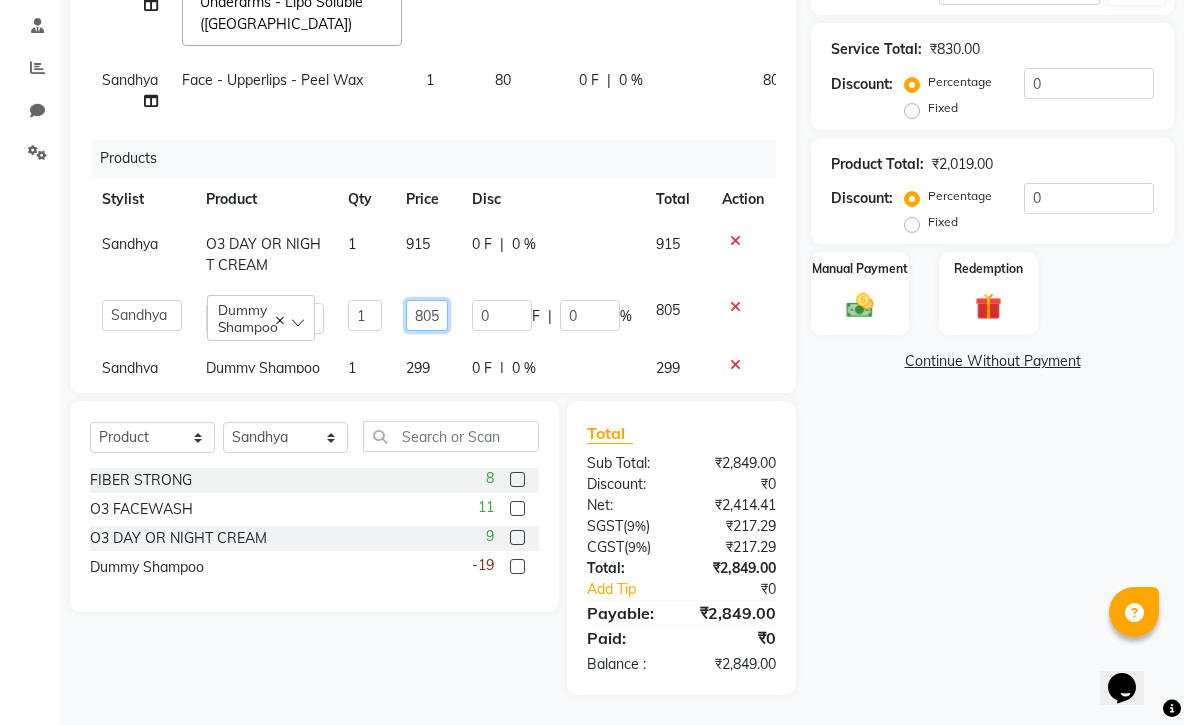 click on "805" 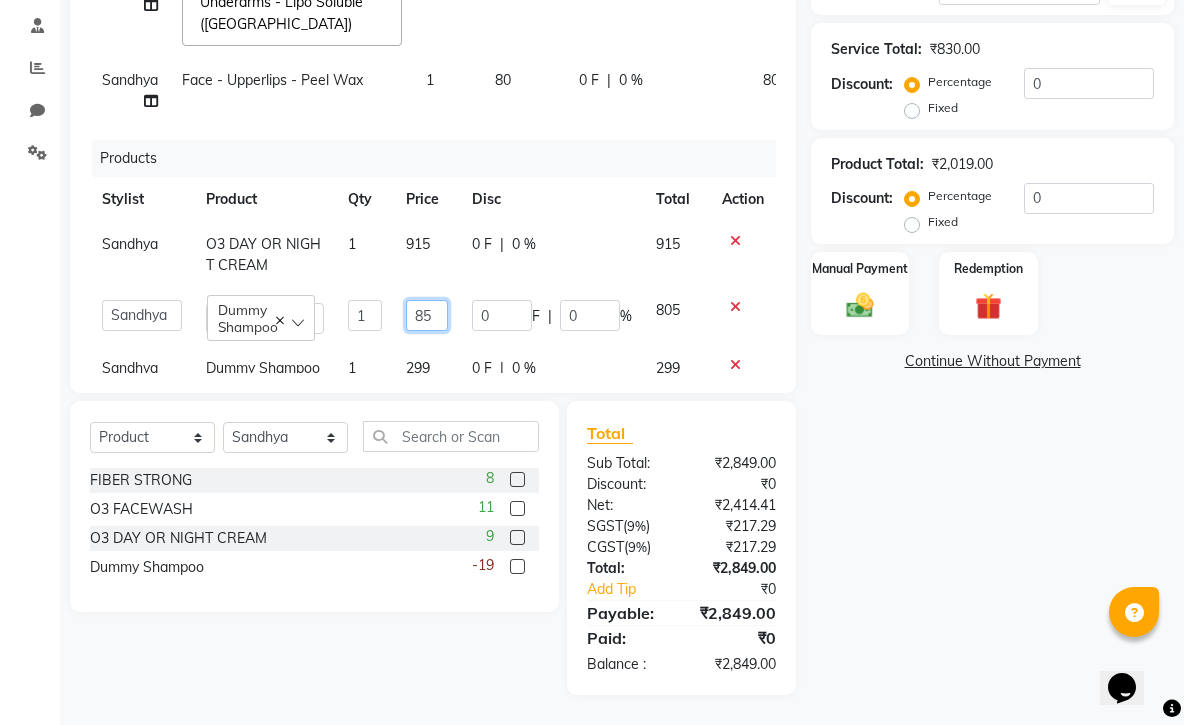 type on "5" 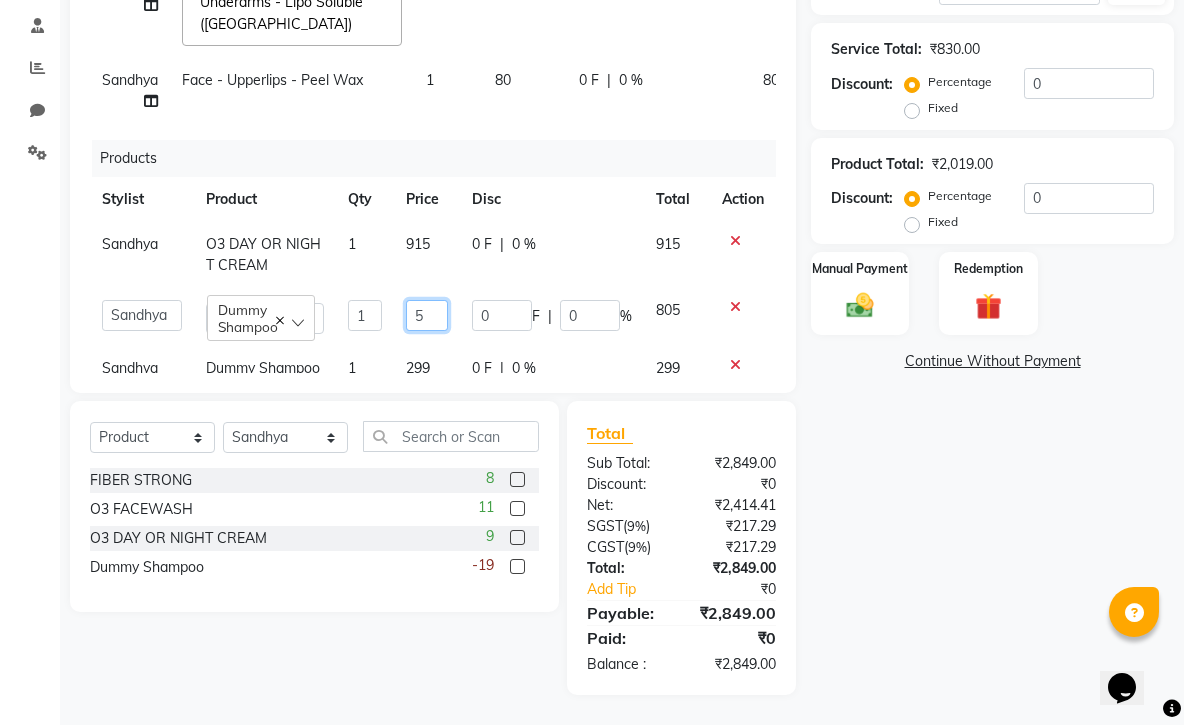 click on "5" 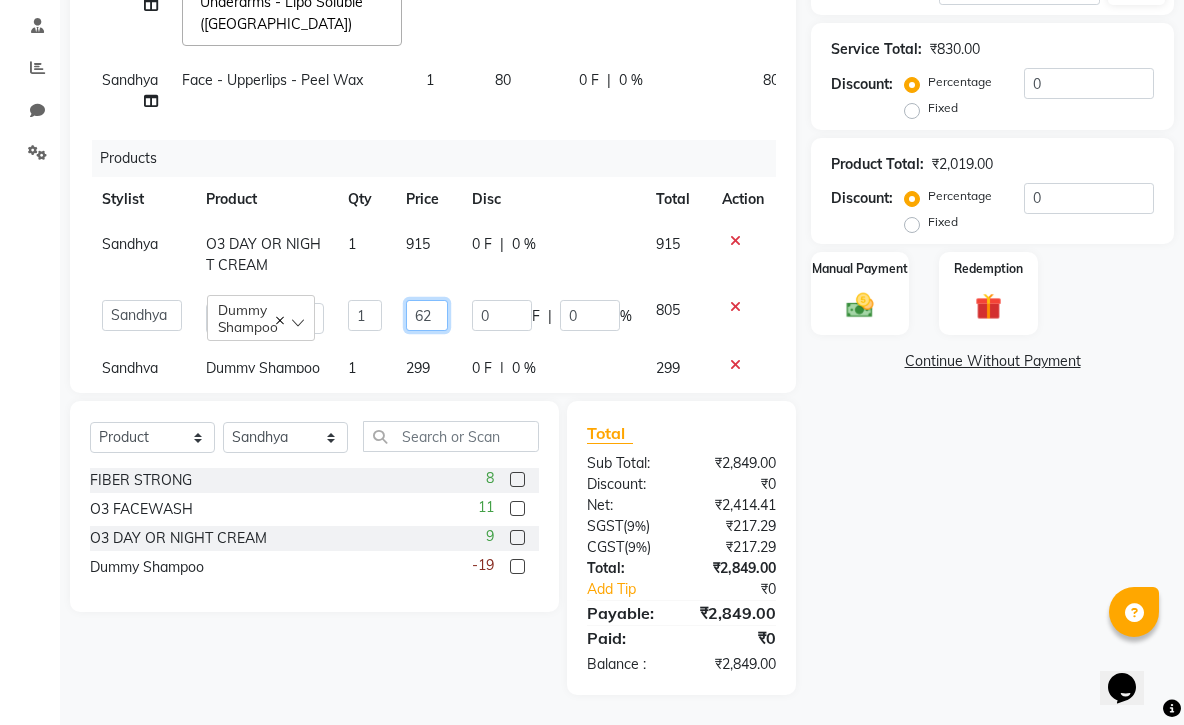 type on "625" 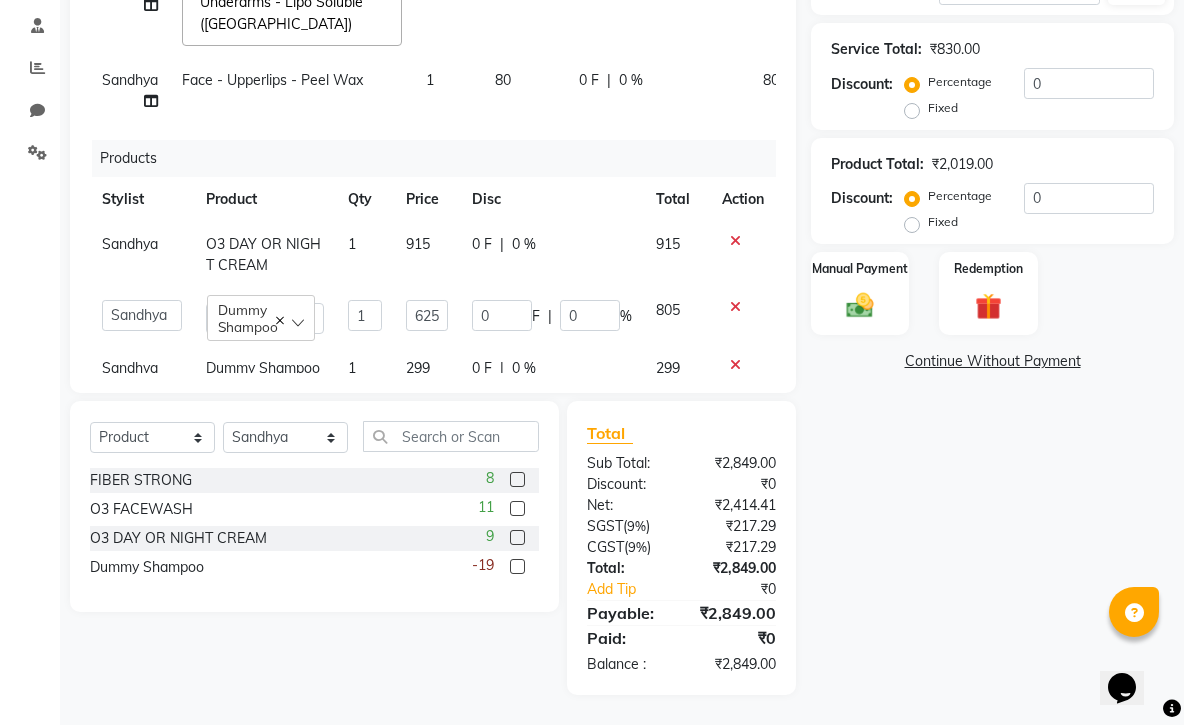 click on "Sandhya O3 DAY OR NIGHT CREAM 1 915 0 F | 0 % 915  [PERSON_NAME]    [PERSON_NAME]   [PERSON_NAME]   [PERSON_NAME]   Sandhya   [PERSON_NAME]   Dummy Shampoo  1 625 0 F | 0 % 805 [PERSON_NAME] 1 299 0 F | 0 % 299" 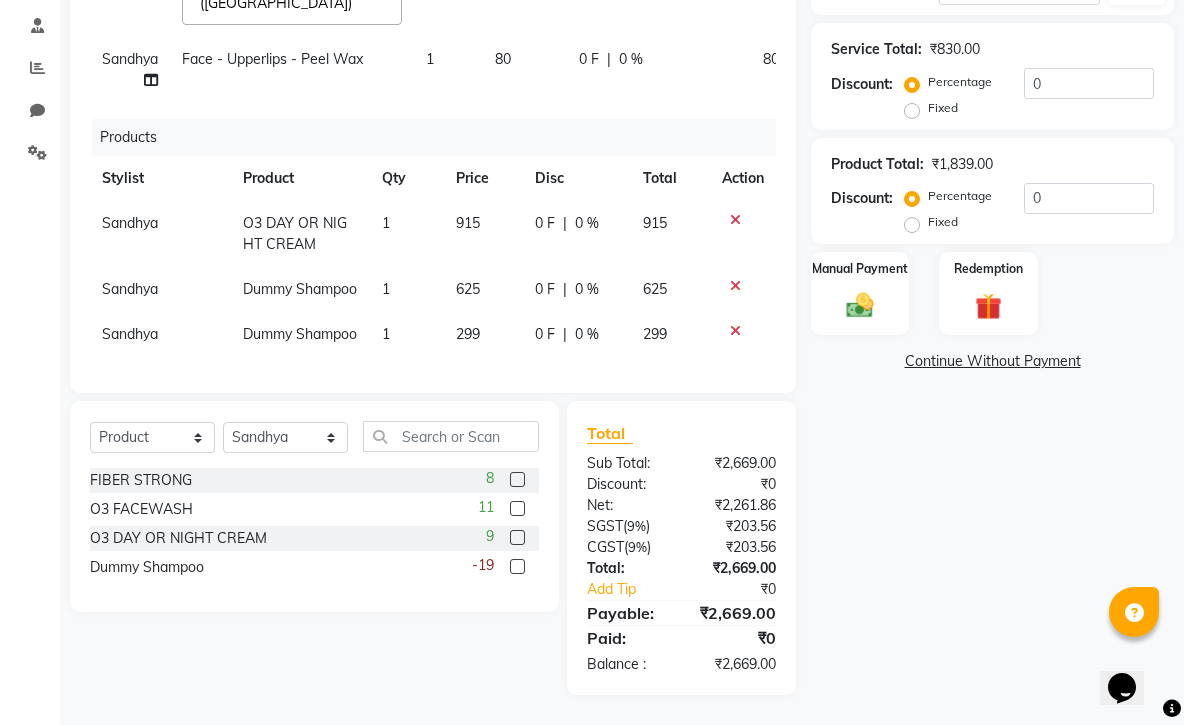 scroll, scrollTop: 191, scrollLeft: 0, axis: vertical 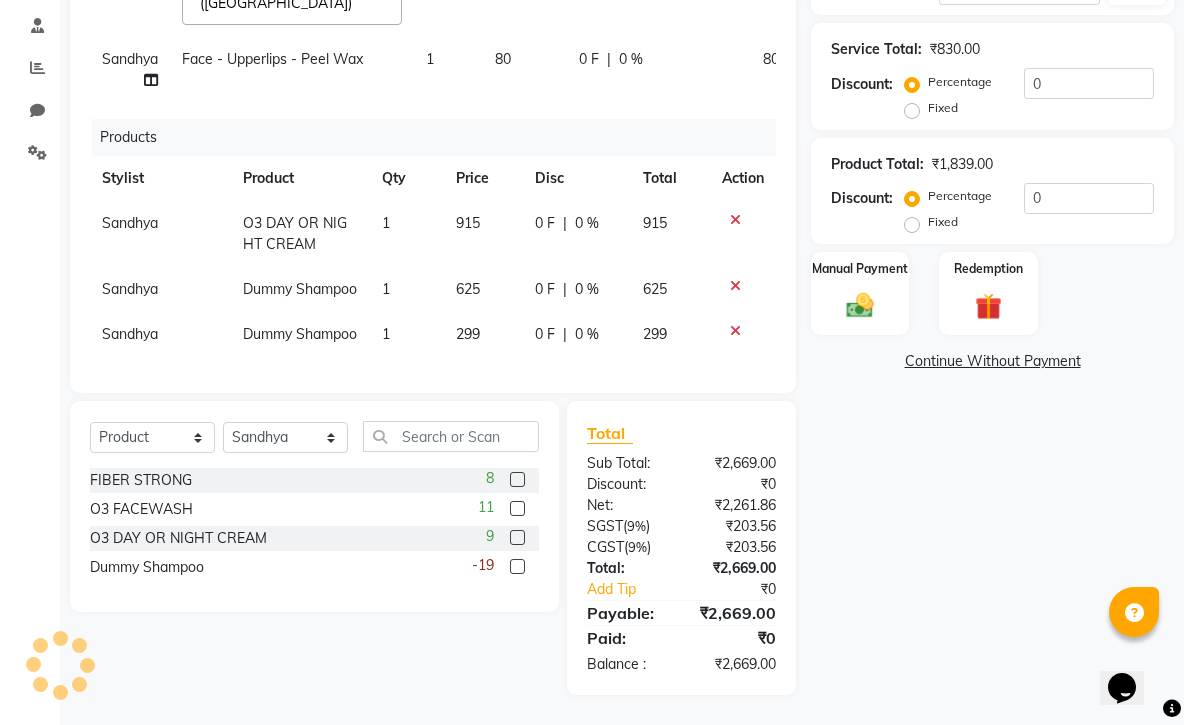 click 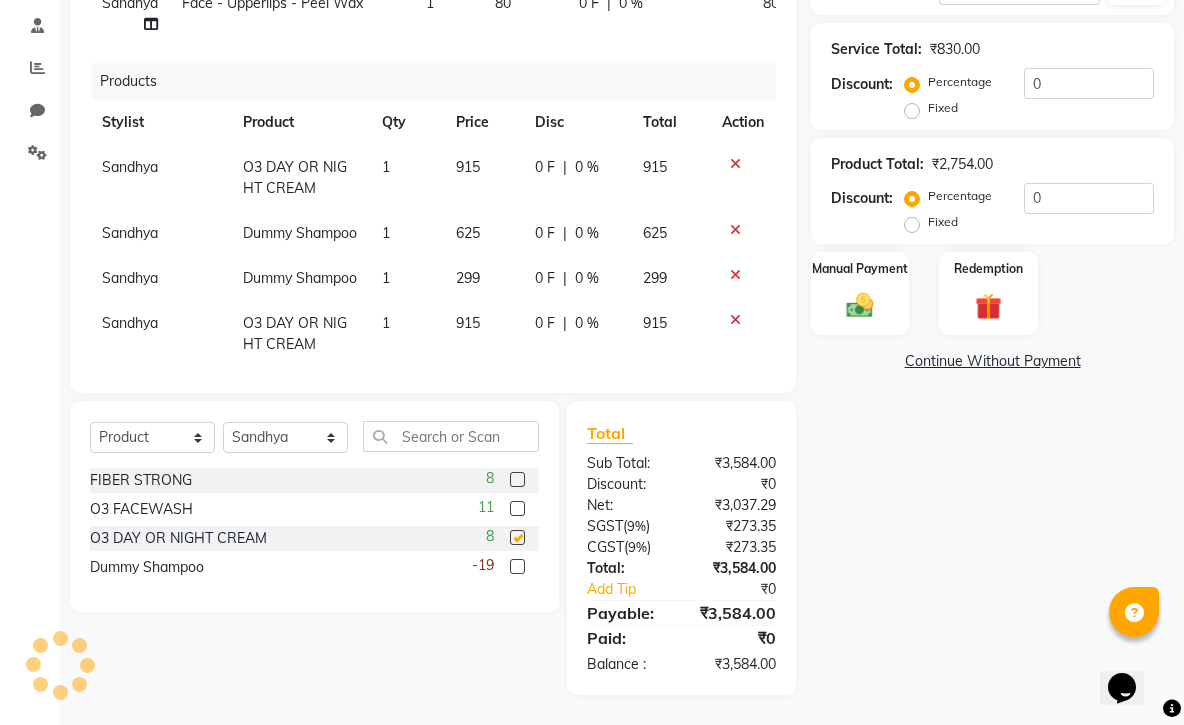 checkbox on "false" 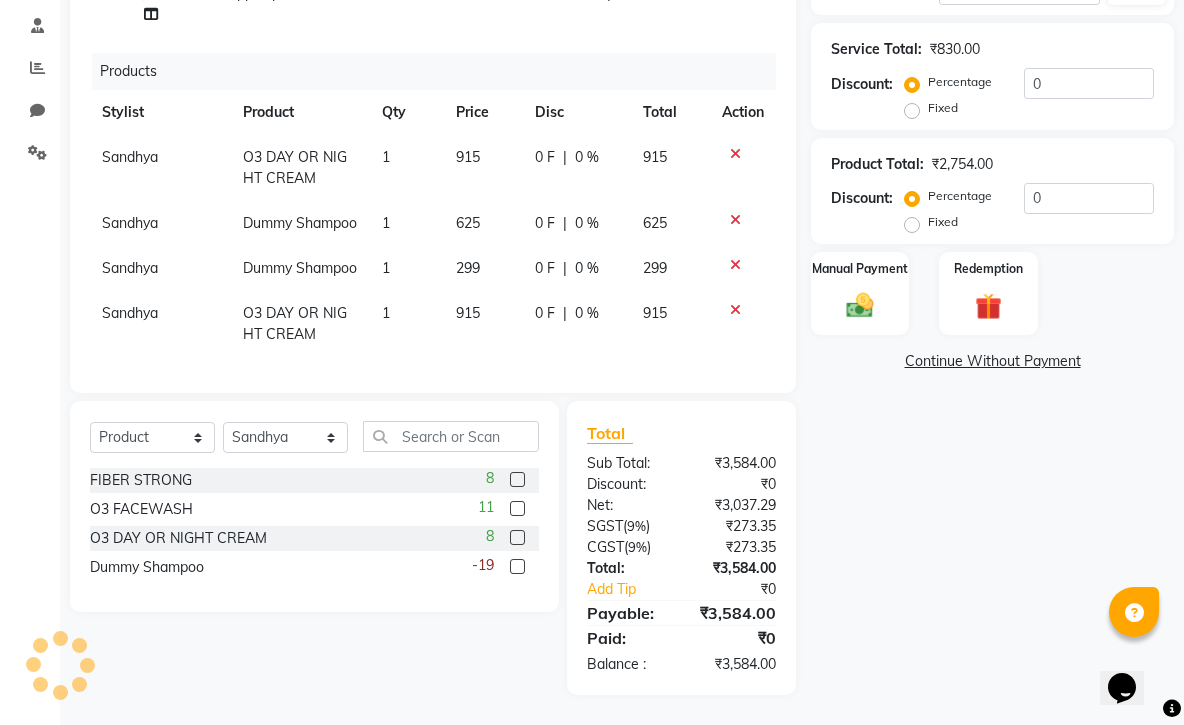 click on "915" 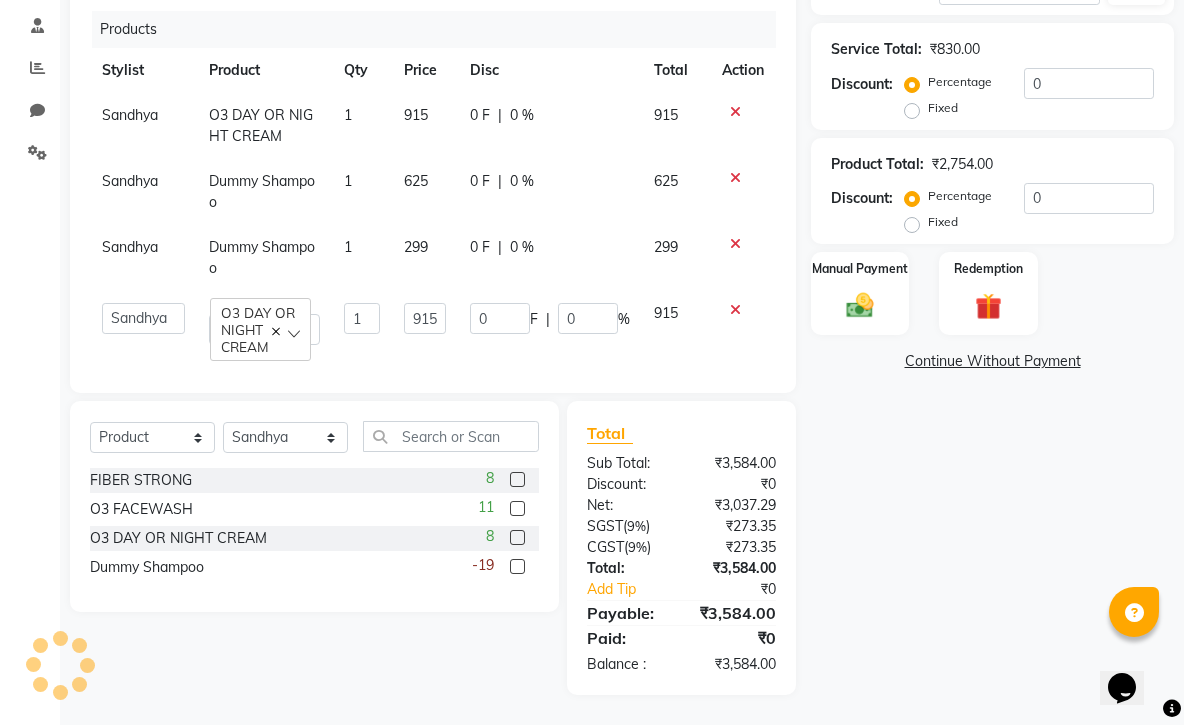 scroll, scrollTop: 258, scrollLeft: 0, axis: vertical 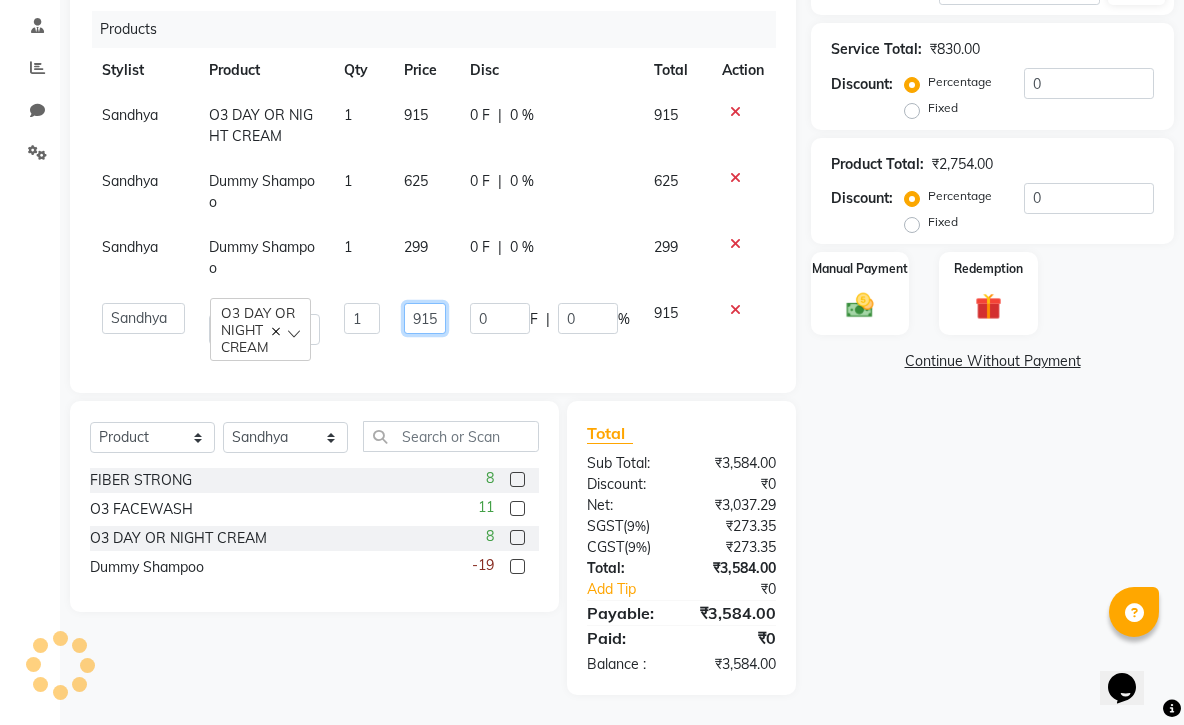 click on "915" 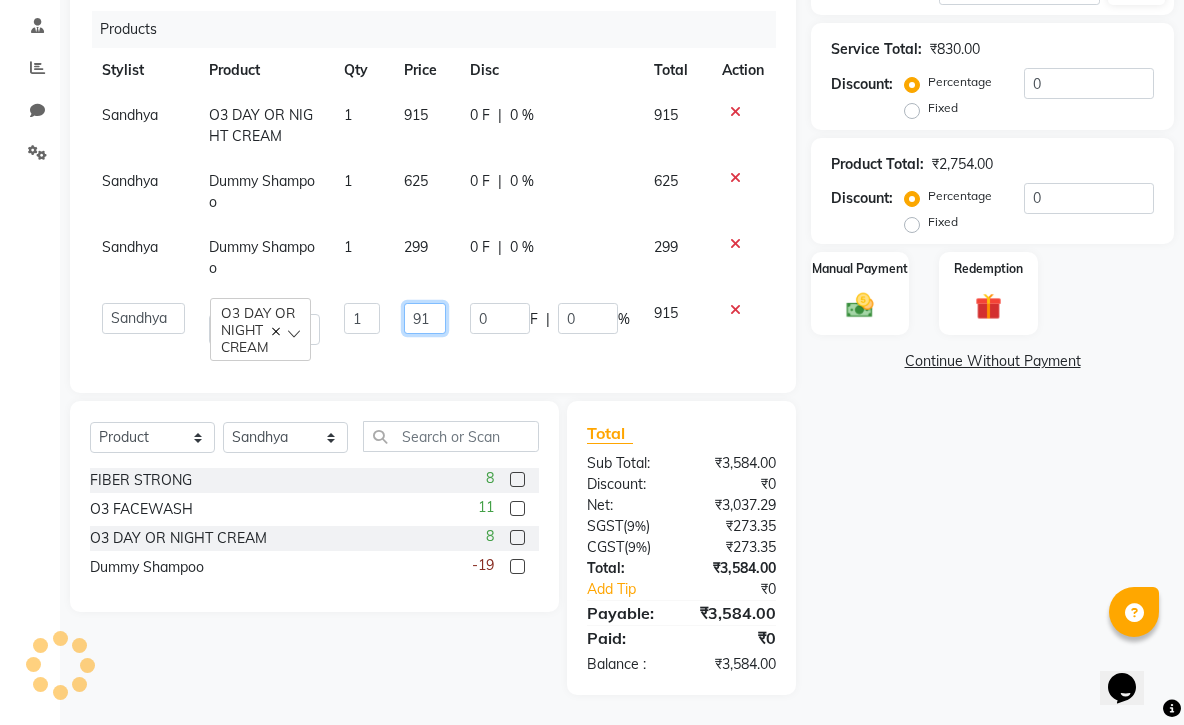 type on "9" 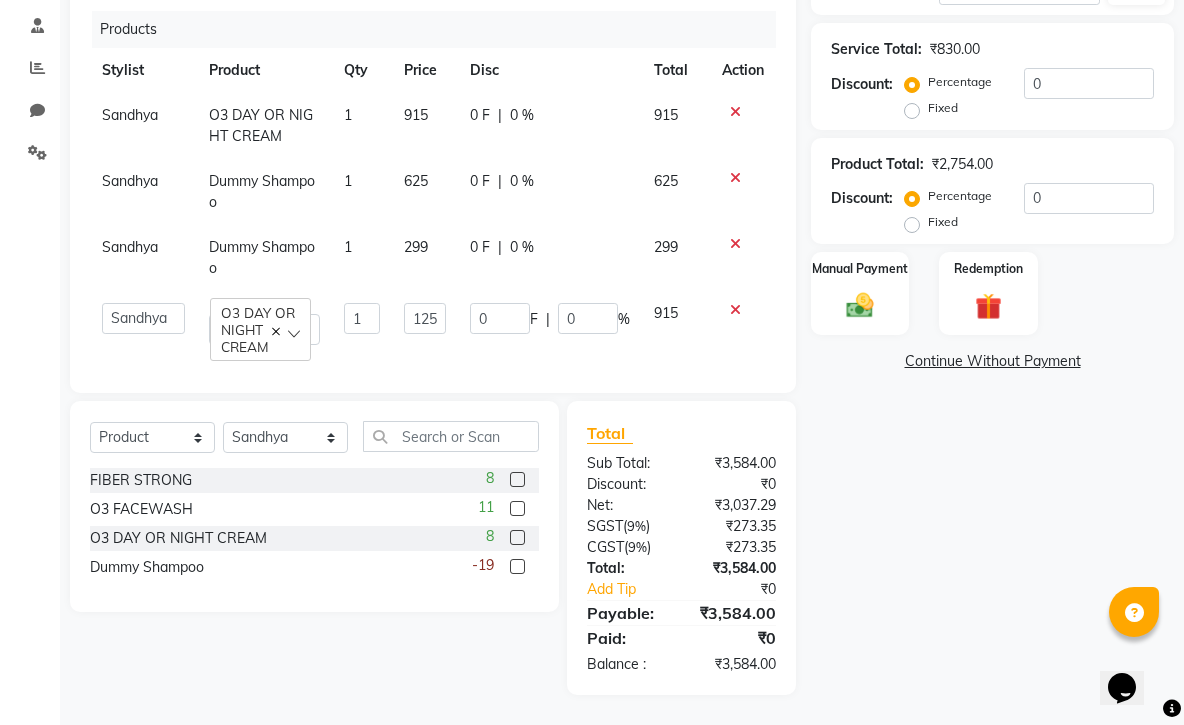 click on "[PERSON_NAME]    [PERSON_NAME]   [PERSON_NAME]   [PERSON_NAME]   Sandhya   [PERSON_NAME]   O3 DAY OR NIGHT CREAM  1 1250 0 F | 0 % 915" 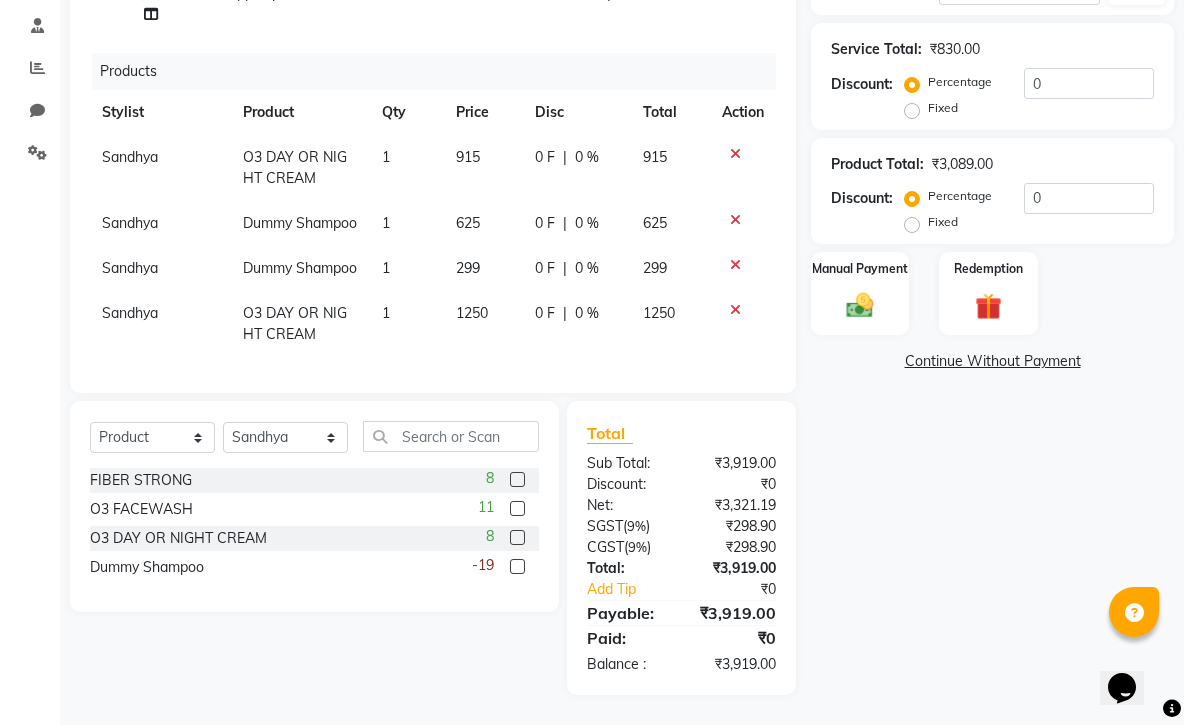 scroll, scrollTop: 257, scrollLeft: 0, axis: vertical 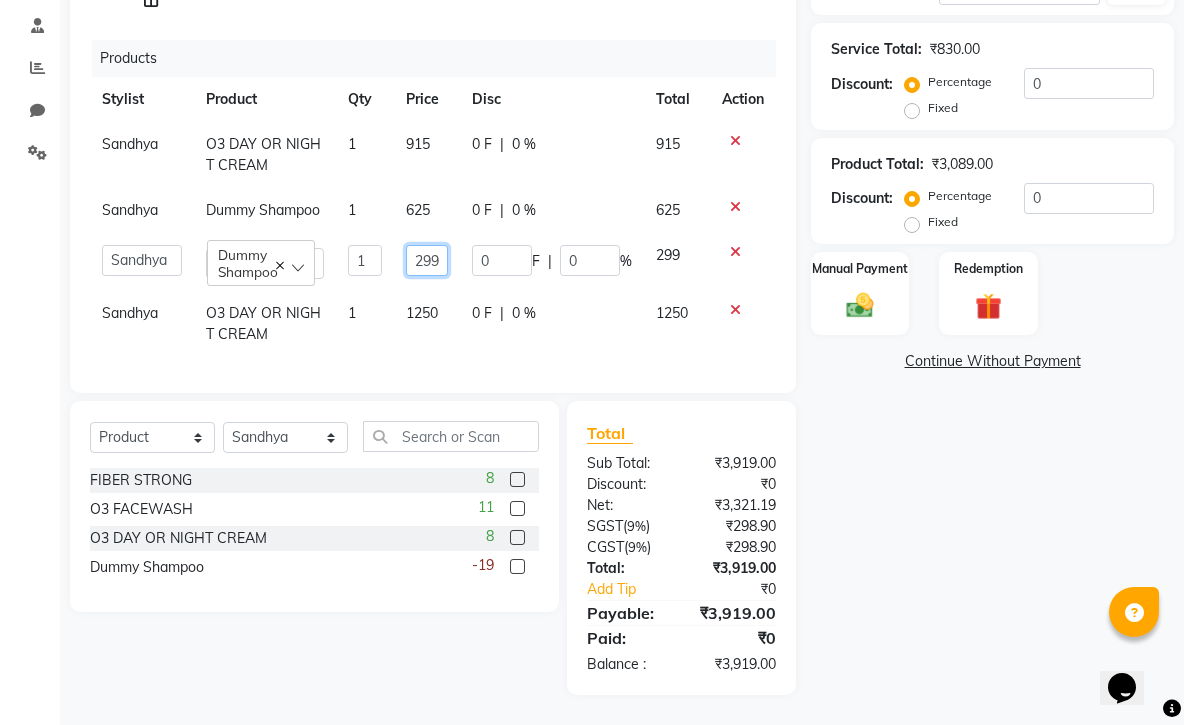click on "299" 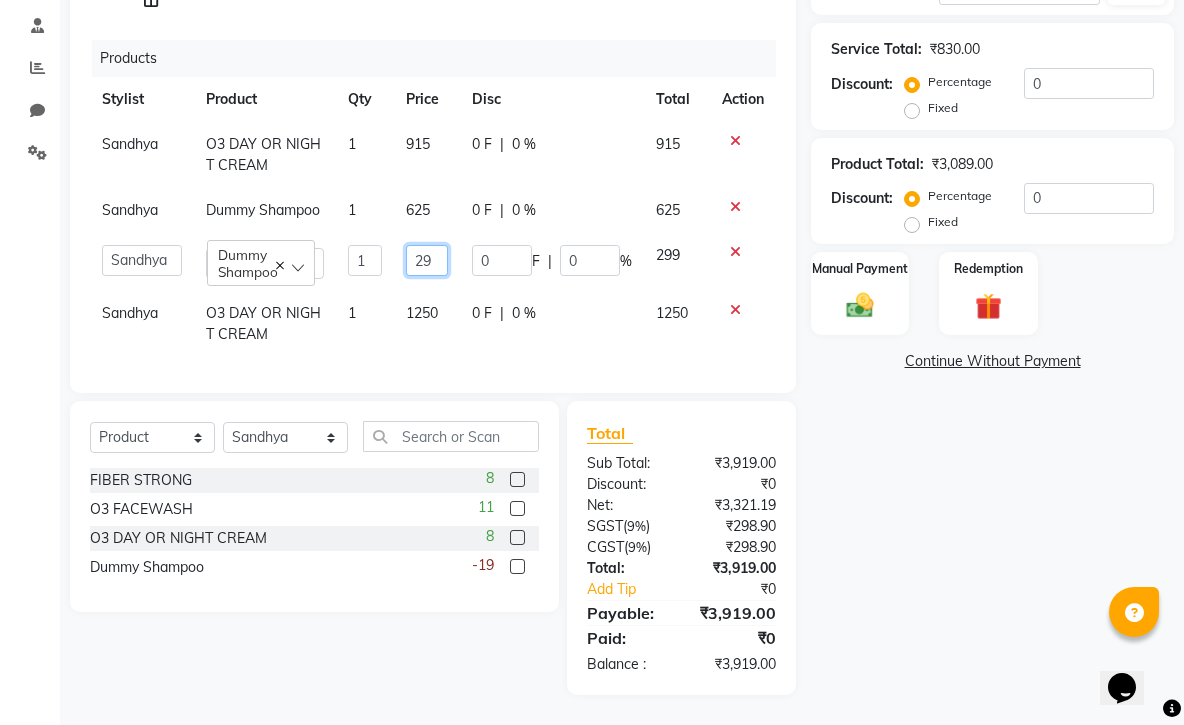 type on "2" 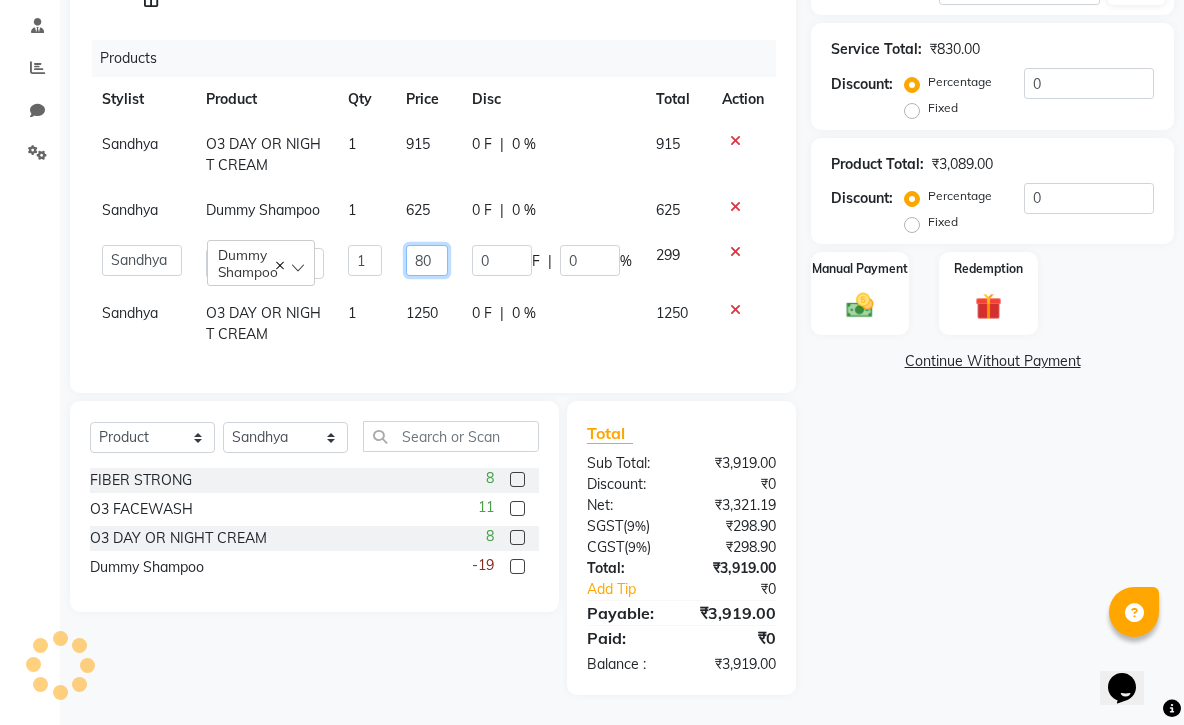 type on "805" 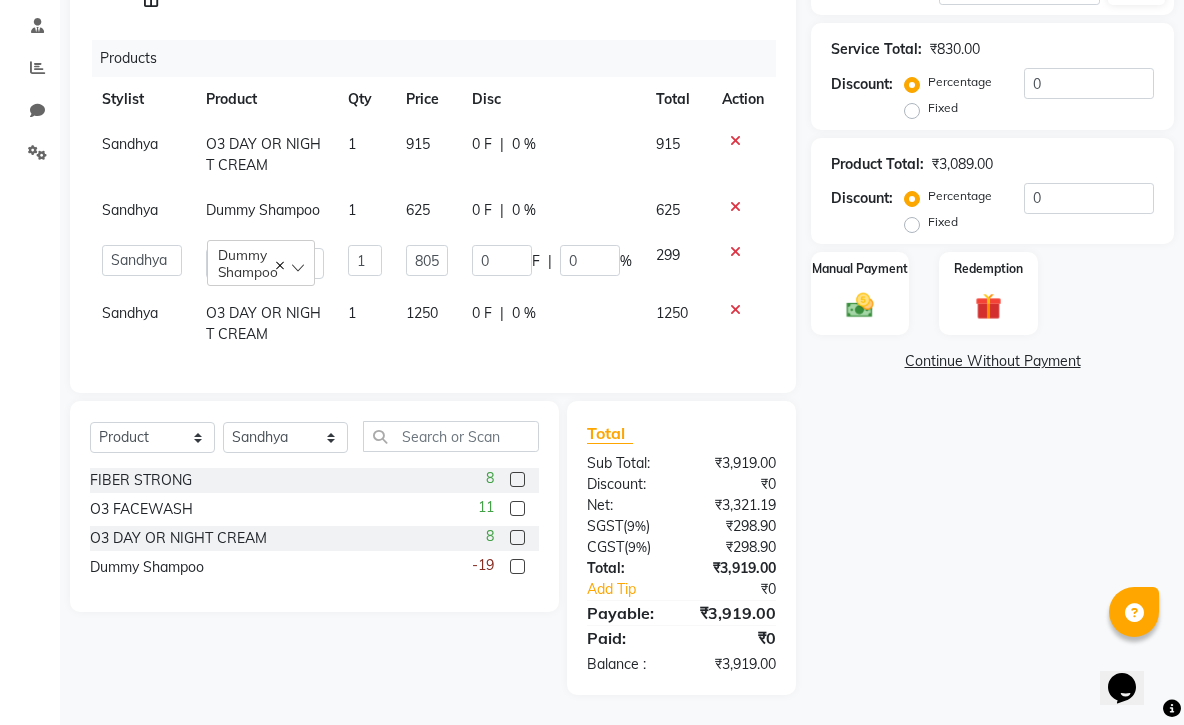 click on "0 F | 0 %" 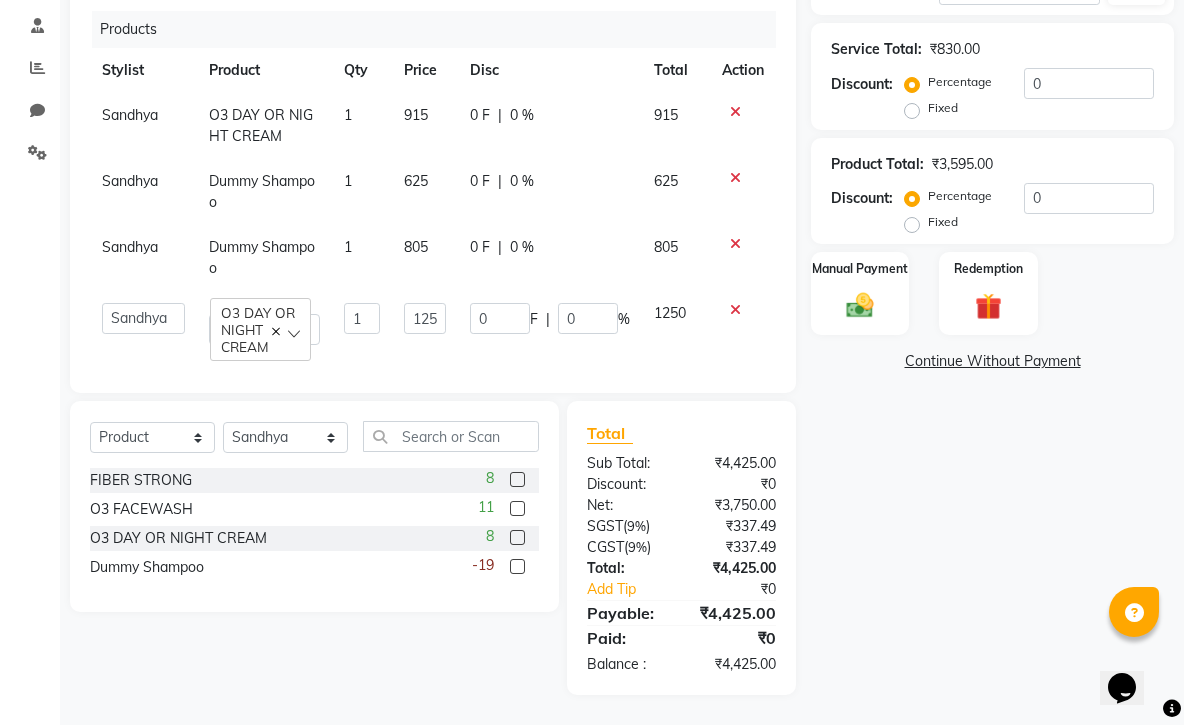 scroll, scrollTop: 258, scrollLeft: 0, axis: vertical 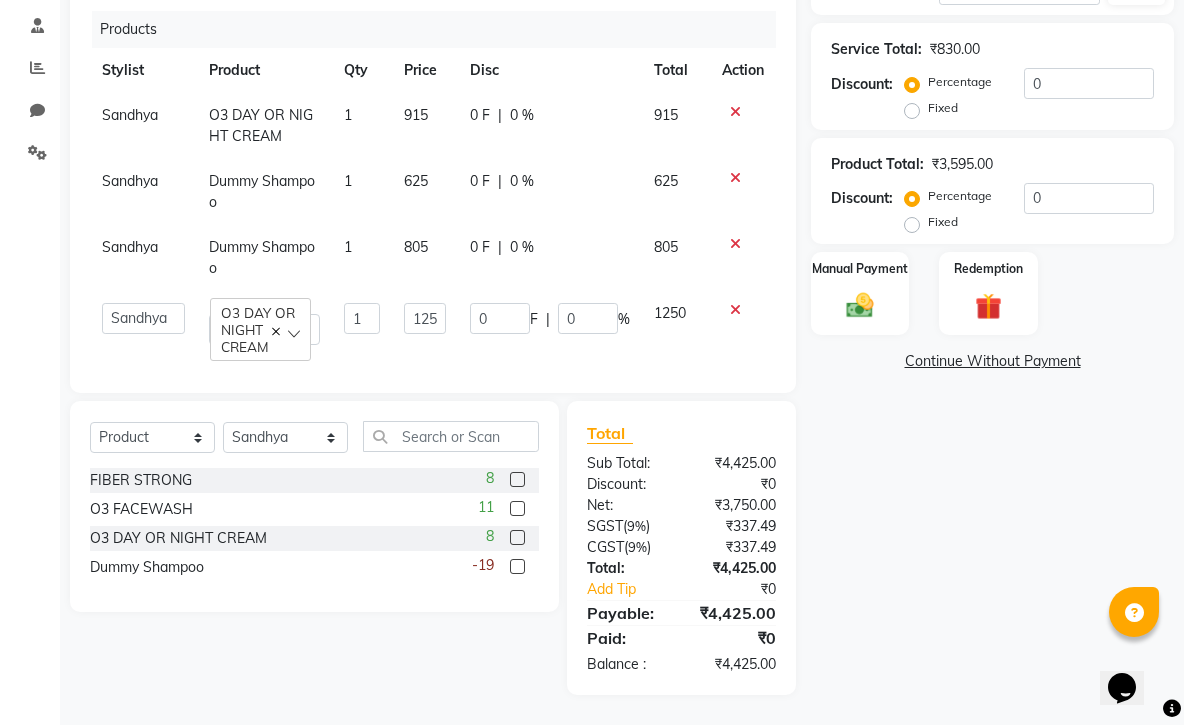 click on "Services Stylist Service Qty Price Disc Total Action [PERSON_NAME] Haircuts - Any Haircut 1 500 0 F | 0 % 500 Sandhya Face - Eyebrow - Threading 1 50 0 F | 0 % 50  [PERSON_NAME]    [PERSON_NAME]   [PERSON_NAME]   [PERSON_NAME]   Sandhya   [PERSON_NAME]  Hair Removal - Underarms - Lipo Soluble (Rica)  x Glam Up Your Nails - Express Extensions Glam Up Your Nails - Acrylic Extensions Glam Up Your Nails - Gel Extensions Glam Up Your Nails - Soft-Gel Extensions Glam Up Your Nails - Form Extensions bleach codeskin  MAKE UP BASIC O2R2 WITH HYDRA O3 D TAN CODE SKIN CLEAN UP AGE LOCK CLAEN UP FULL BACK BLEACH  UNDERARMS D TAN Lower Lips O3 PEEL OF MASK NASHI LUXURY HAIR TREATMENT METAL DX WITH HAIRFALL AMPULE FIBER STRONG WITH HAIR FALL Natural Nails - Gel Polish Natural Nails - Biab Overlay Natural Nails - Acrylic Overlay Natural Nails - Gel Overlay Natural Nails - Polygel Overlay Manicure - Basic Manicure - [PERSON_NAME] Manicure - Spa Manicure - Luxury Candle Extra Moisture Pedicure - Basic Pedicure - [PERSON_NAME] Pedicure - Spa Body - Body Spa" 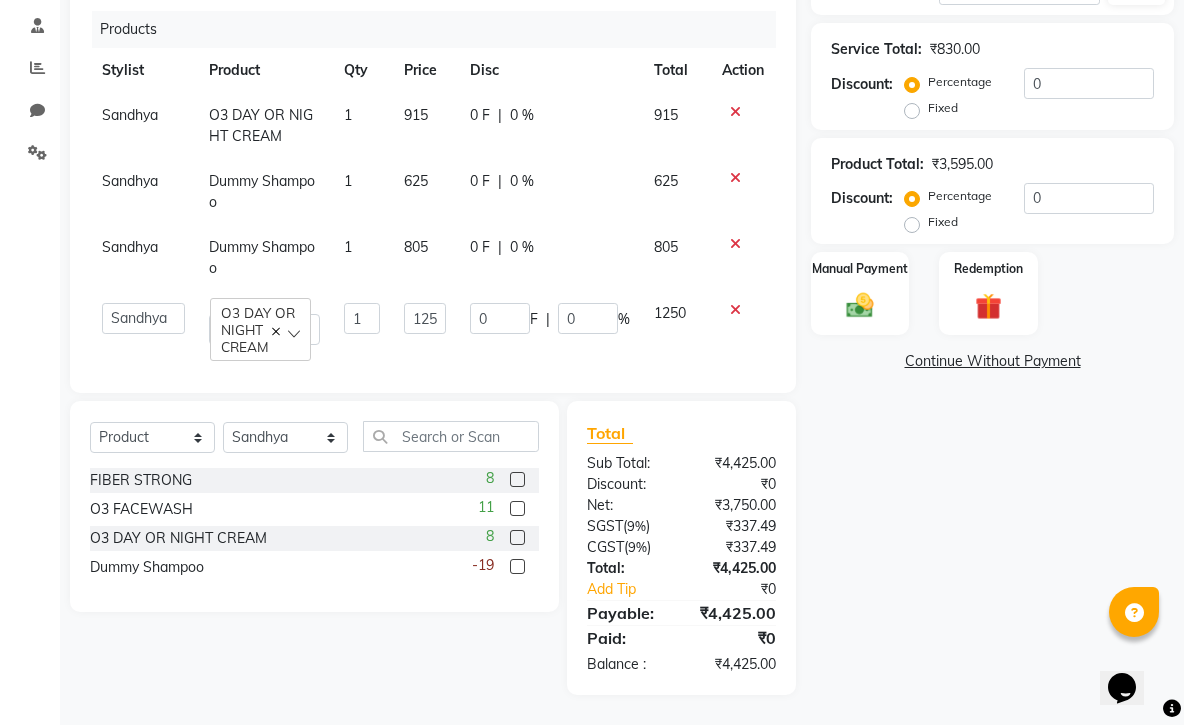scroll, scrollTop: 375, scrollLeft: 0, axis: vertical 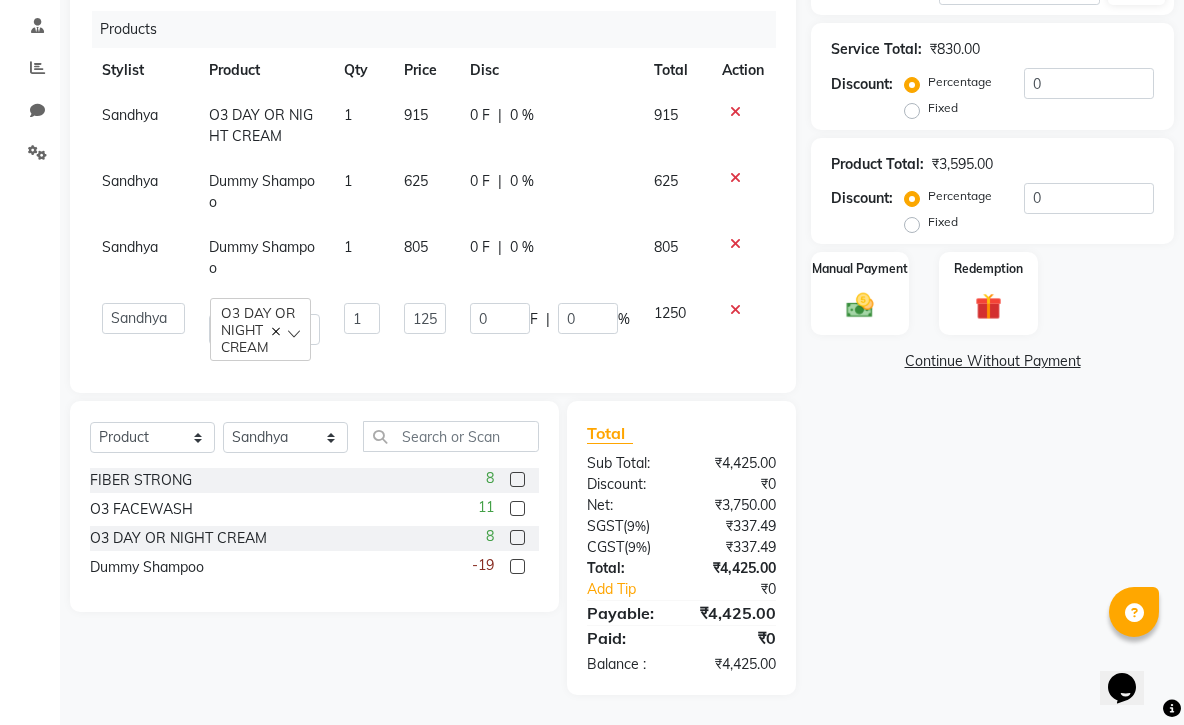 click on "1250" 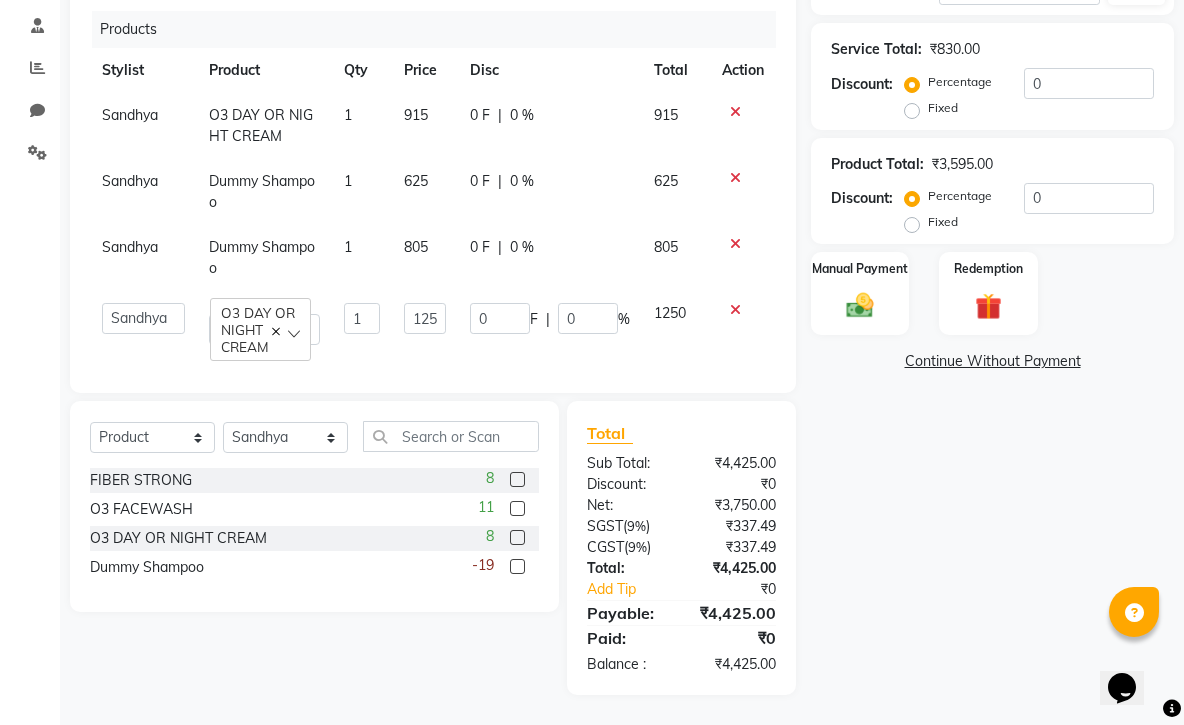 scroll, scrollTop: 375, scrollLeft: 0, axis: vertical 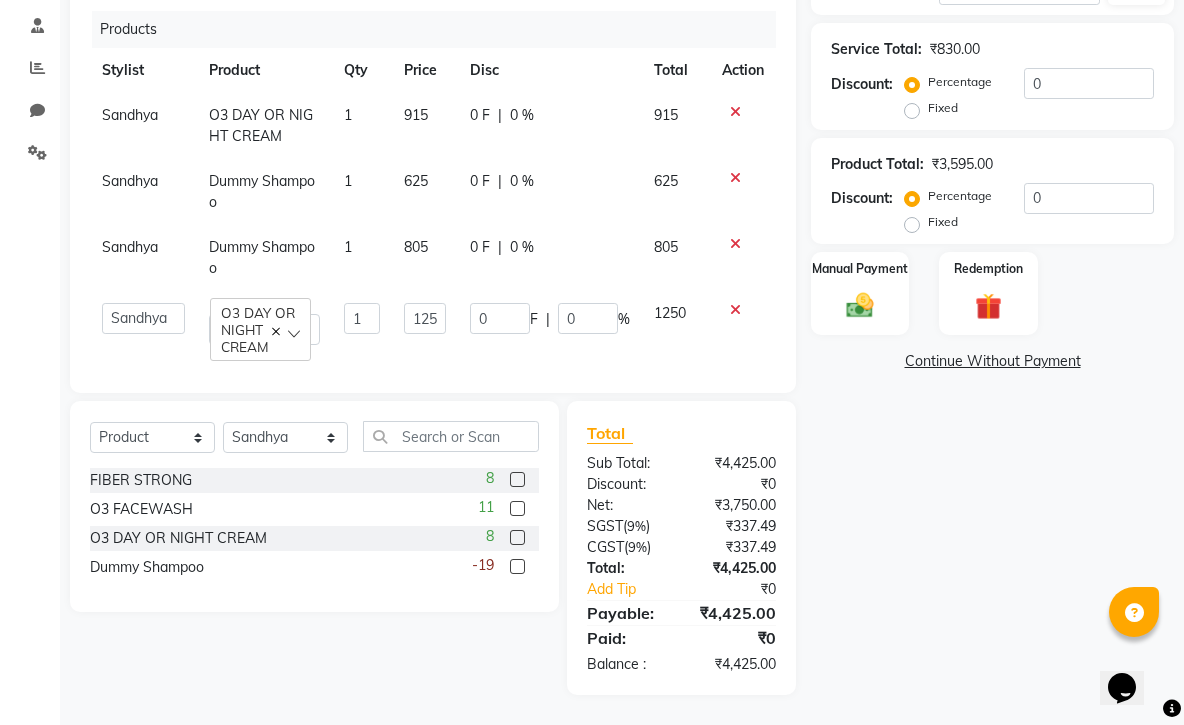 click on "1250" 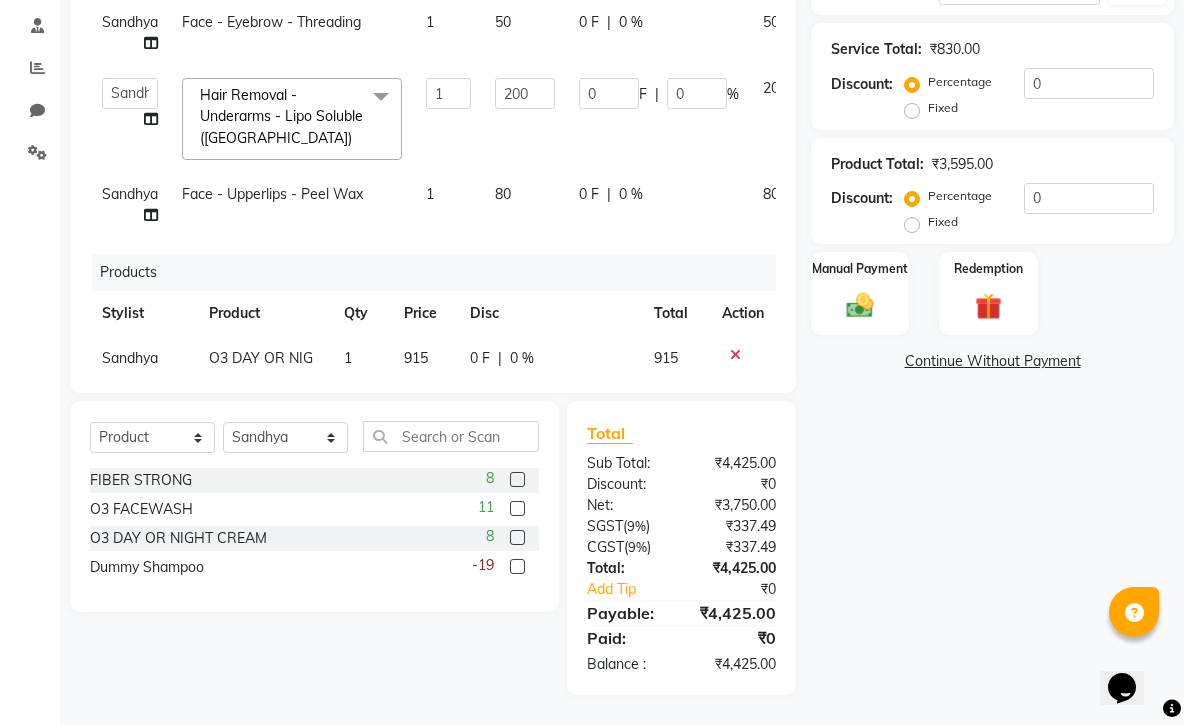 scroll, scrollTop: 0, scrollLeft: 0, axis: both 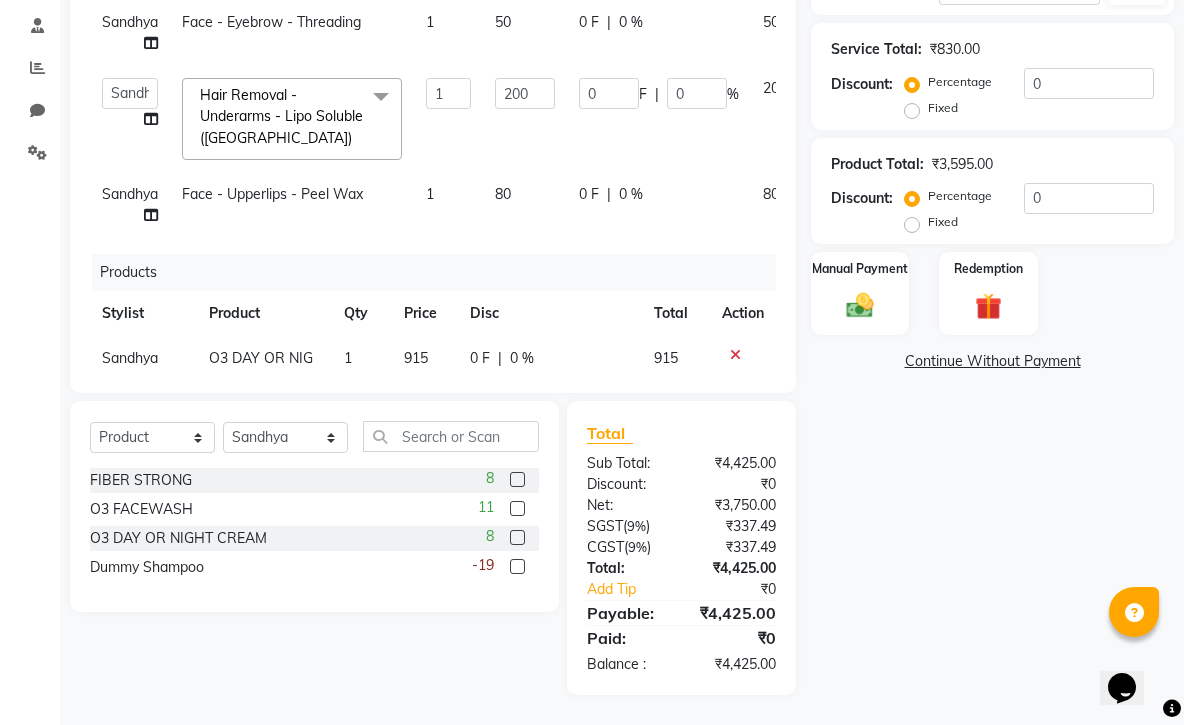 click on "1" 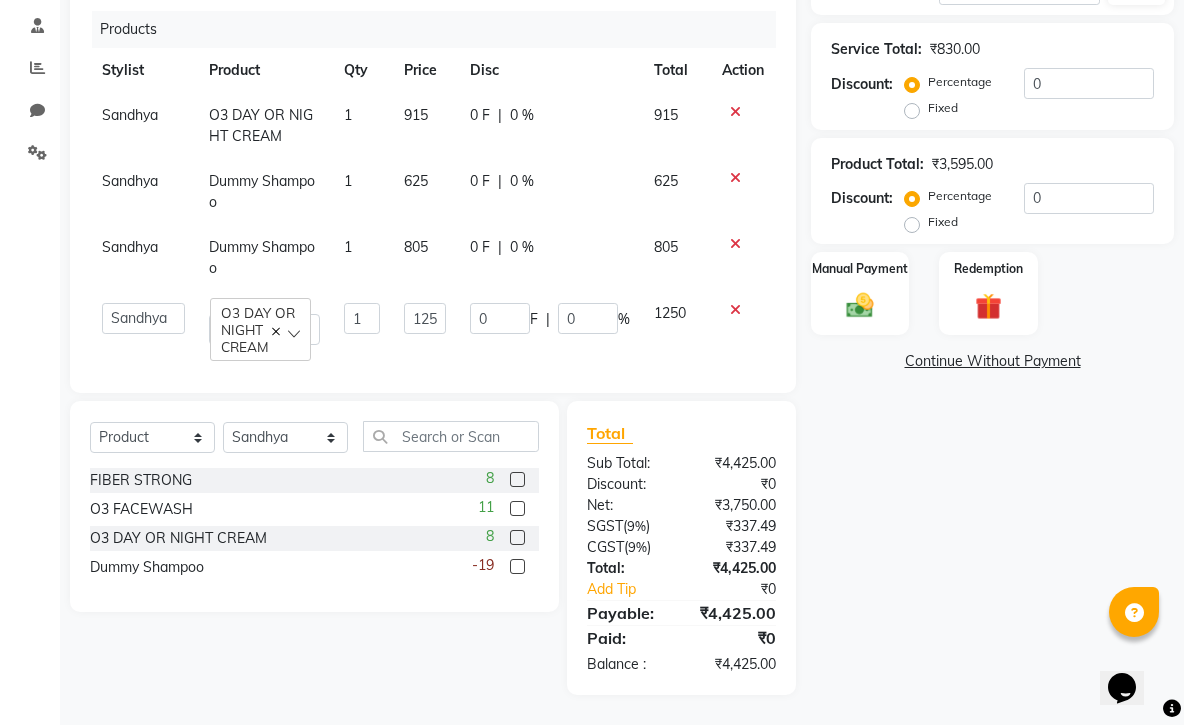 scroll, scrollTop: 258, scrollLeft: 0, axis: vertical 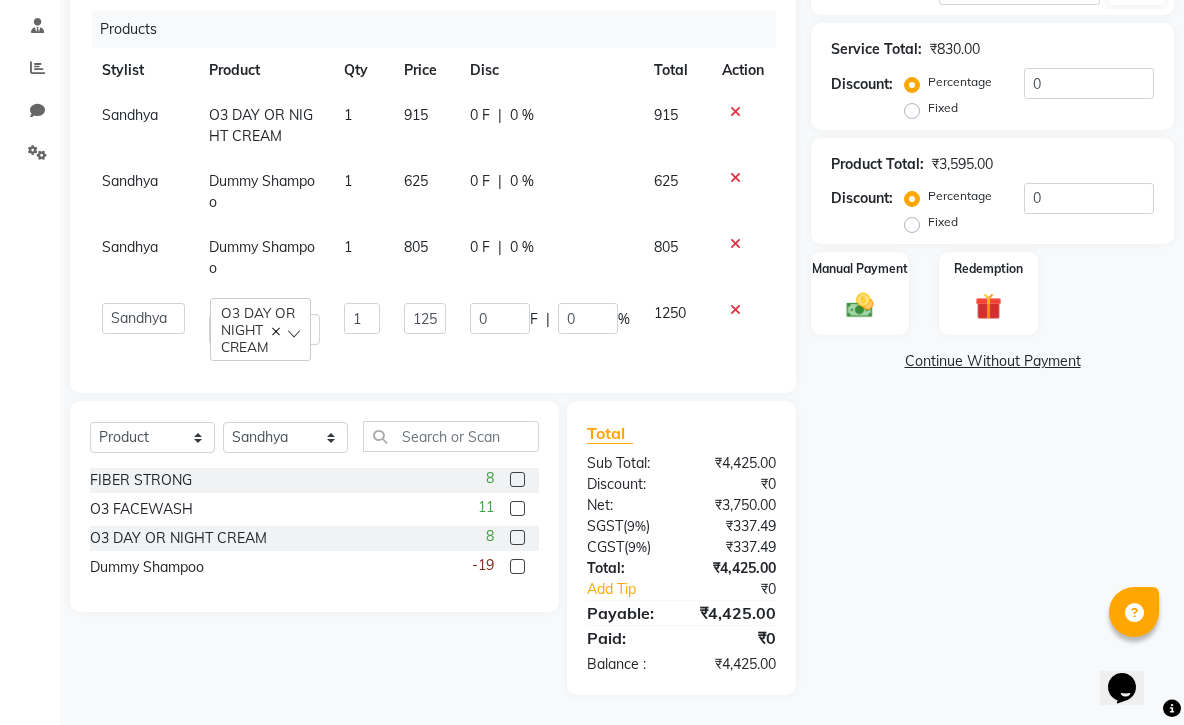 click on "1250" 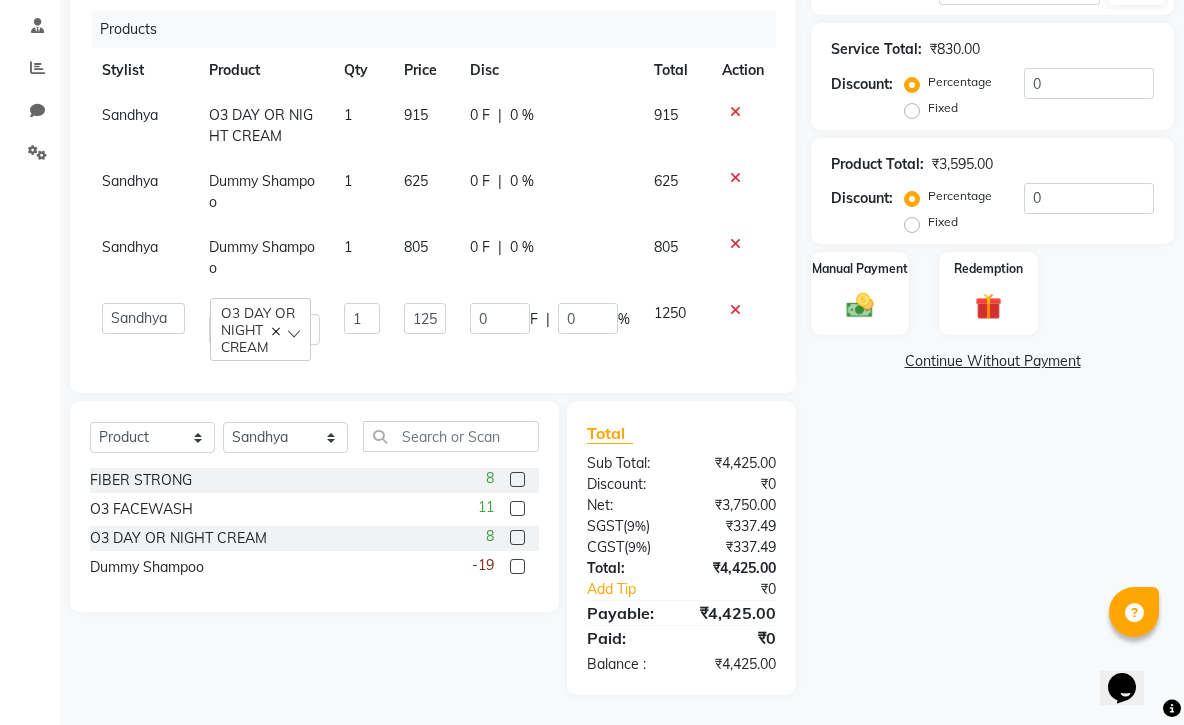scroll, scrollTop: 375, scrollLeft: 0, axis: vertical 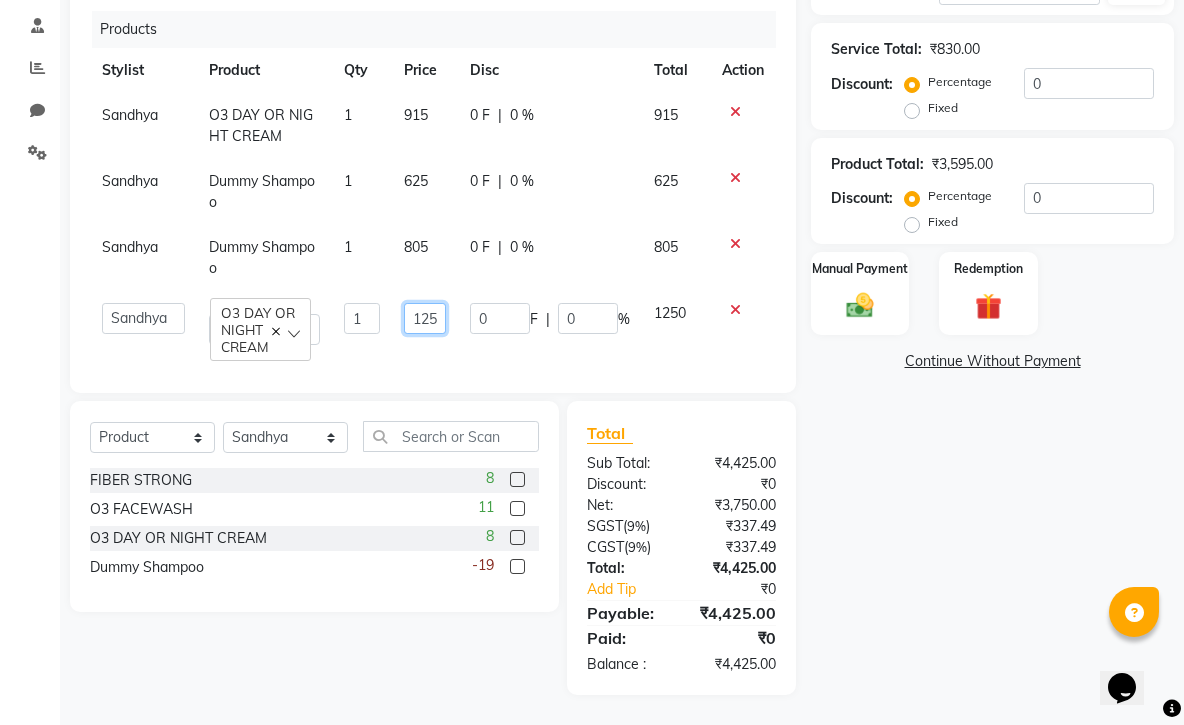 click on "1250" 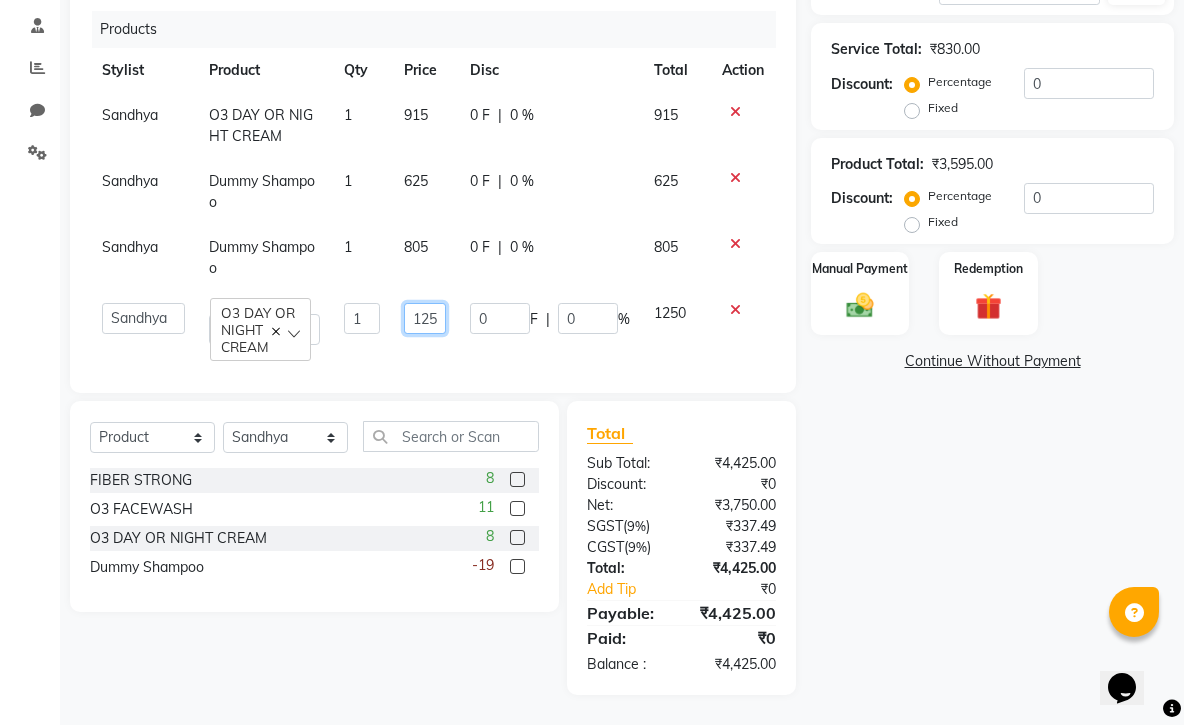 click on "1250" 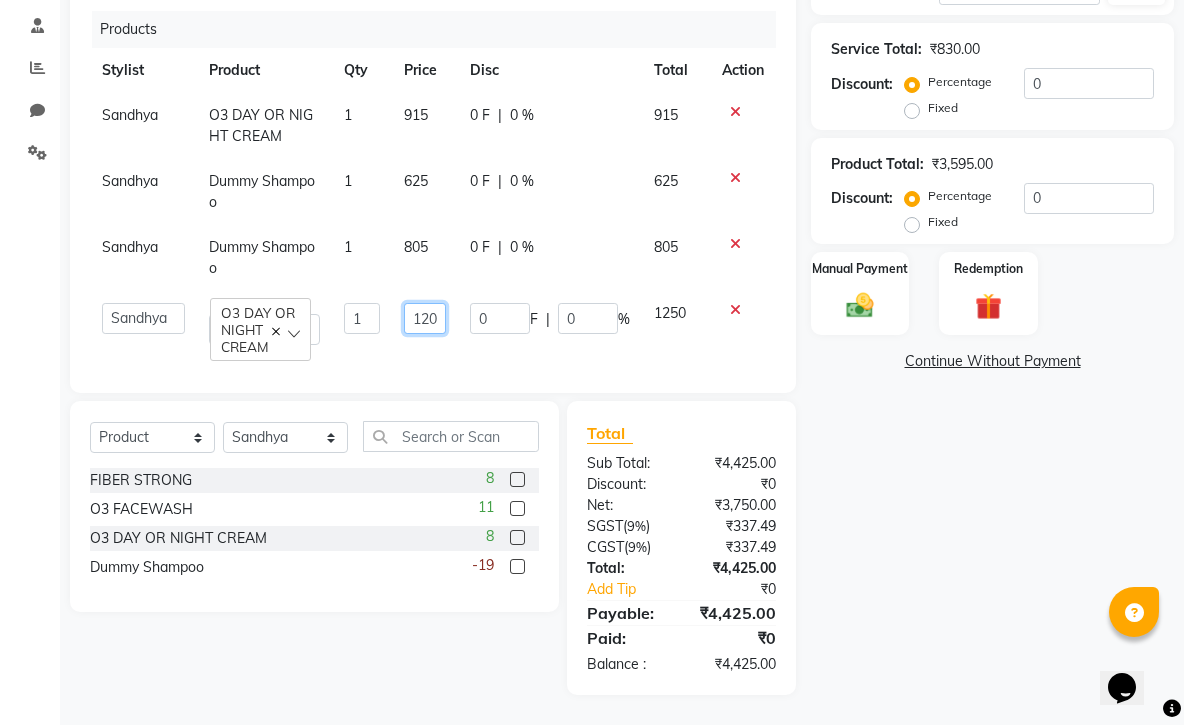type on "1200" 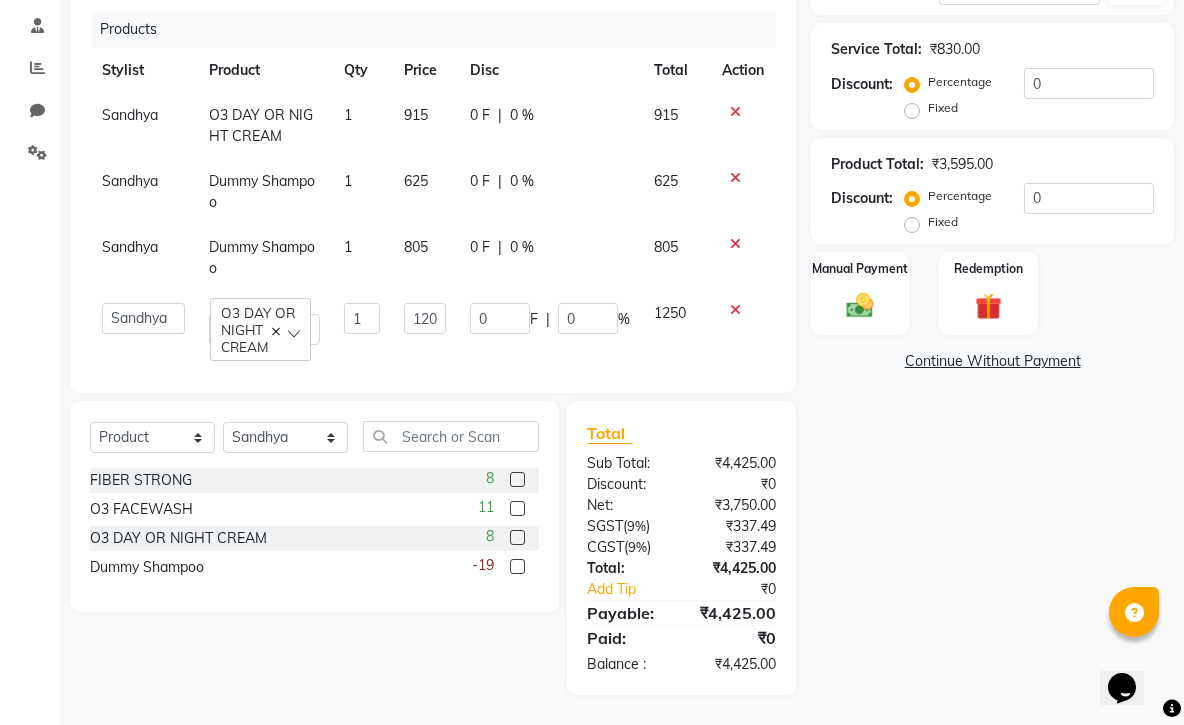 click on "Sandhya Dummy Shampoo 1 625 0 F | 0 % 625" 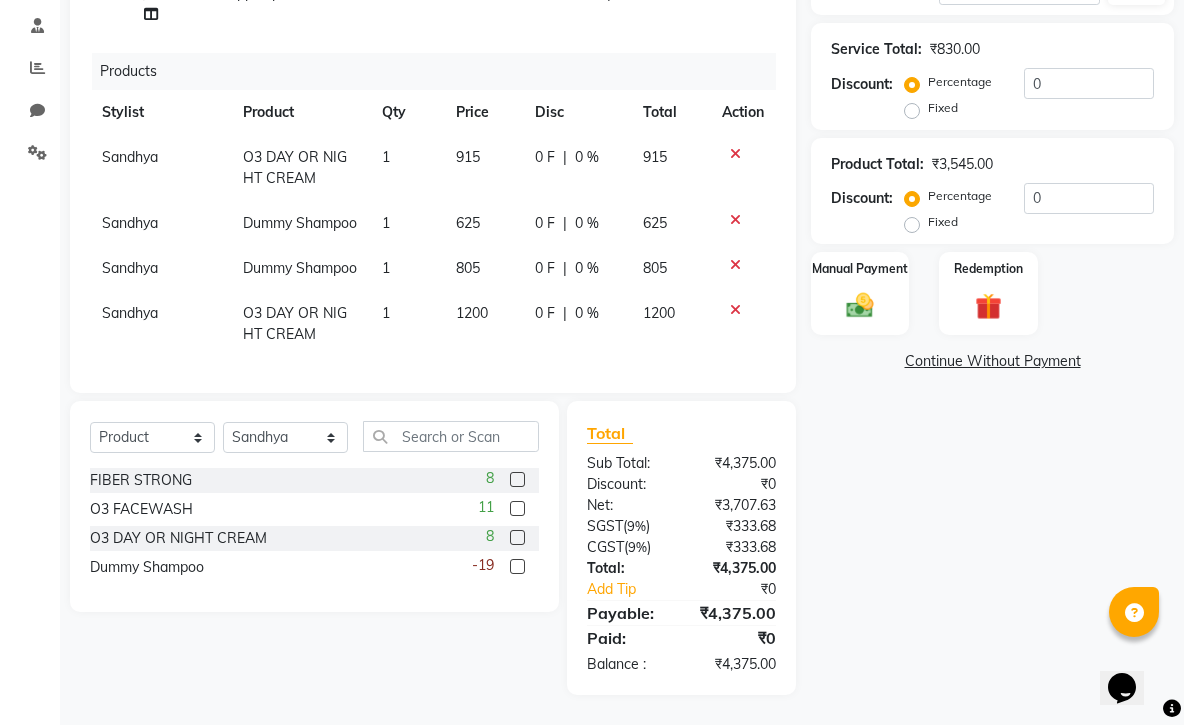 click on "625" 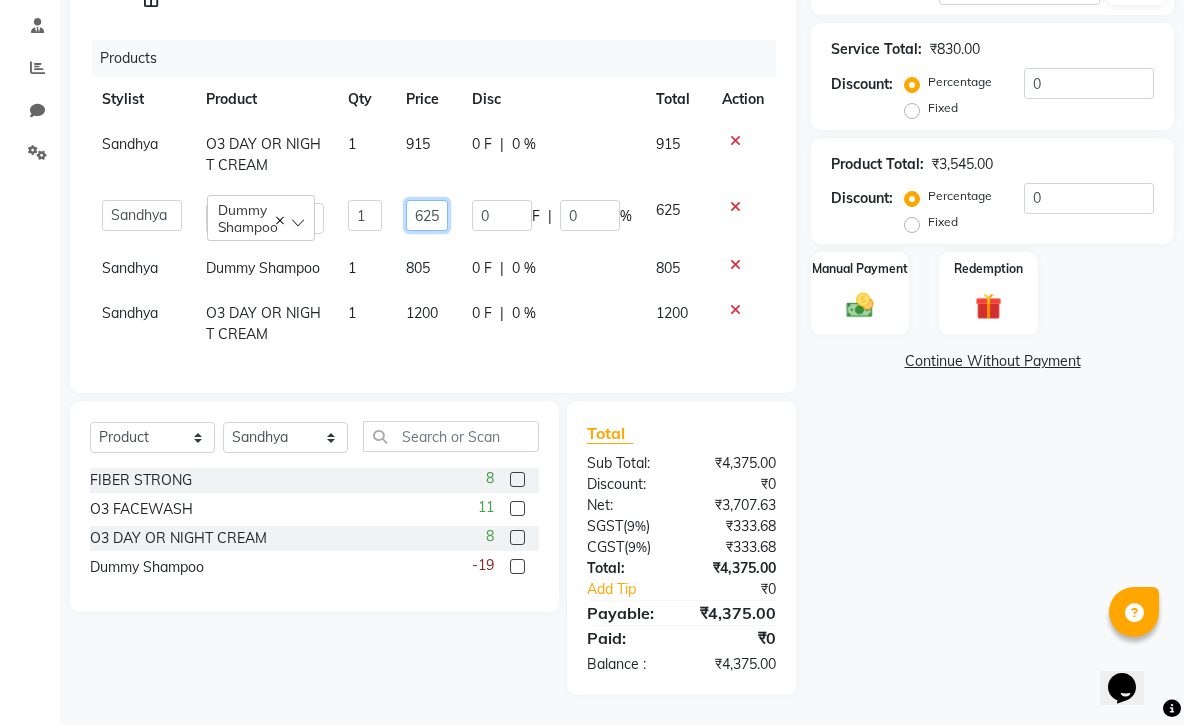 click on "625" 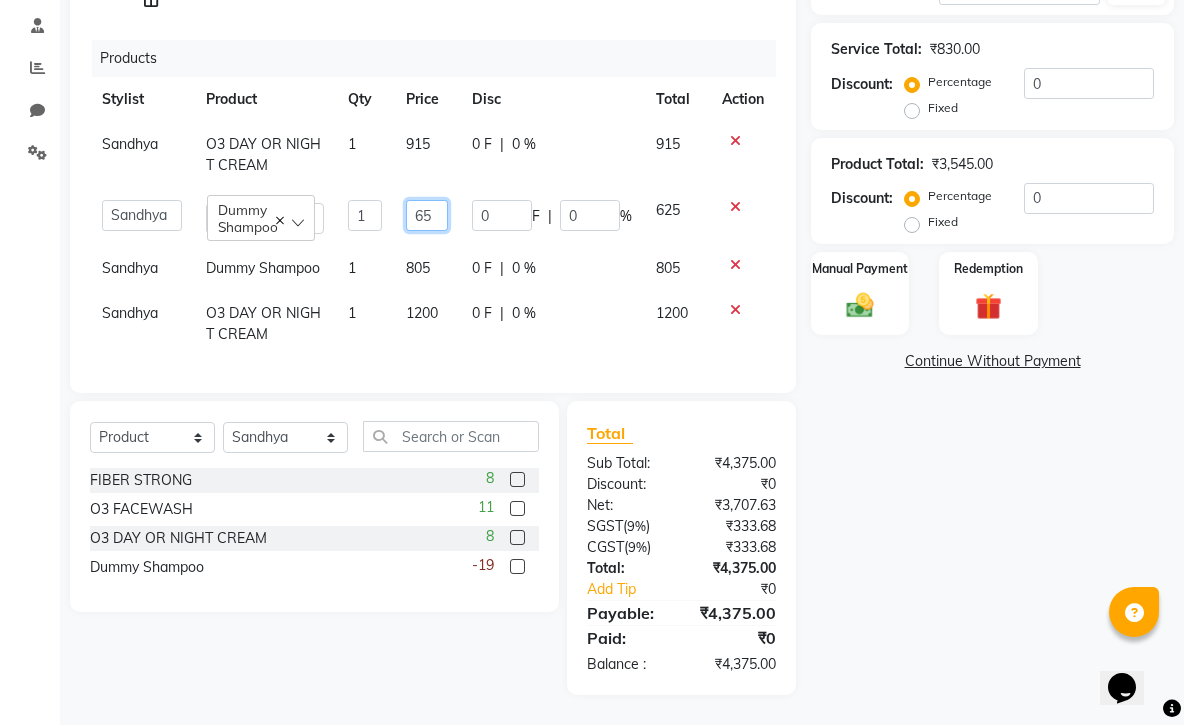 scroll, scrollTop: 250, scrollLeft: 0, axis: vertical 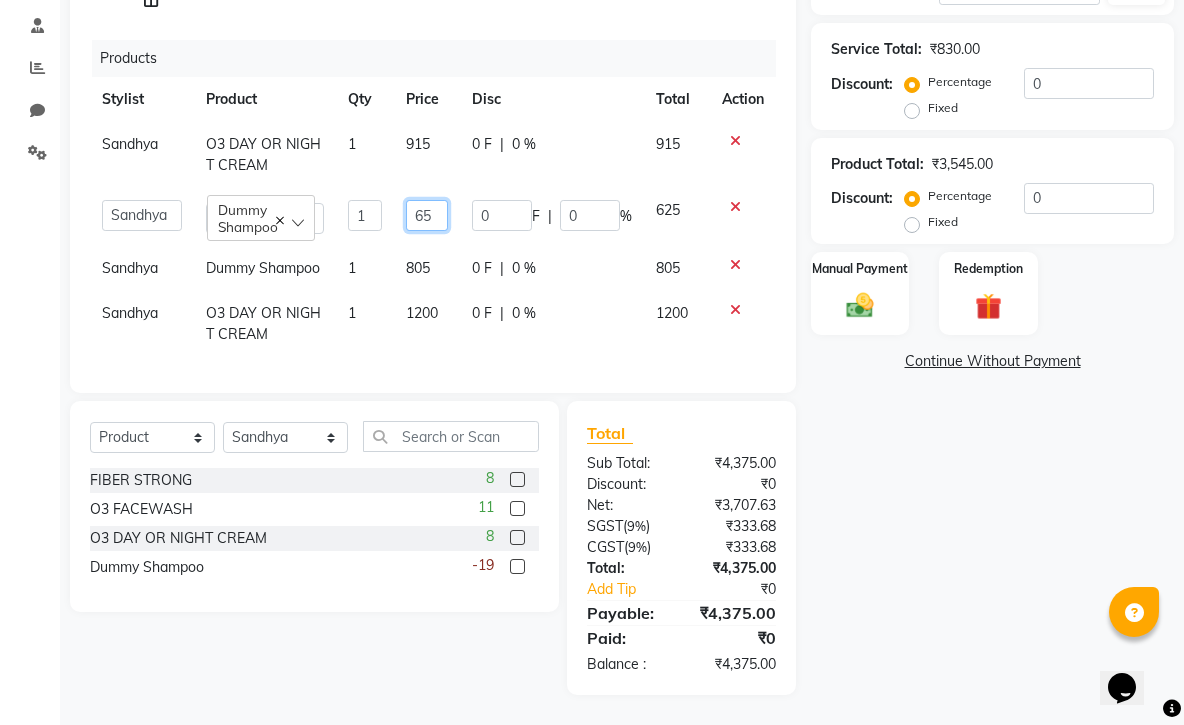 click on "65" 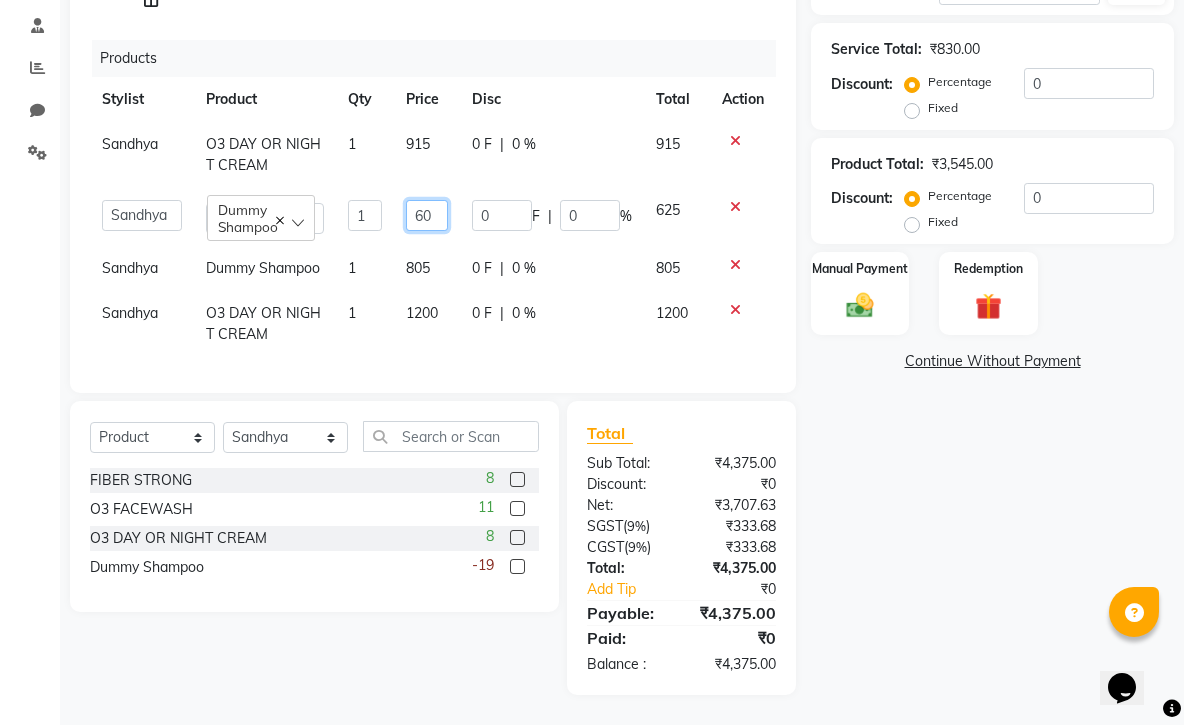 type on "600" 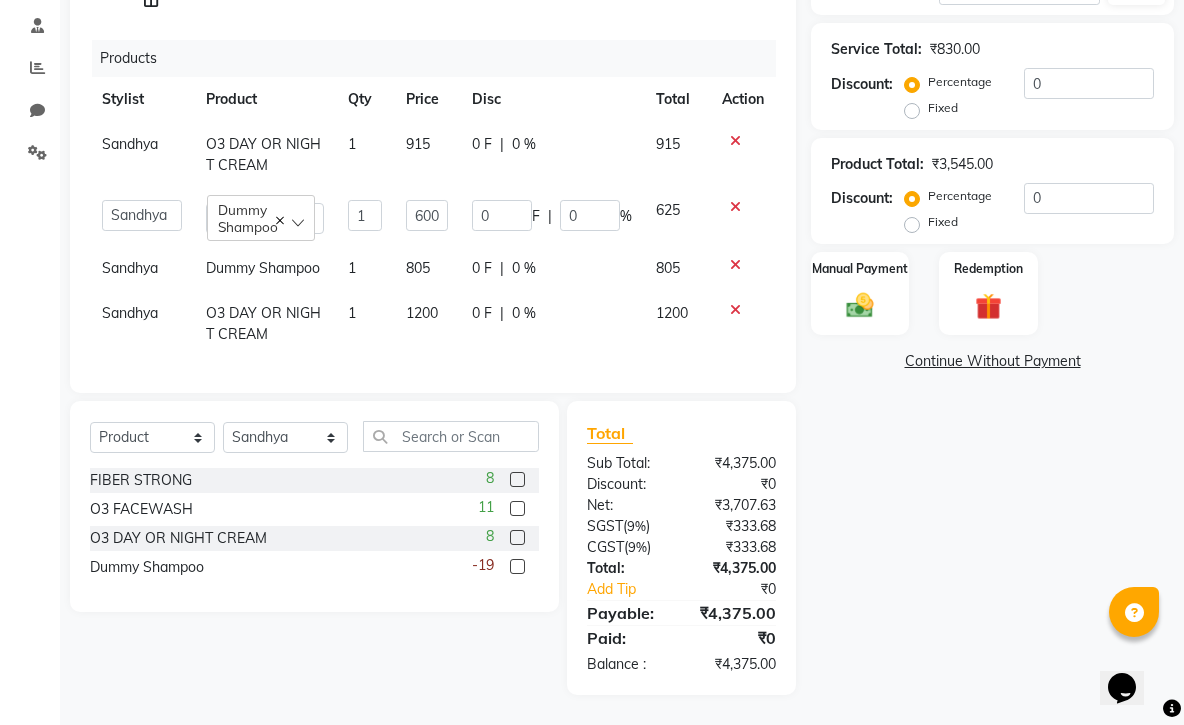 click on "915" 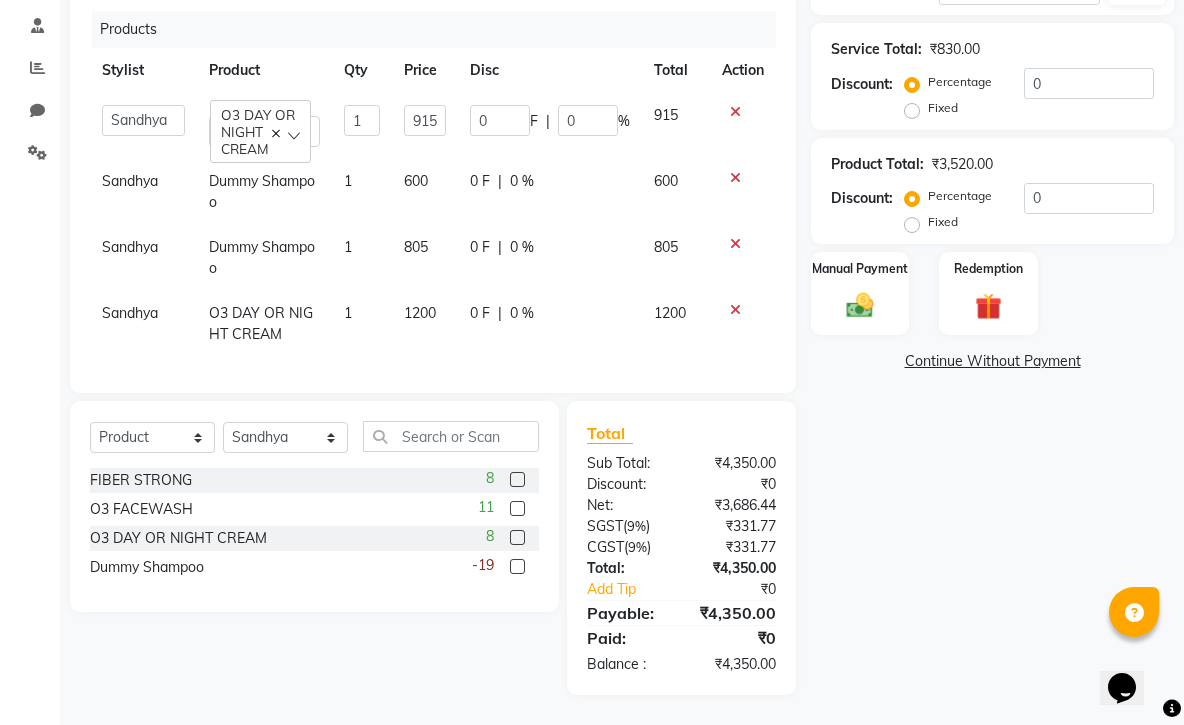 scroll, scrollTop: 258, scrollLeft: 0, axis: vertical 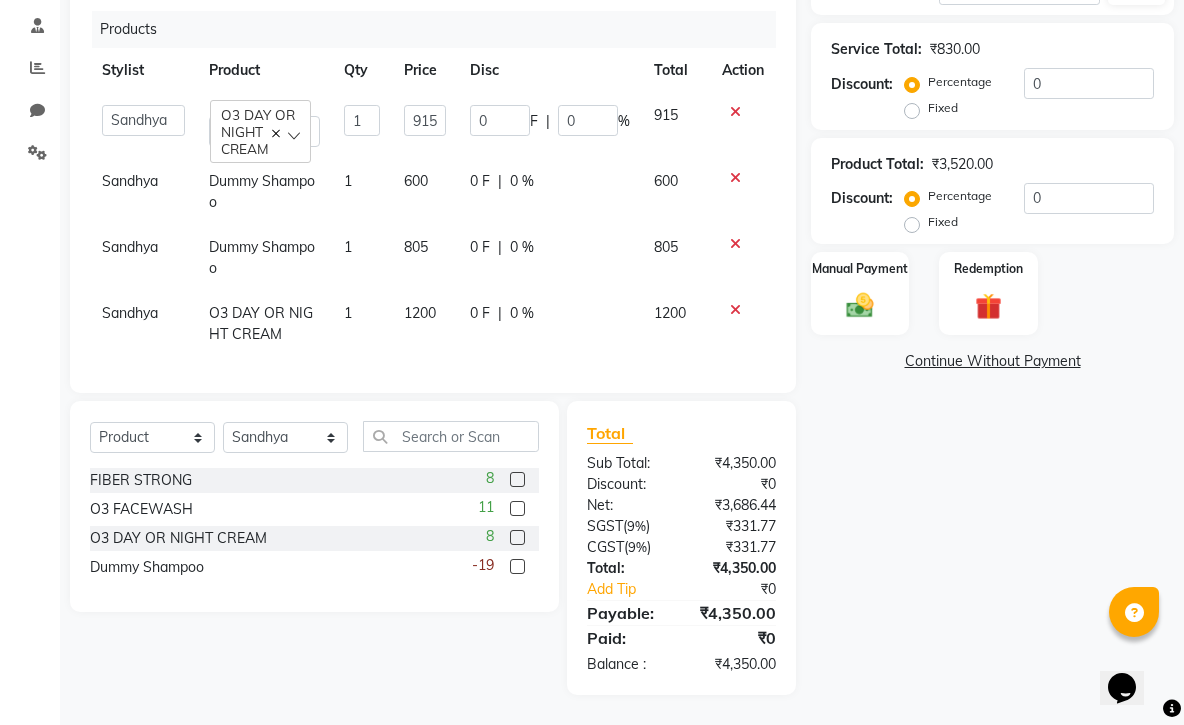 click on "1200" 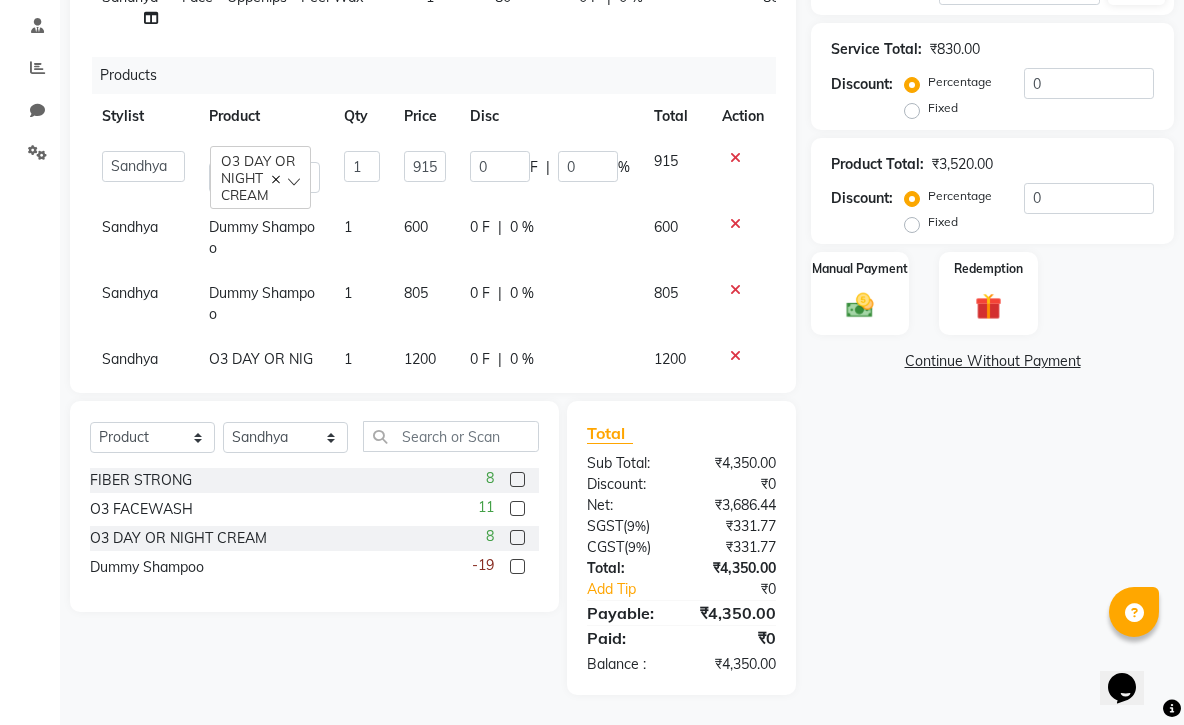 select on "75792" 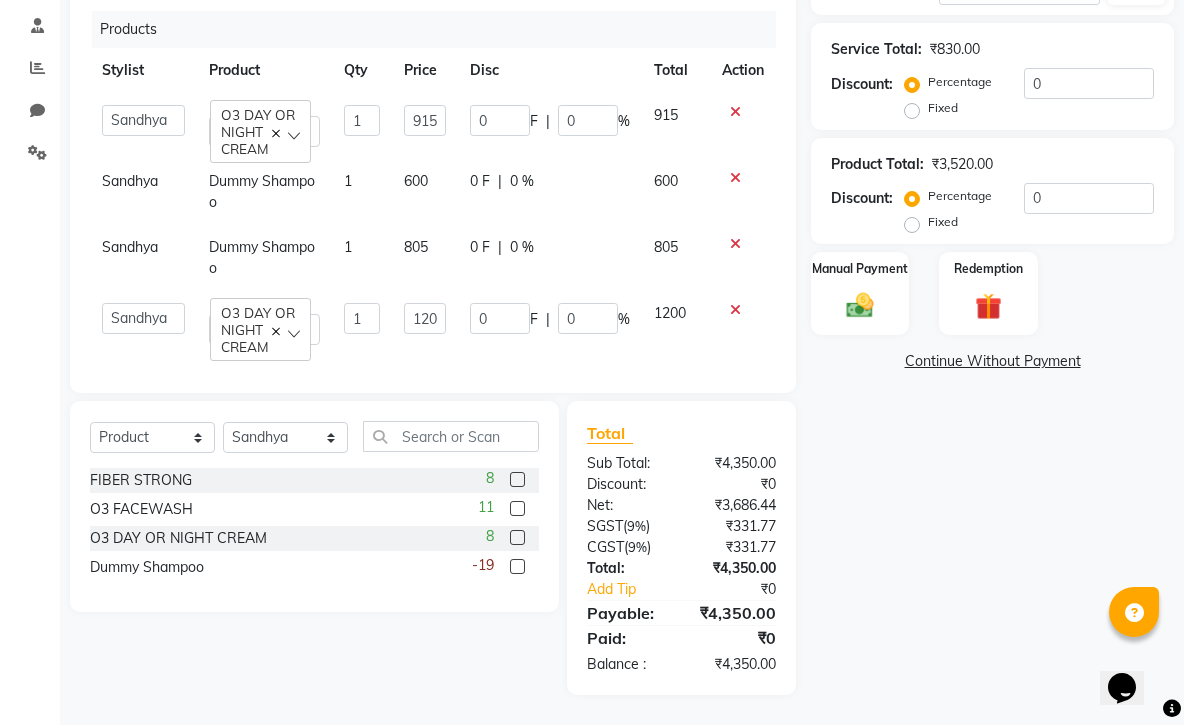 scroll, scrollTop: 259, scrollLeft: 0, axis: vertical 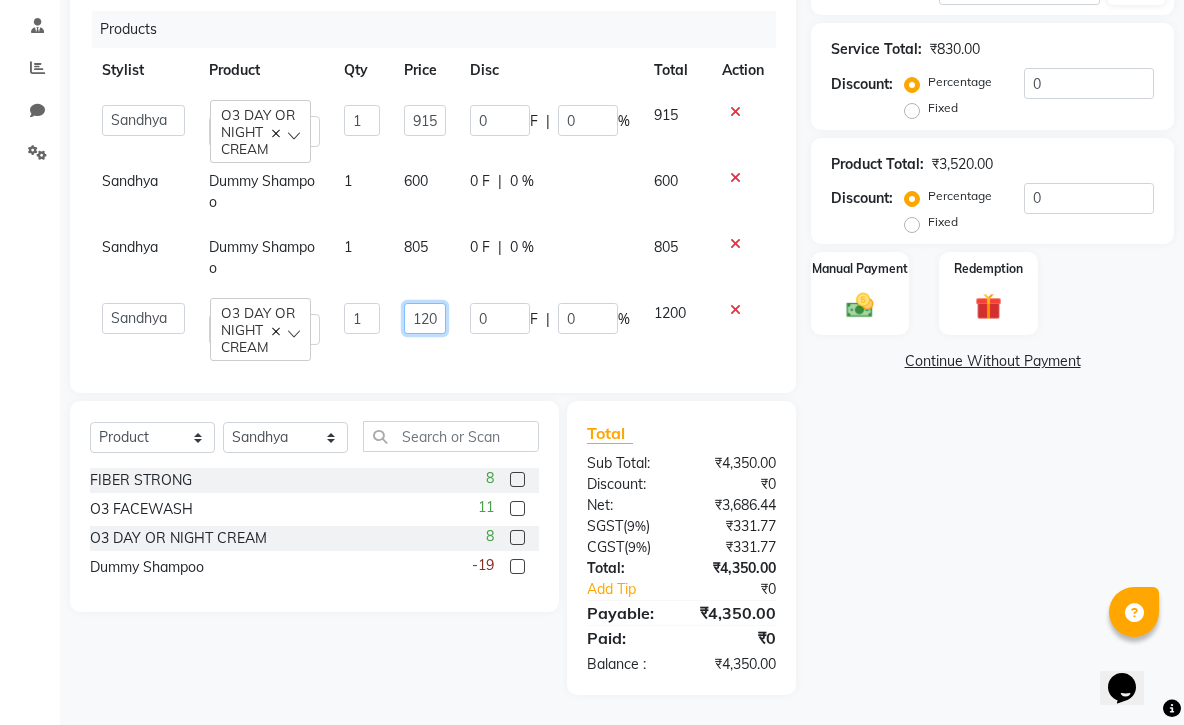 click on "1200" 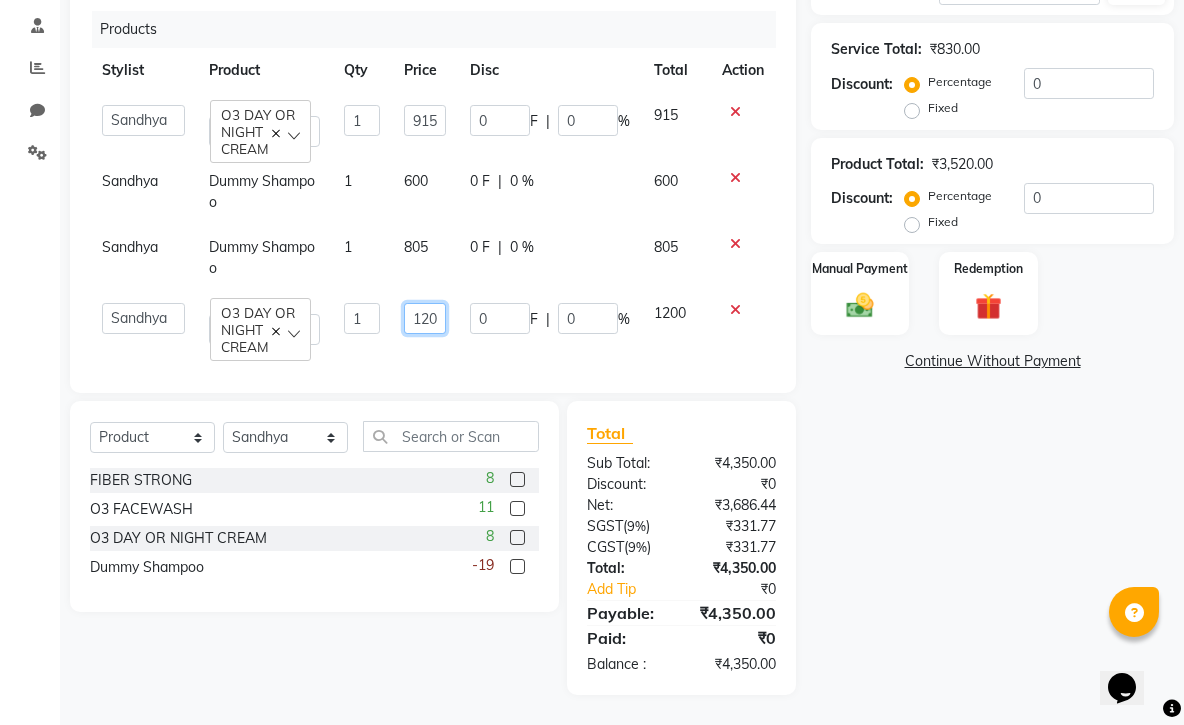 click on "1200" 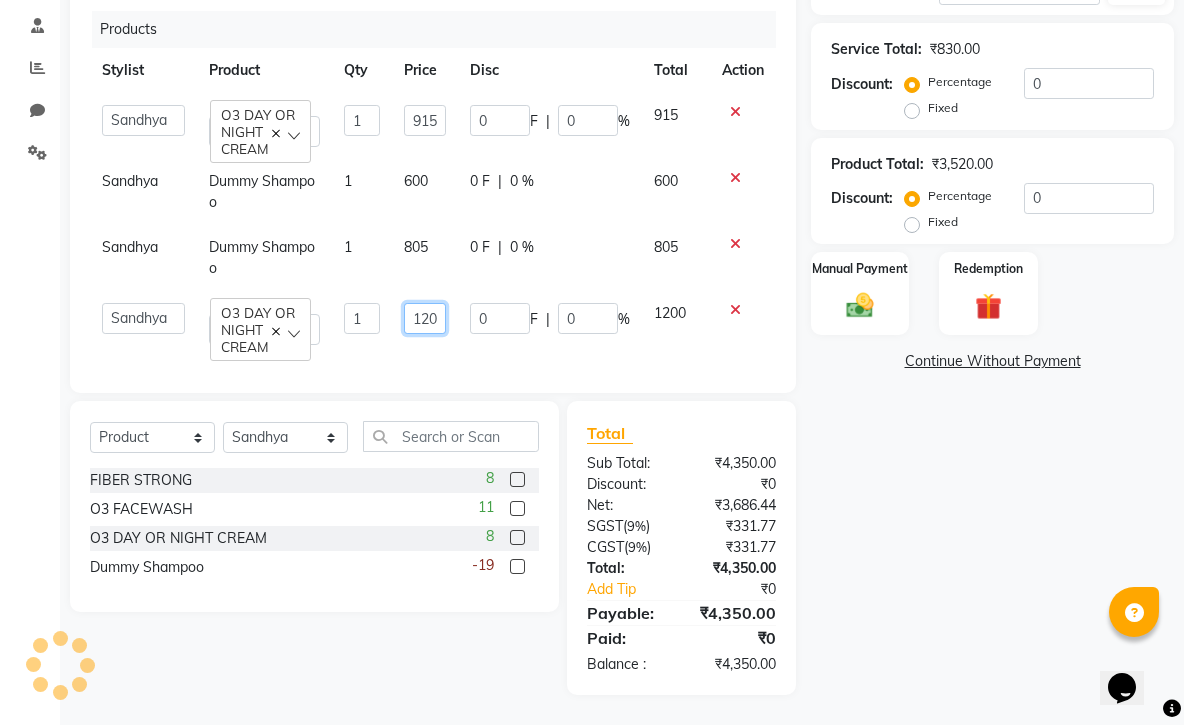 click on "1200" 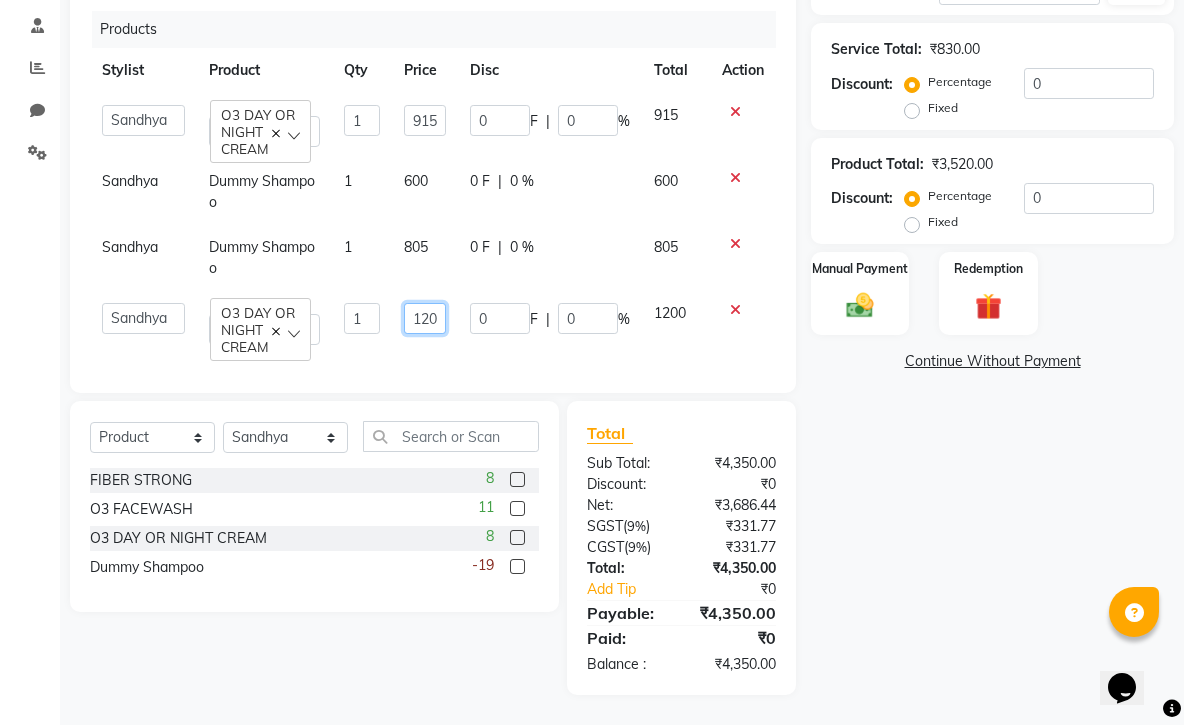 type on "1250" 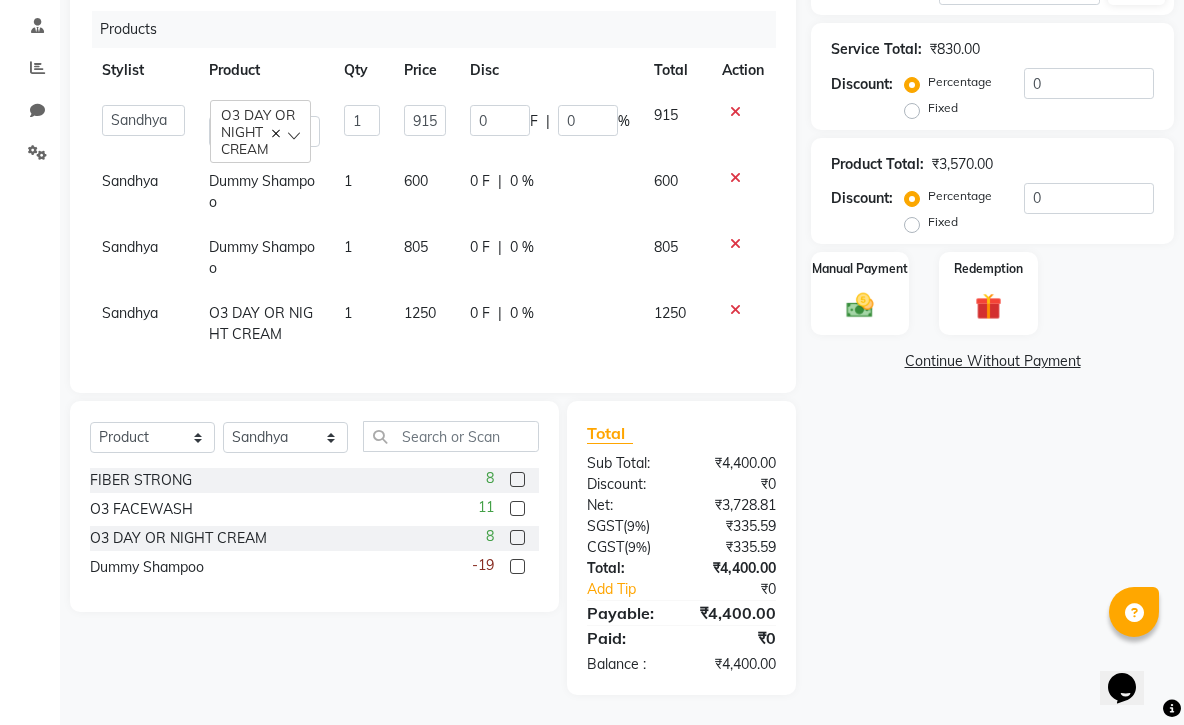 click on "0 F | 0 %" 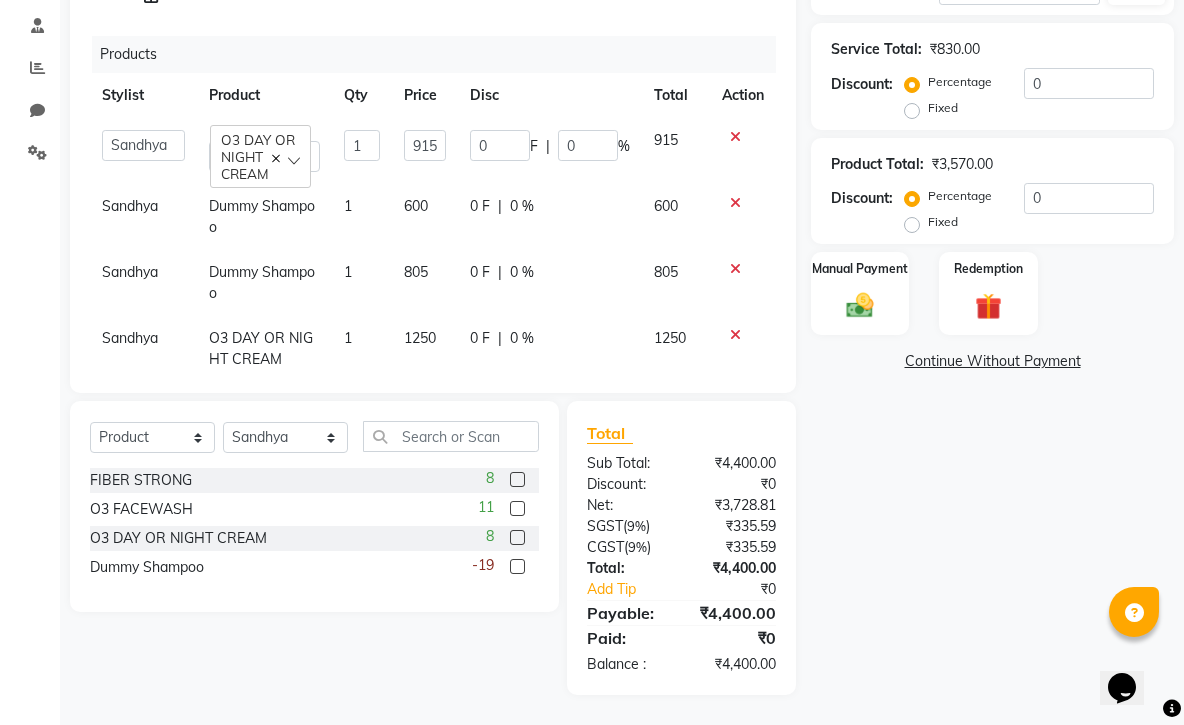 select on "75792" 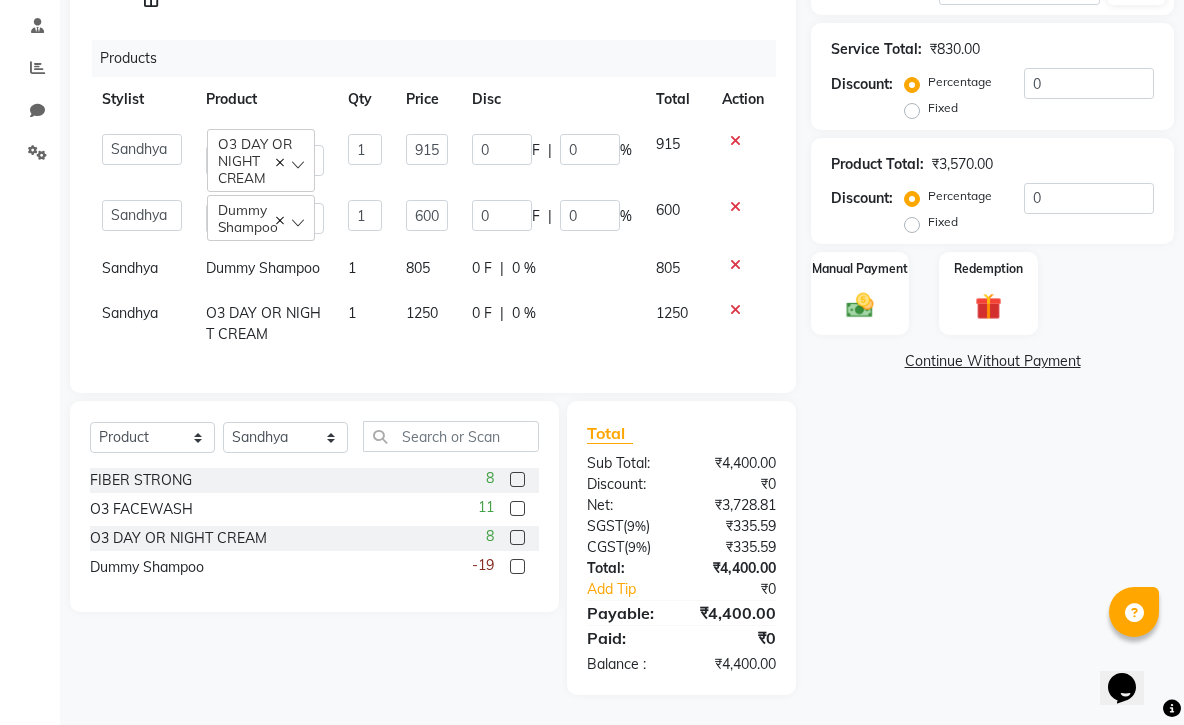 scroll, scrollTop: 251, scrollLeft: 0, axis: vertical 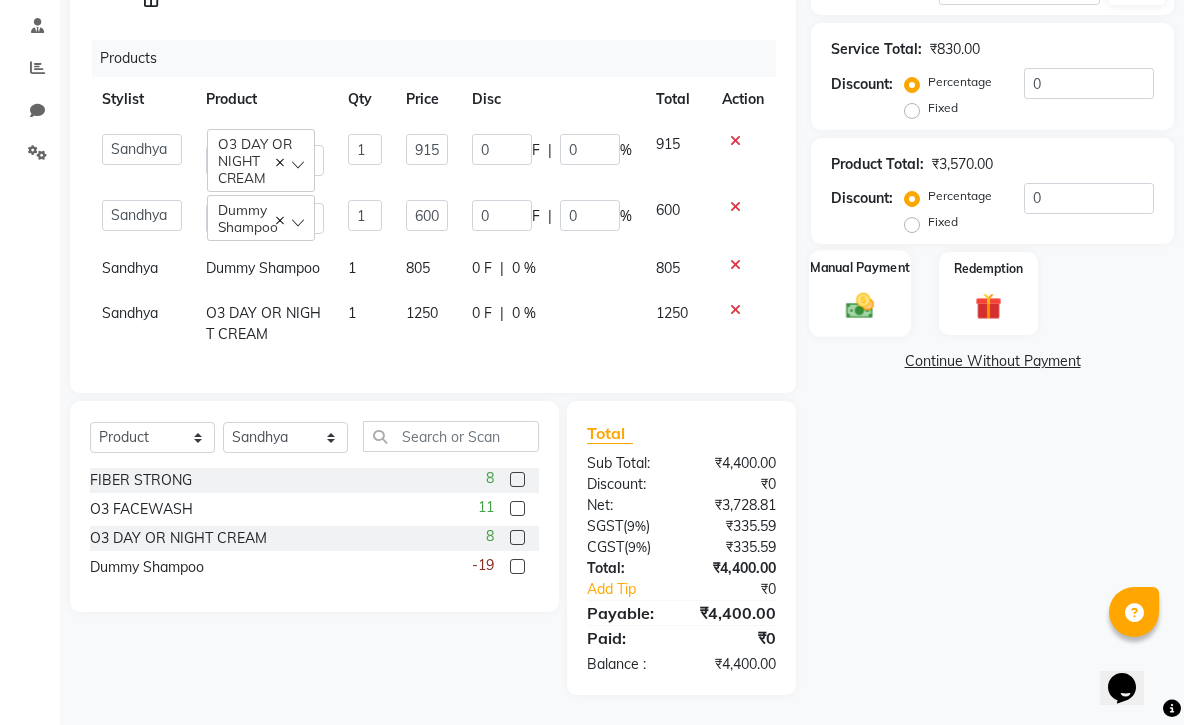 click on "Manual Payment" 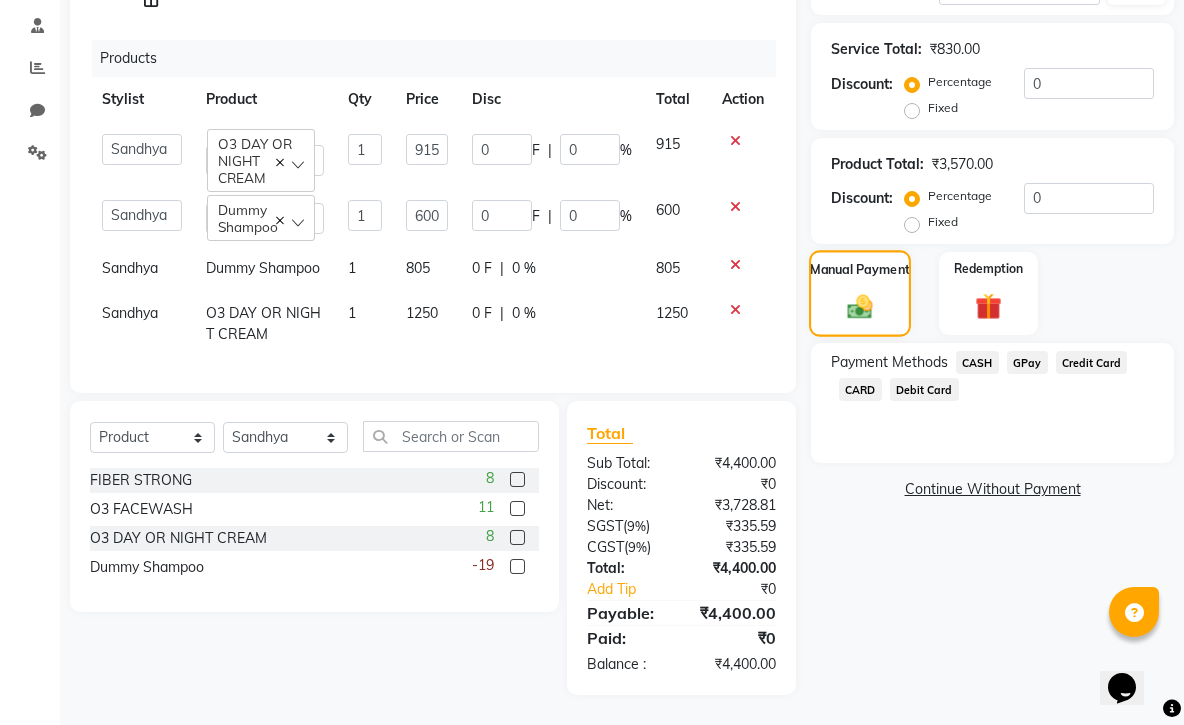 scroll, scrollTop: 375, scrollLeft: 0, axis: vertical 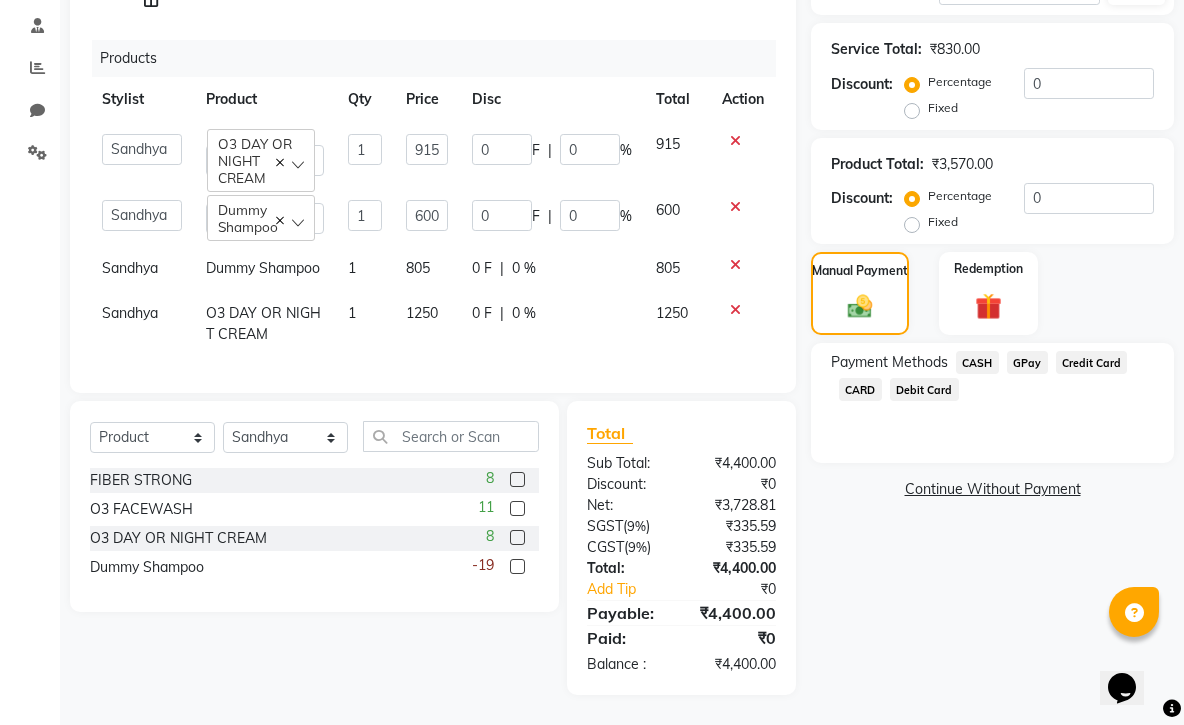 click on "GPay" 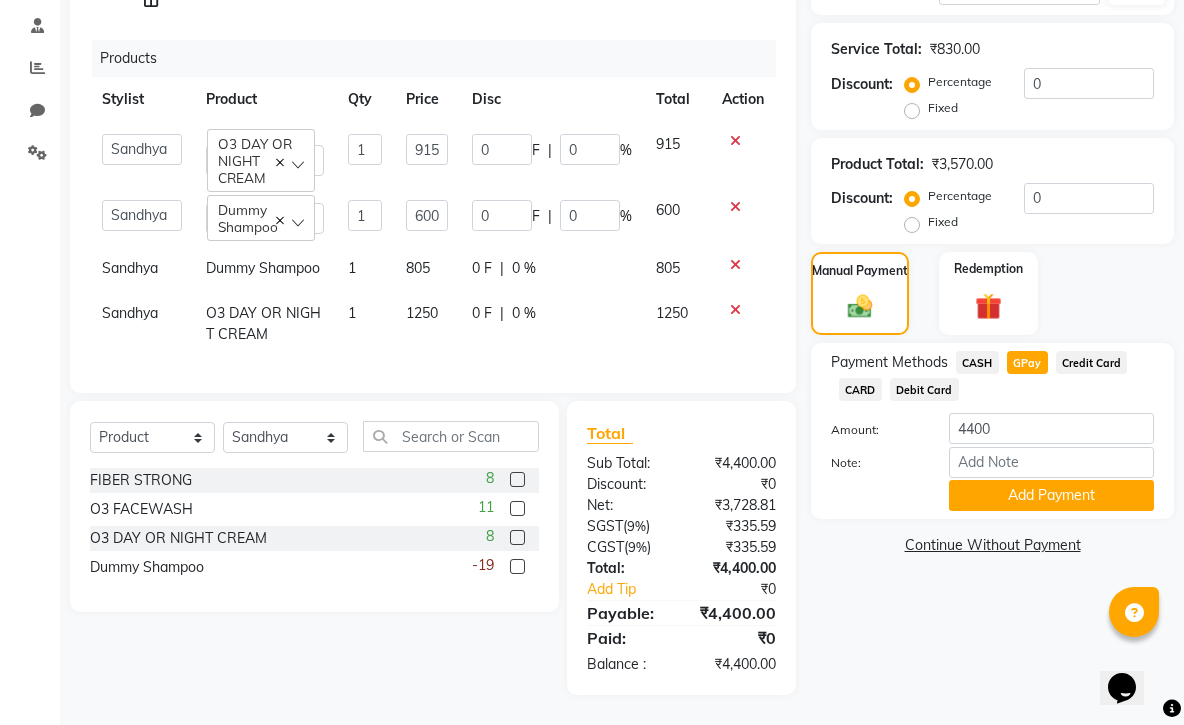 scroll, scrollTop: 375, scrollLeft: 0, axis: vertical 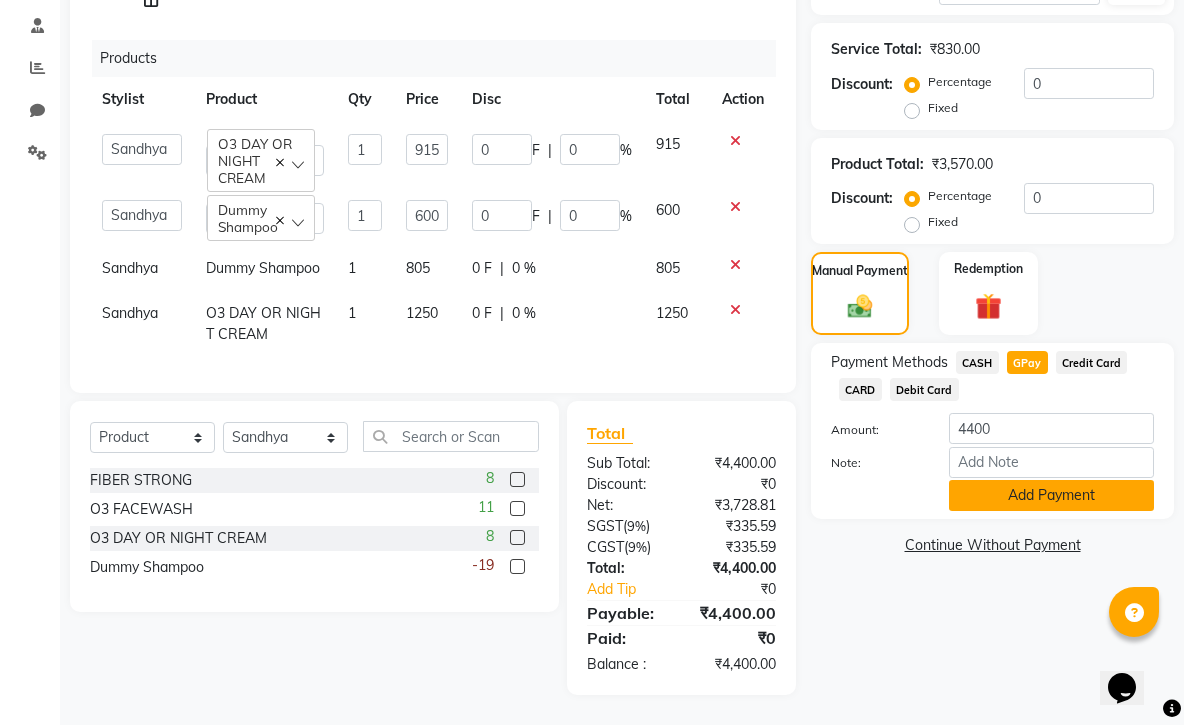 click on "Add Payment" 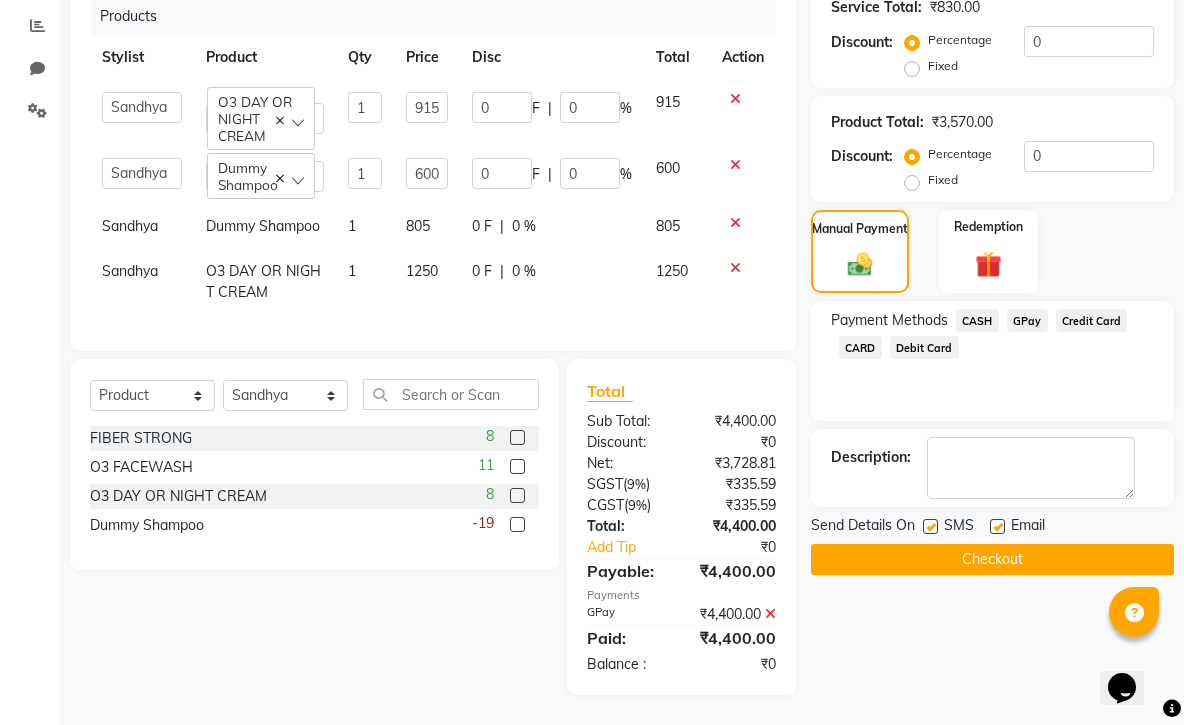 scroll, scrollTop: 437, scrollLeft: 0, axis: vertical 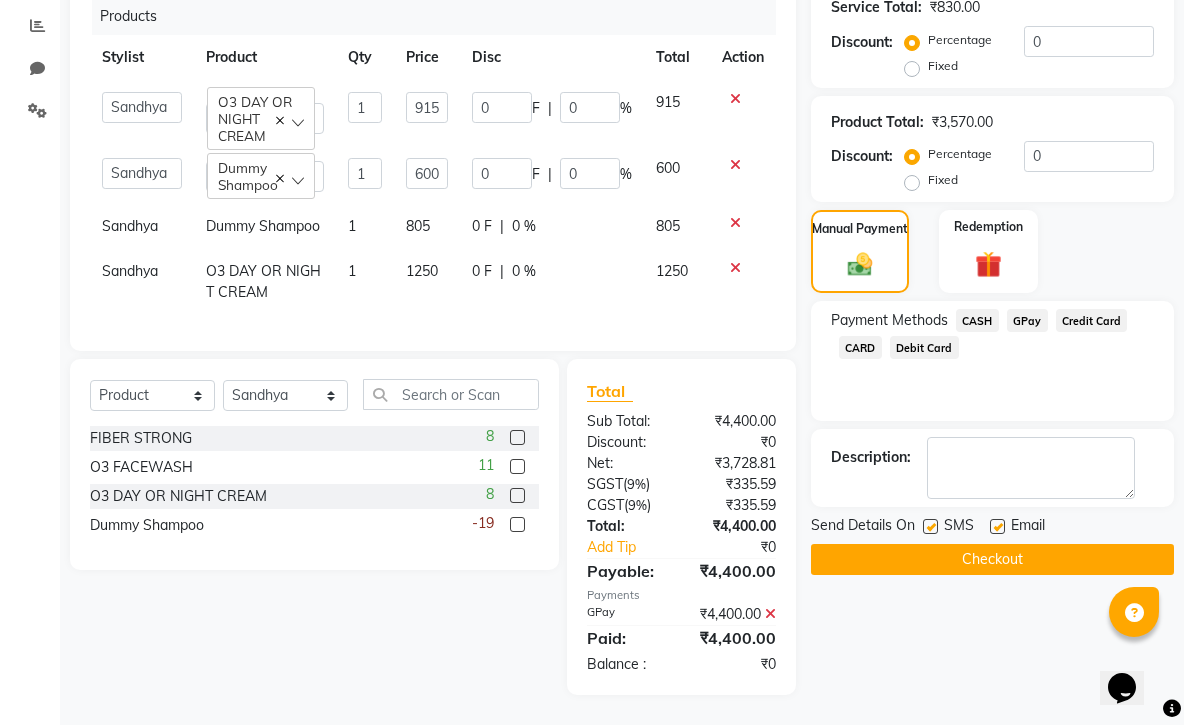 click on "Checkout" 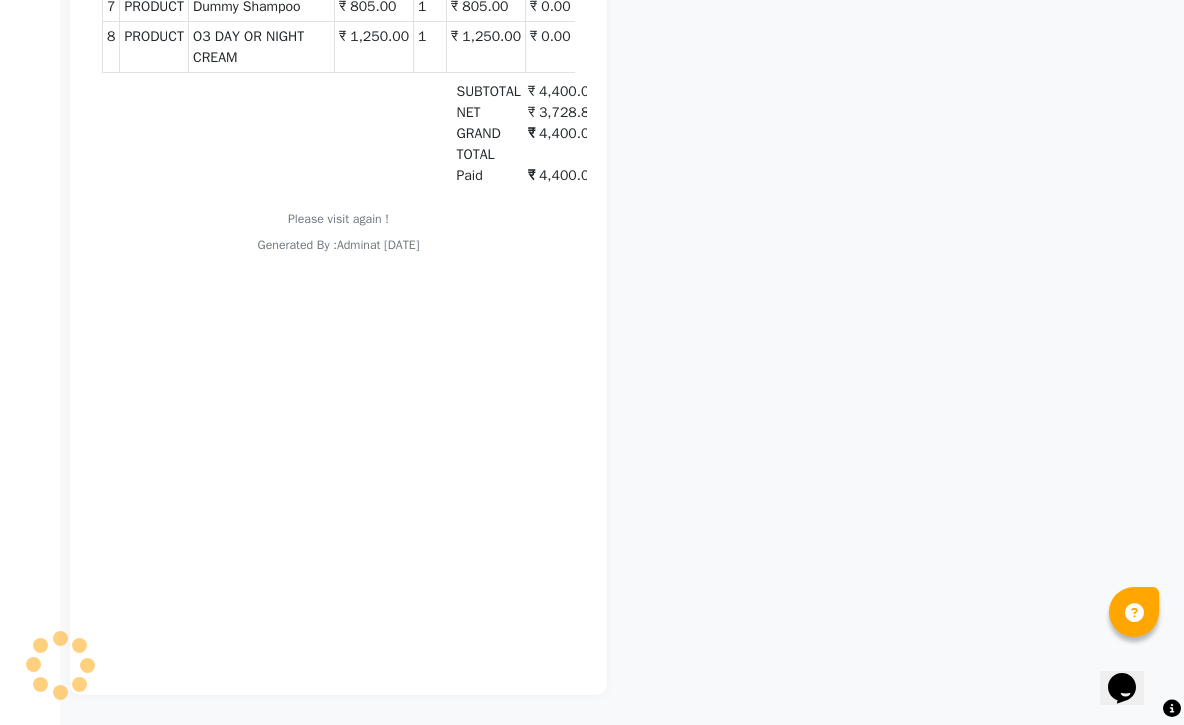 scroll, scrollTop: 831, scrollLeft: 0, axis: vertical 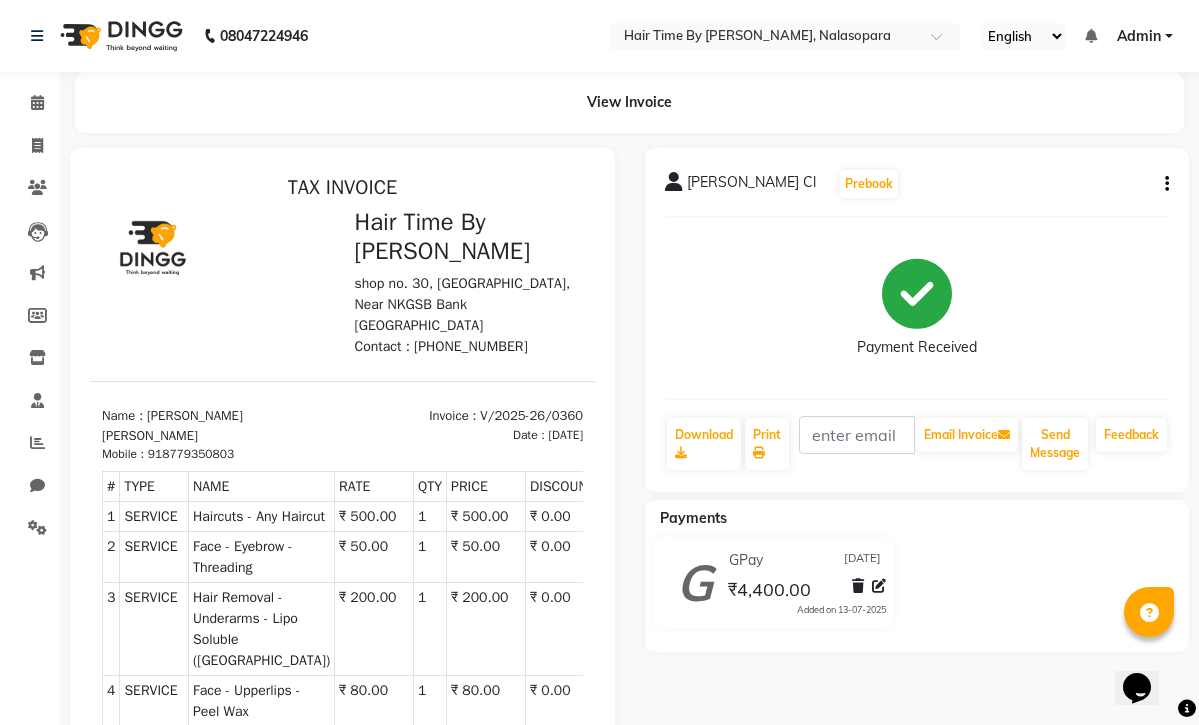 select on "service" 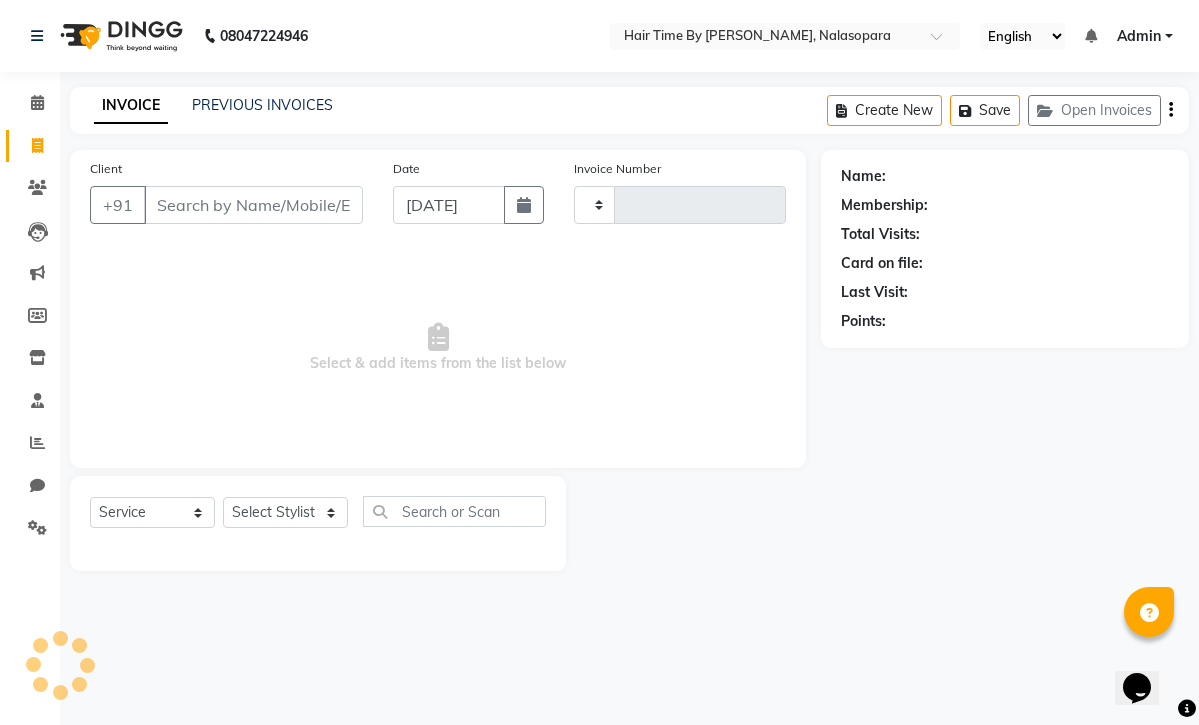 type on "0361" 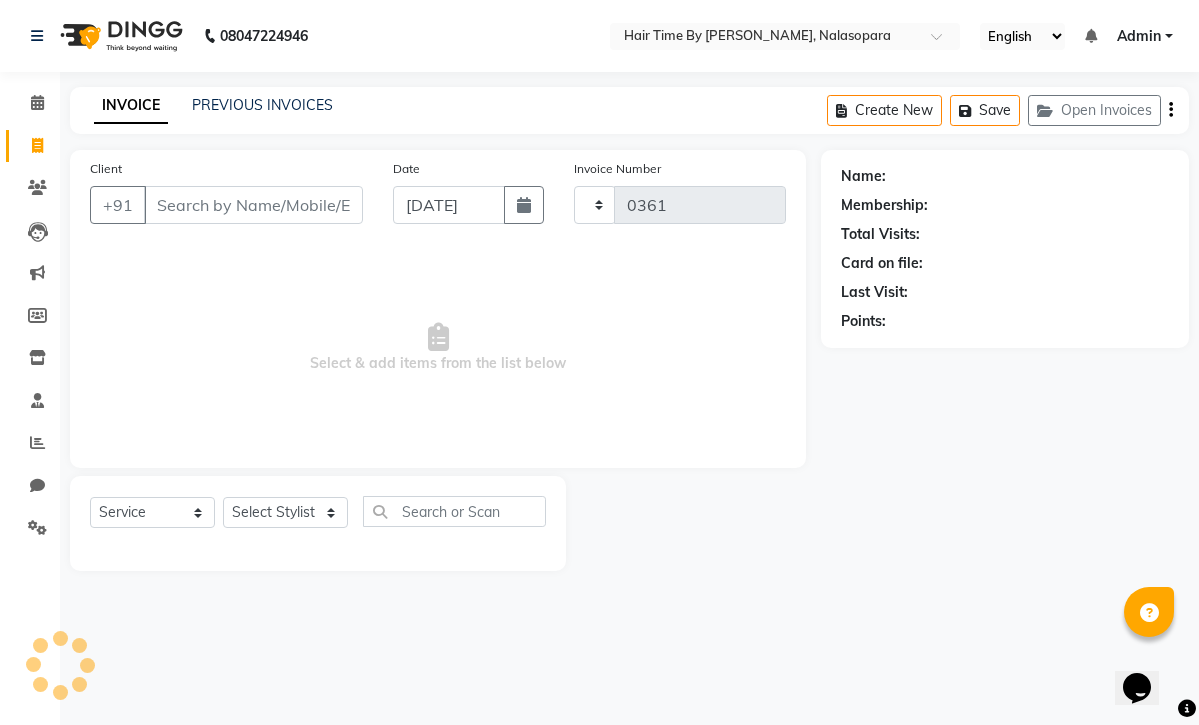 select on "8131" 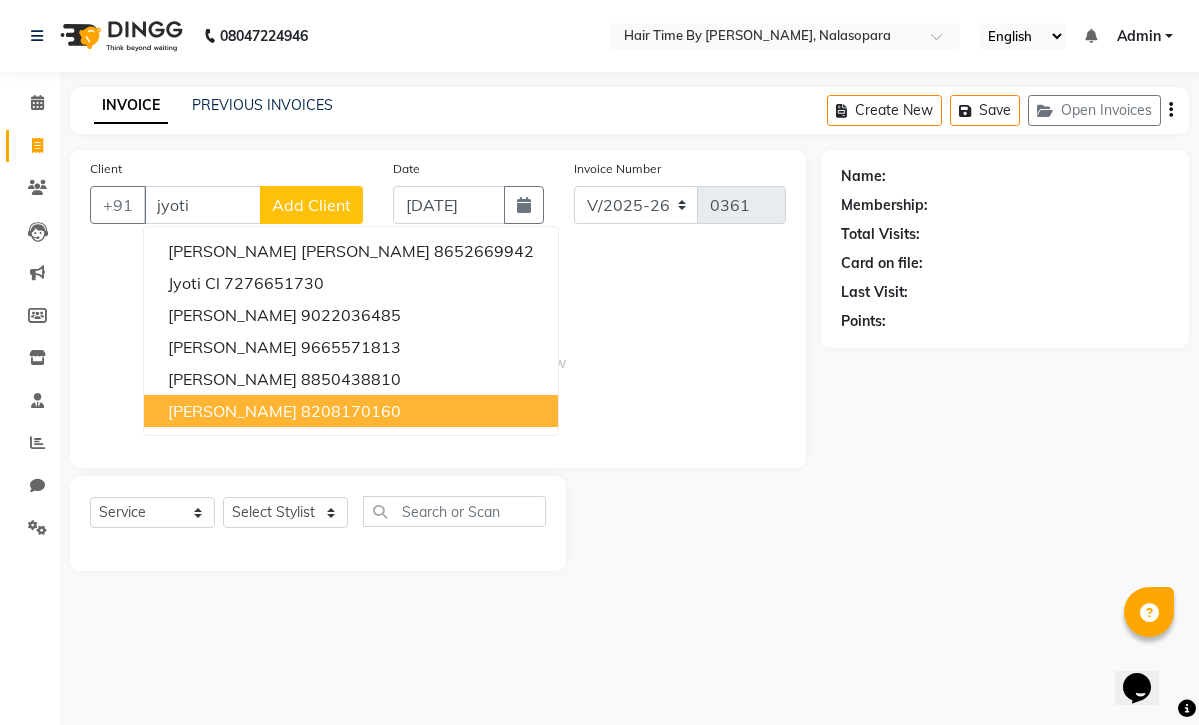 click on "[PERSON_NAME]  8208170160" at bounding box center [351, 411] 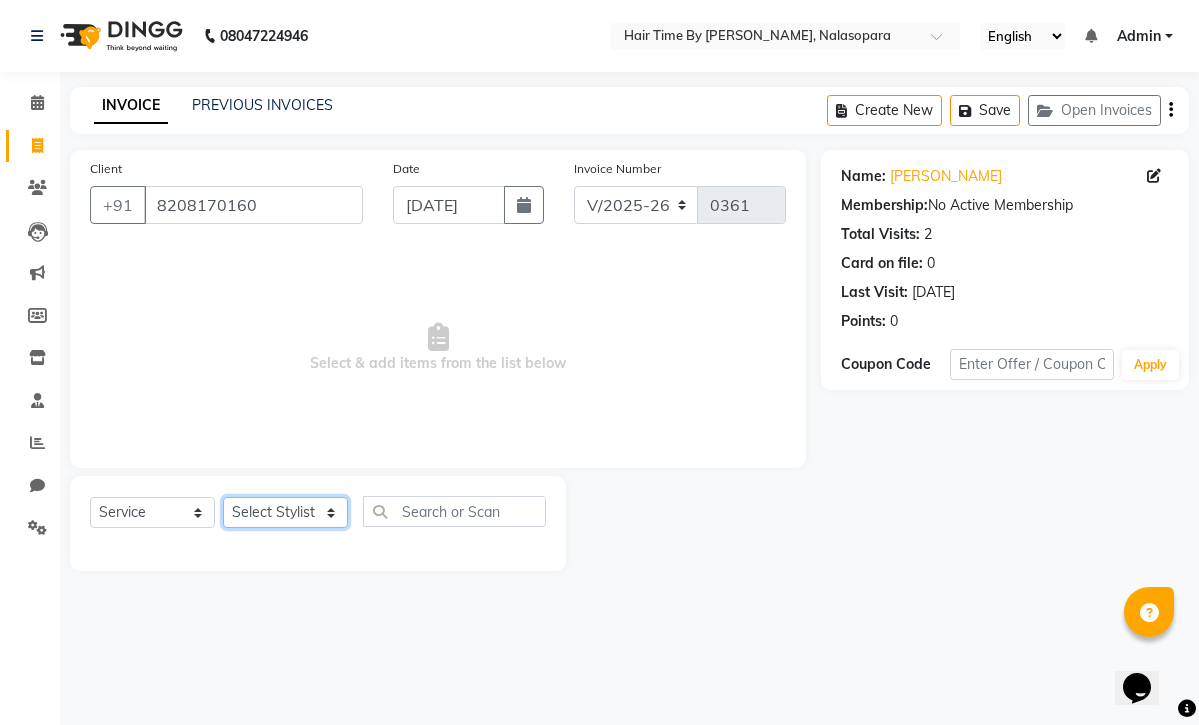 select on "78803" 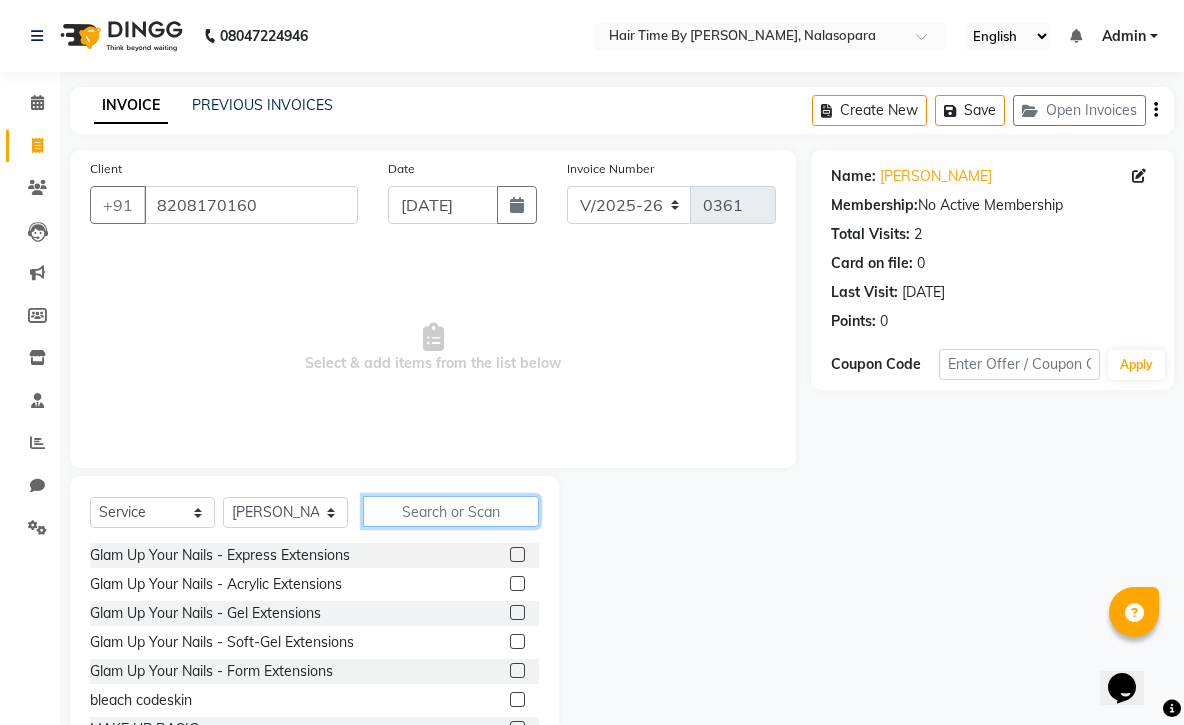 click 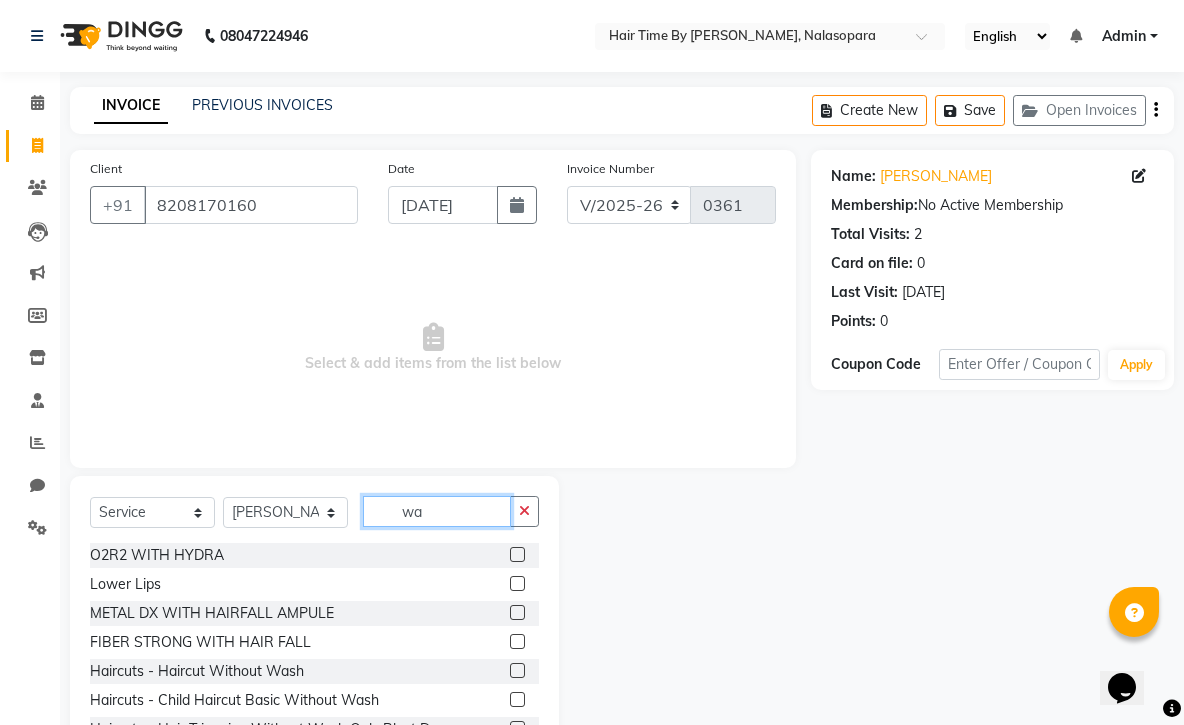 type on "was" 